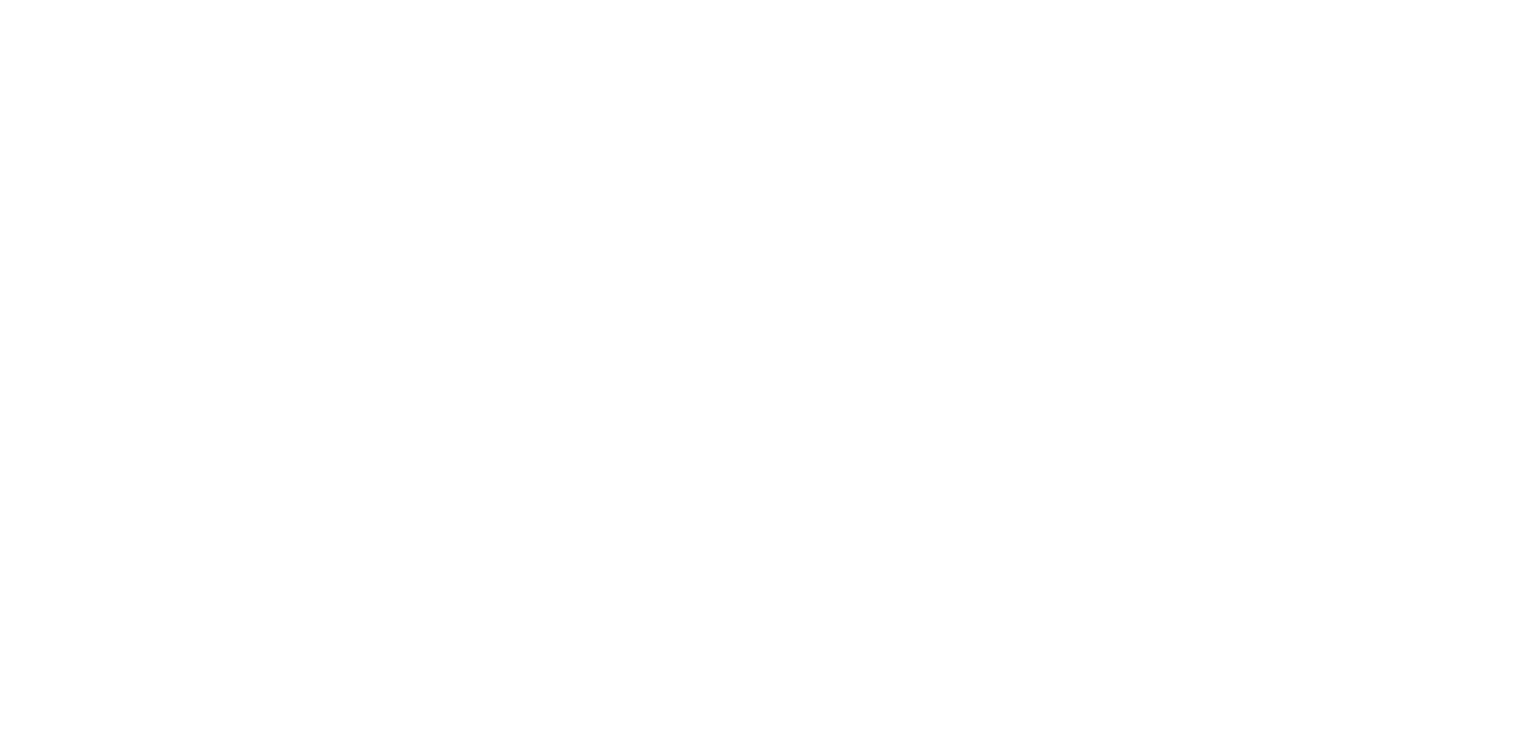 scroll, scrollTop: 0, scrollLeft: 0, axis: both 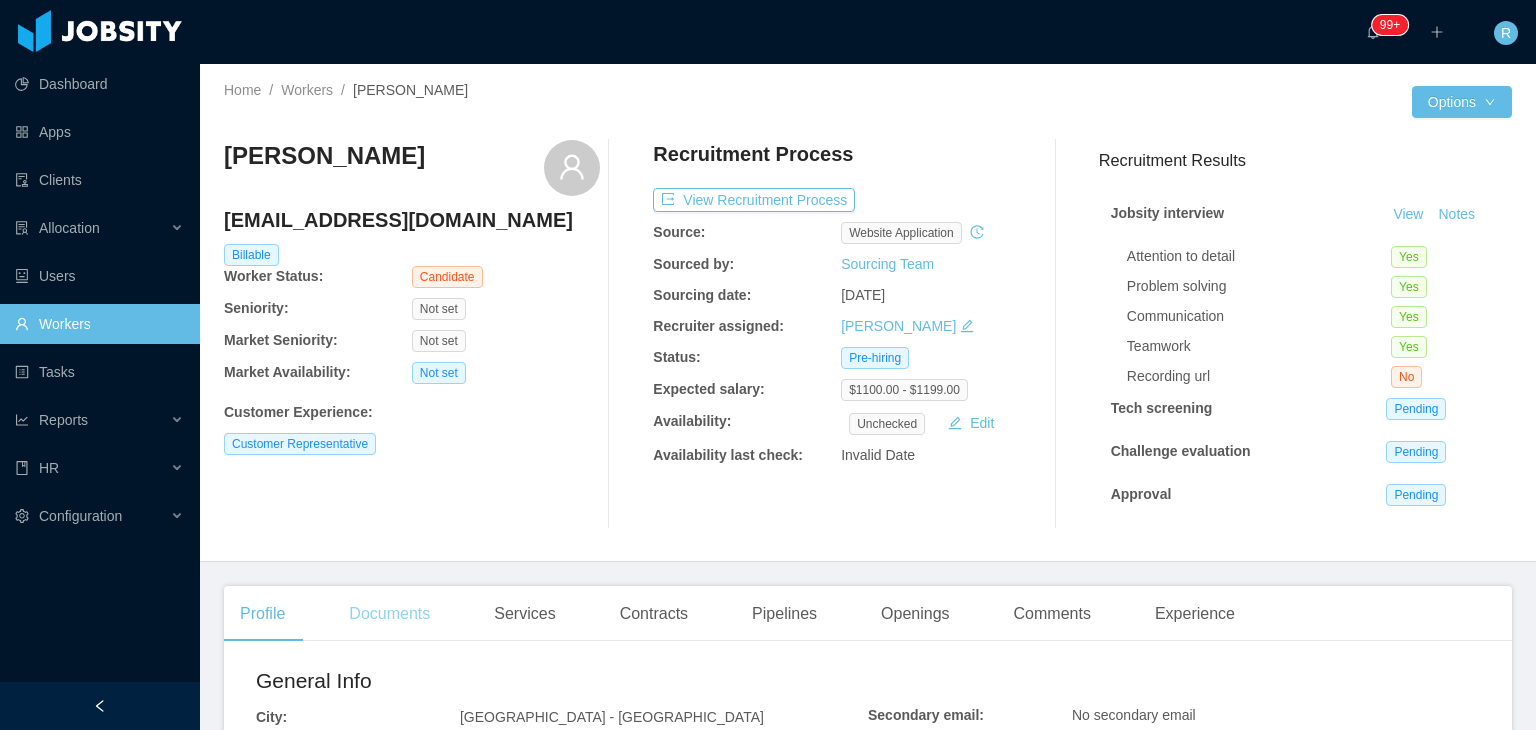 click on "Documents" at bounding box center (389, 614) 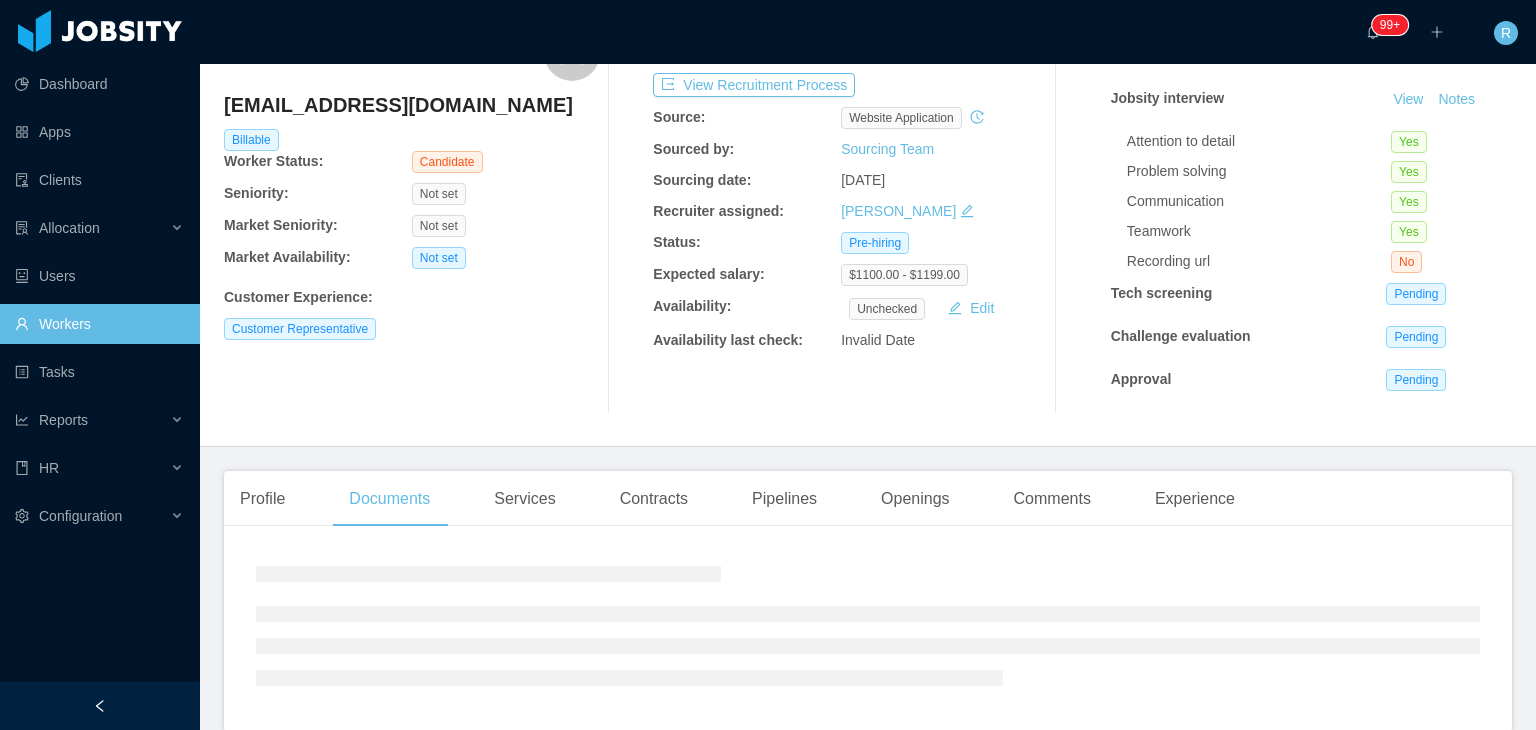 scroll, scrollTop: 200, scrollLeft: 0, axis: vertical 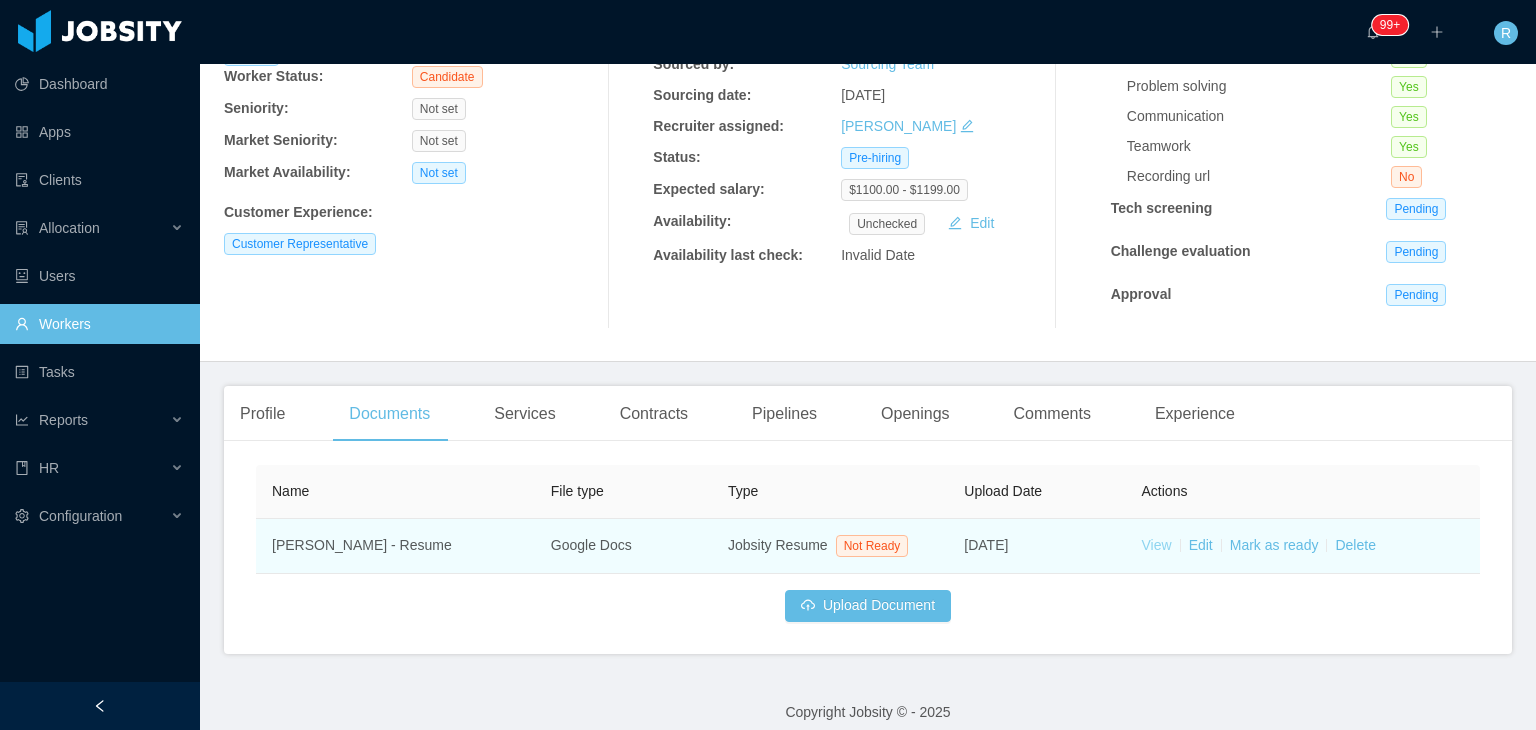 click on "View" at bounding box center (1157, 545) 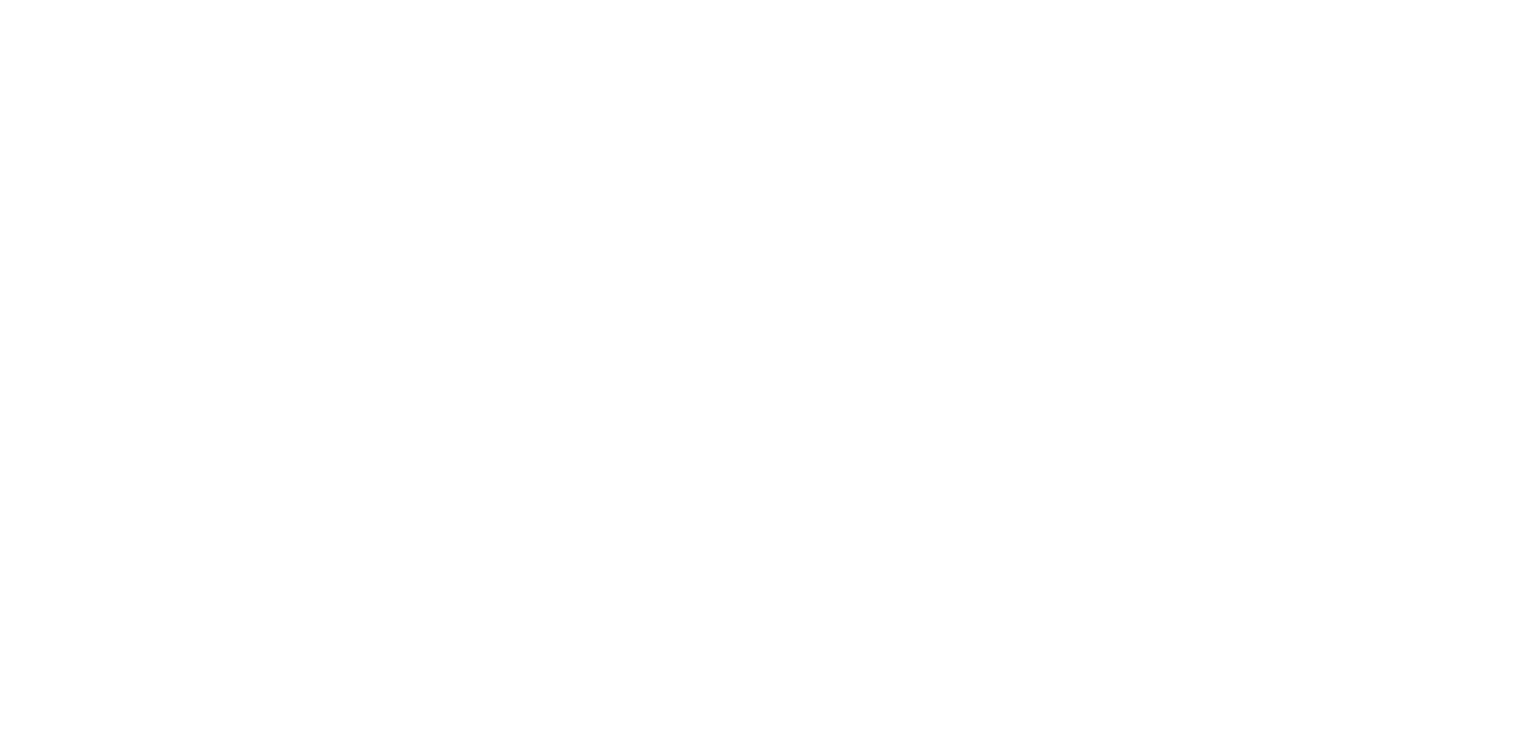 scroll, scrollTop: 0, scrollLeft: 0, axis: both 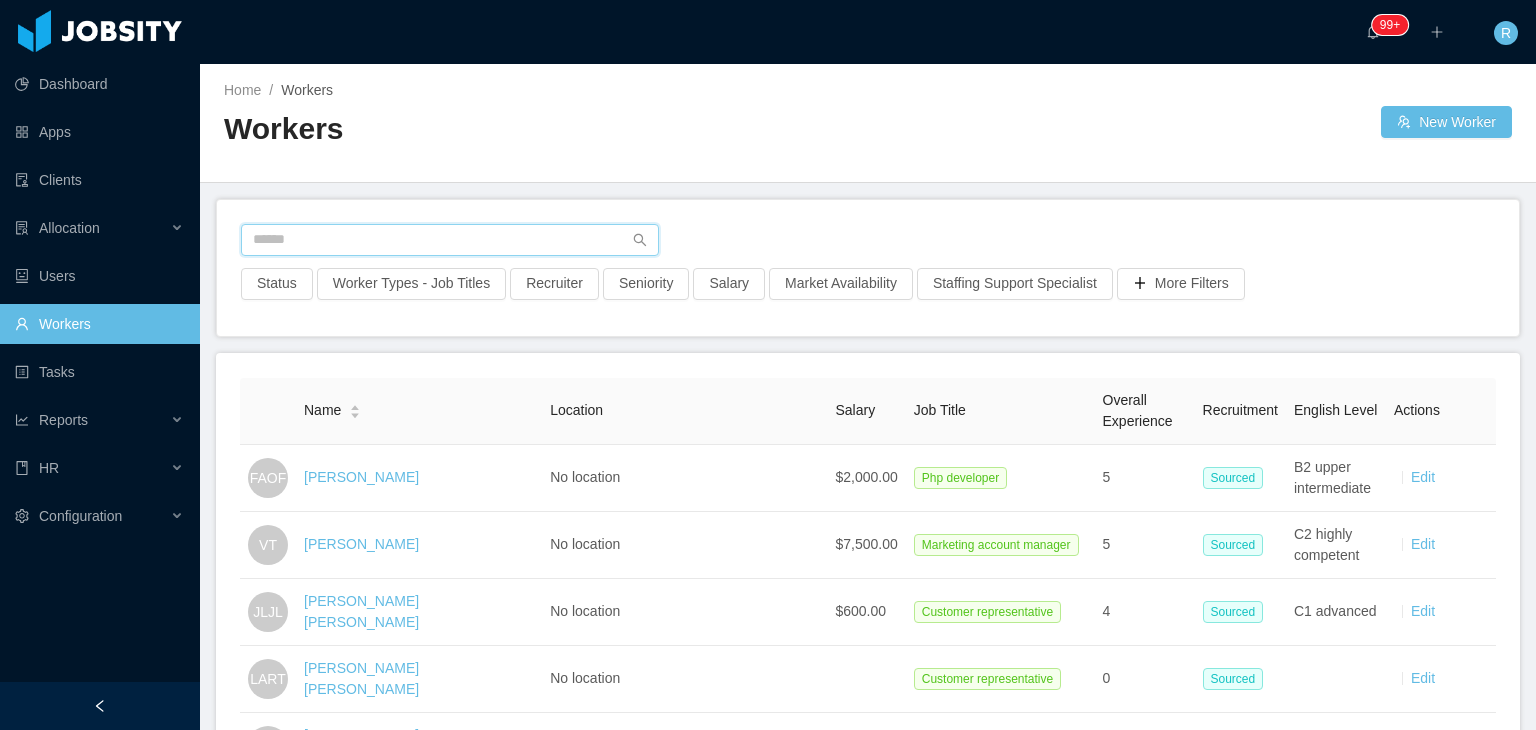 click at bounding box center (450, 240) 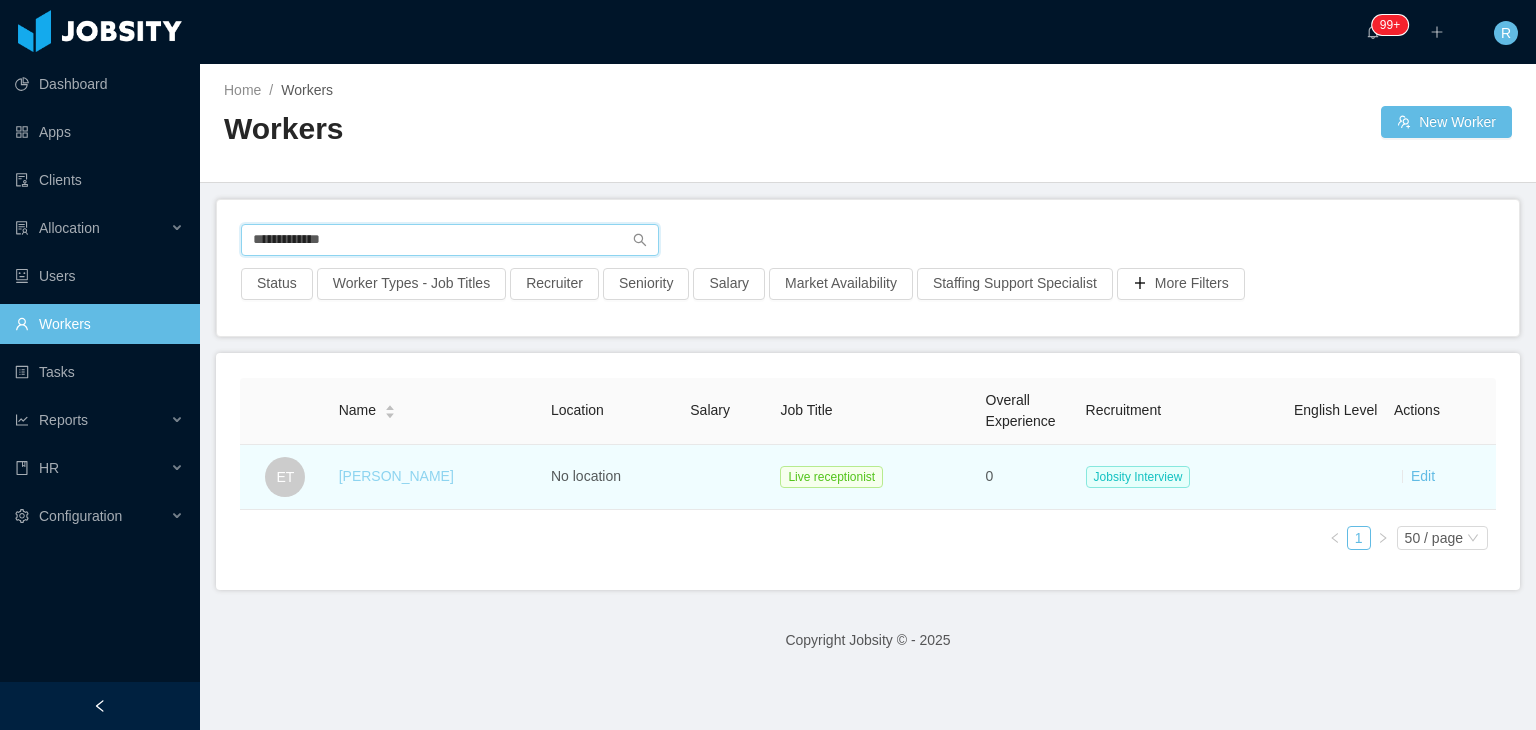 type on "**********" 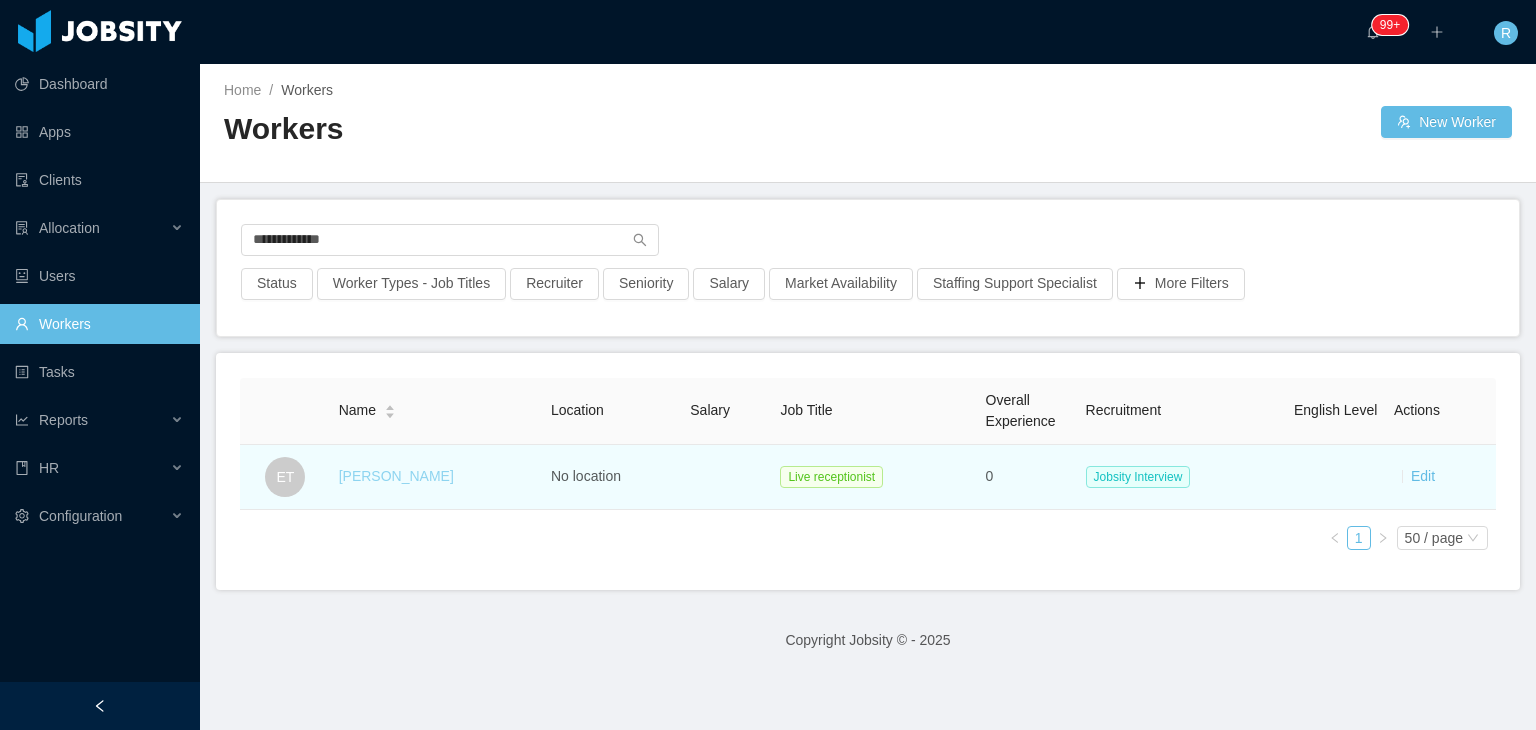 click on "Esther Tejada" at bounding box center (396, 476) 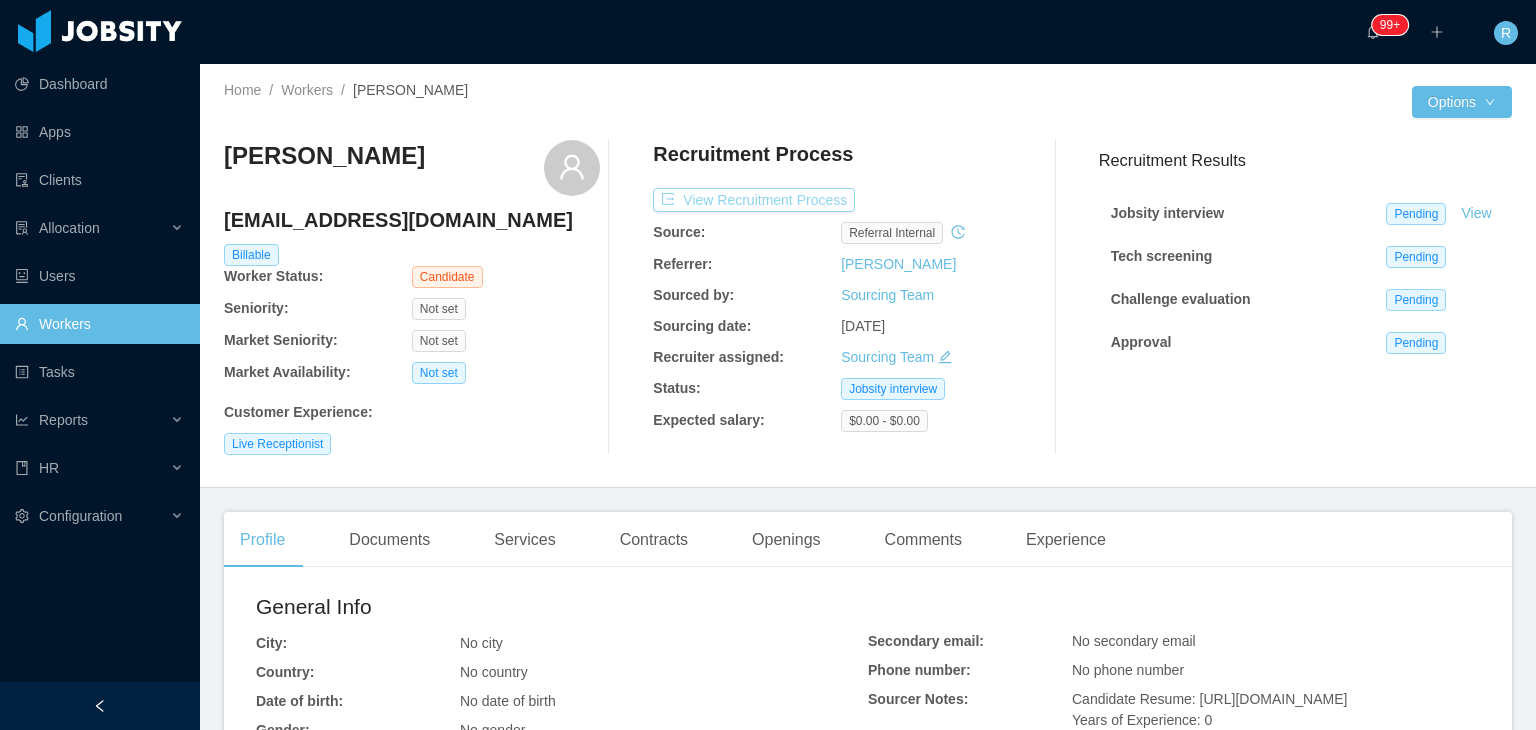 click on "View Recruitment Process" at bounding box center (754, 200) 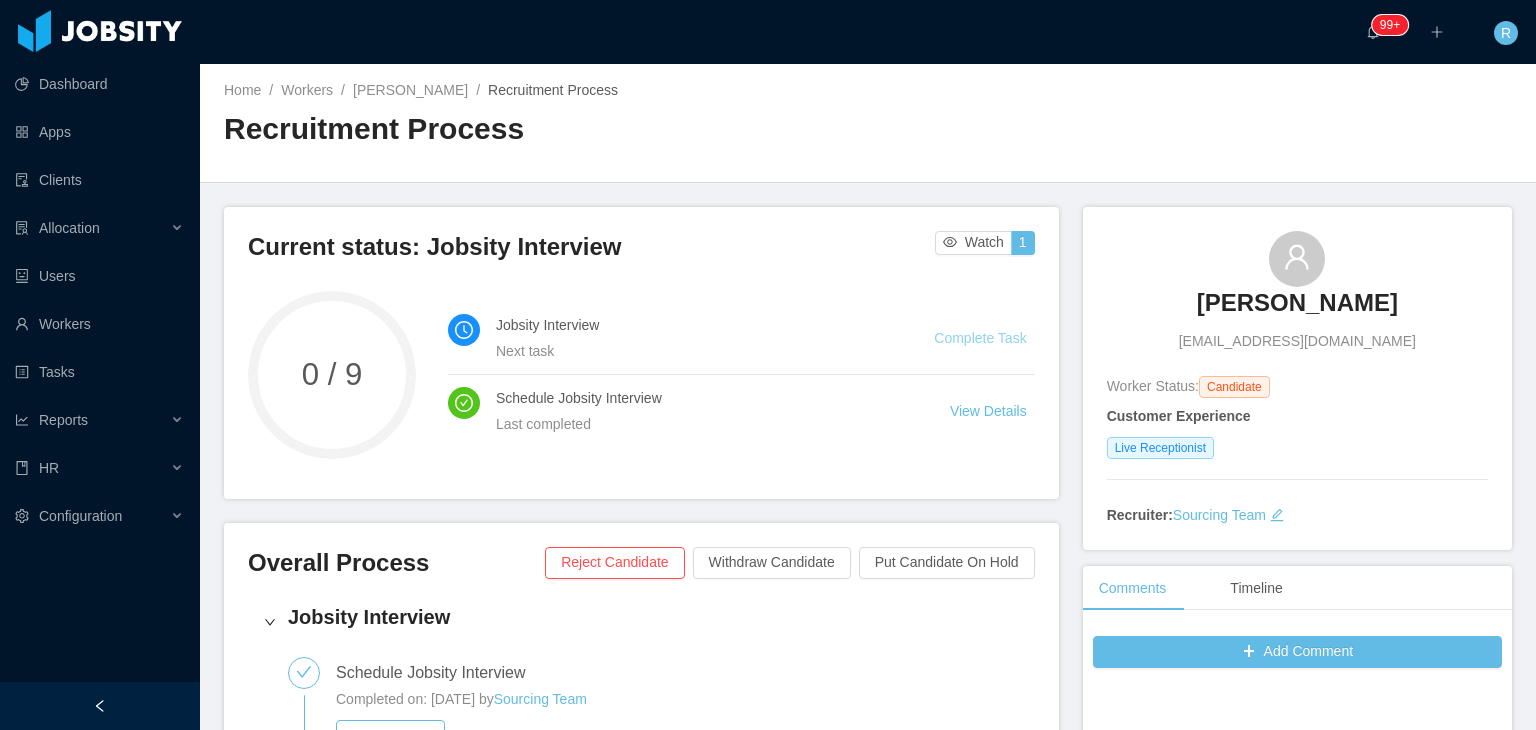 click on "Complete Task" at bounding box center (980, 338) 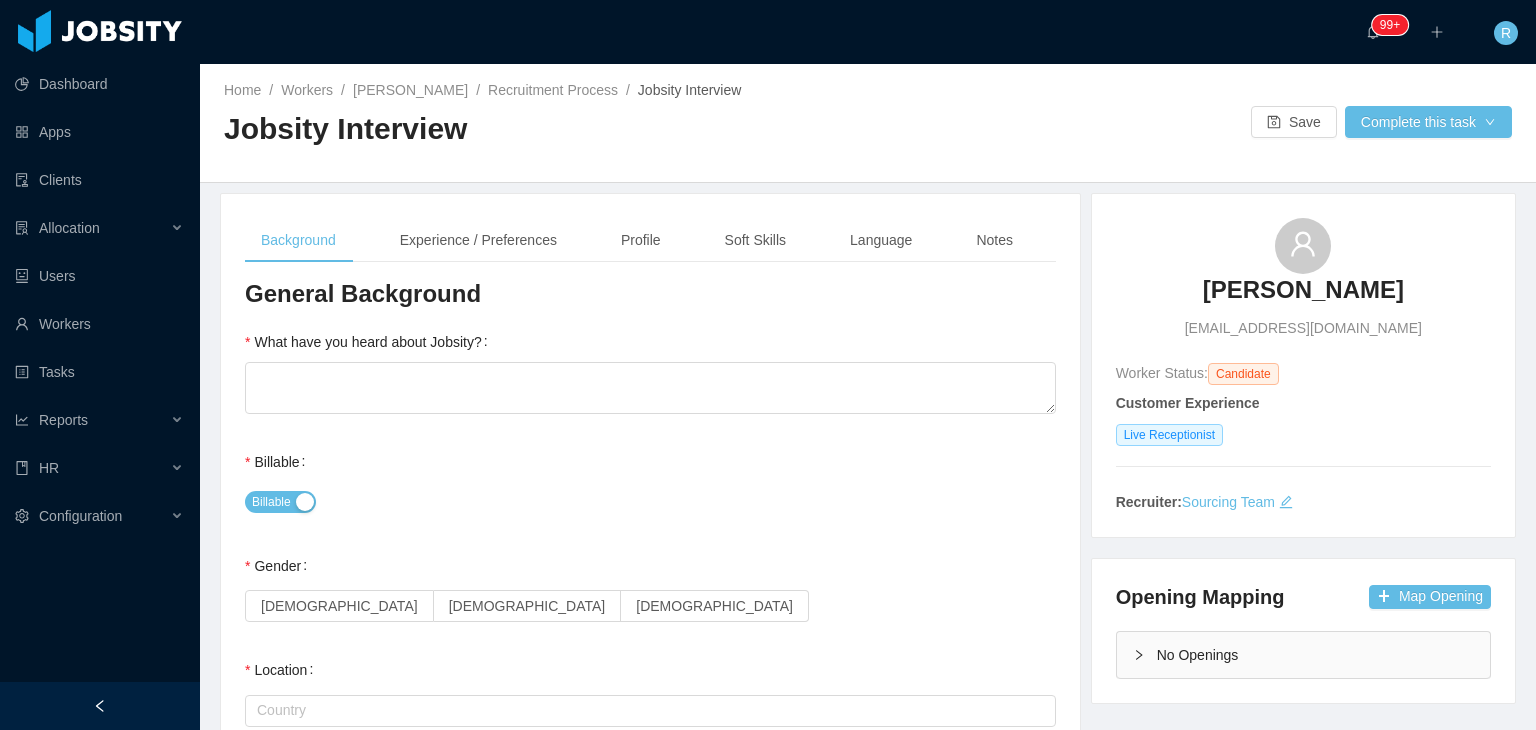 type 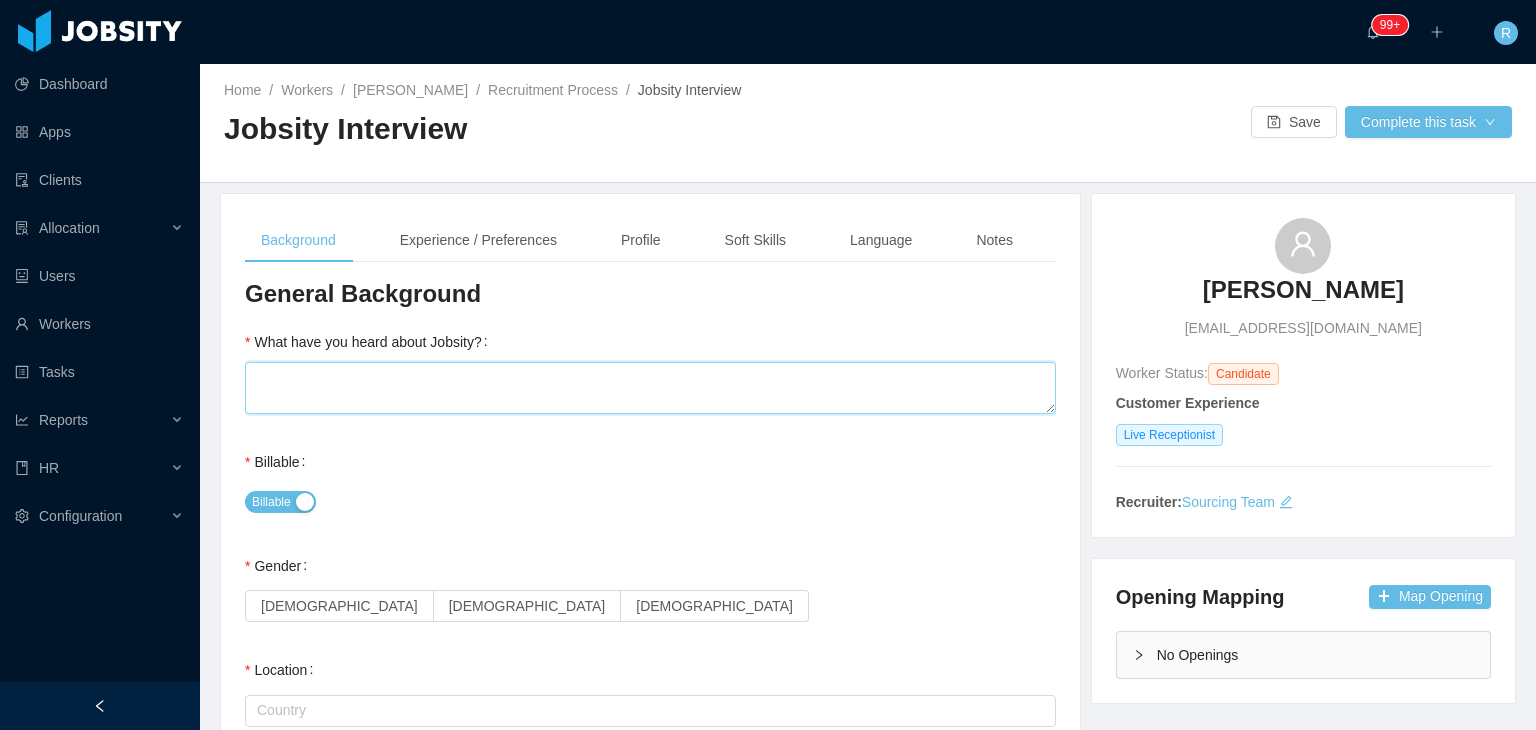 click on "What have you heard about Jobsity?" at bounding box center [650, 388] 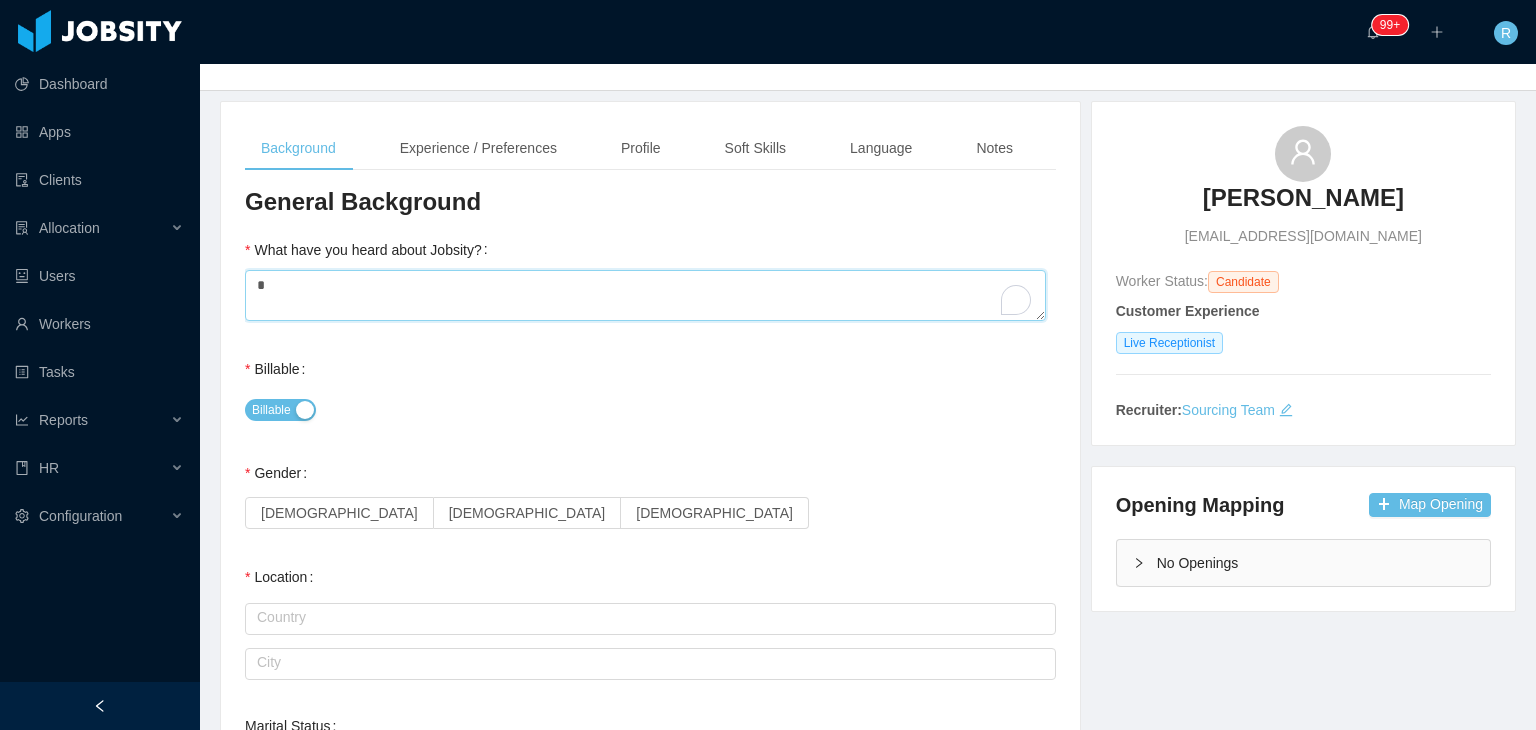 scroll, scrollTop: 200, scrollLeft: 0, axis: vertical 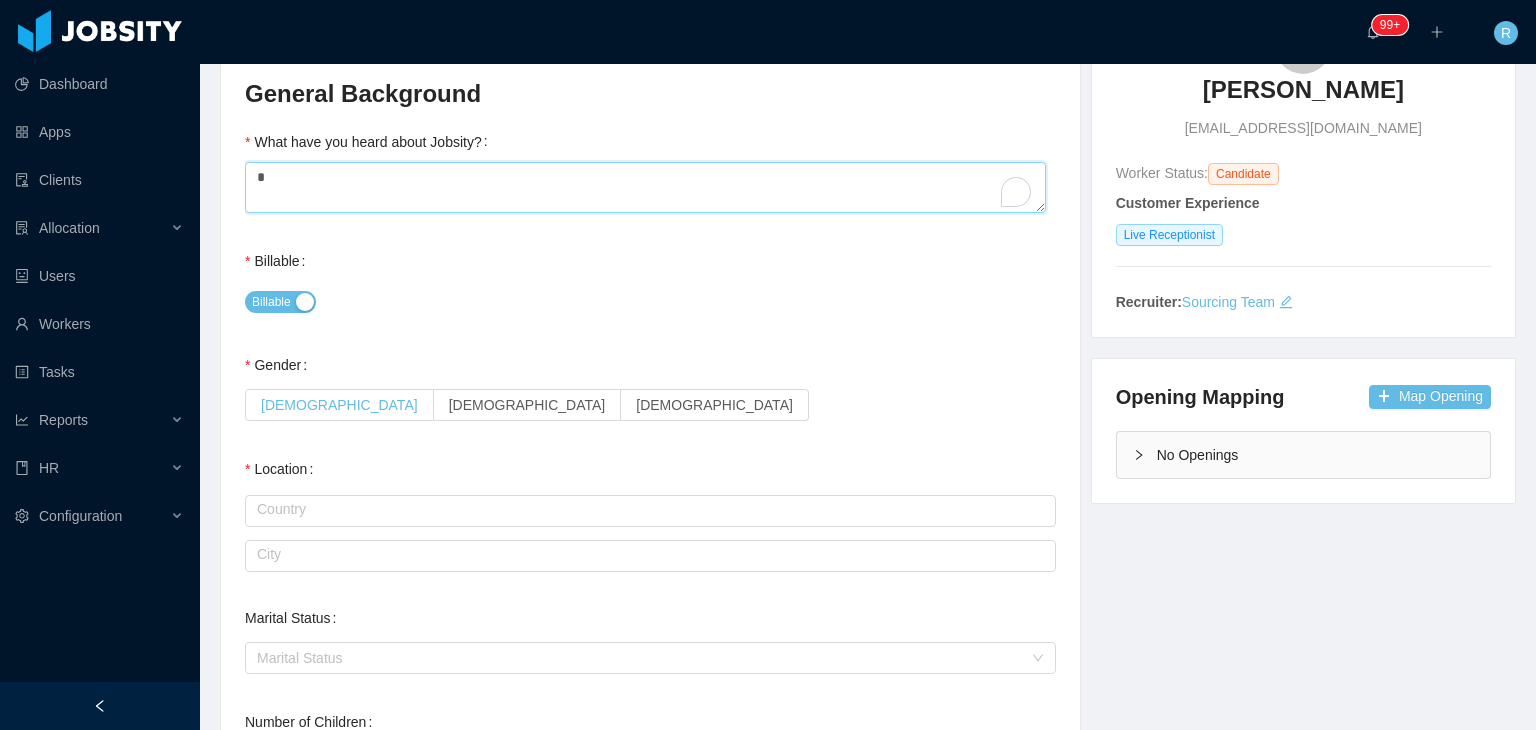 type on "*" 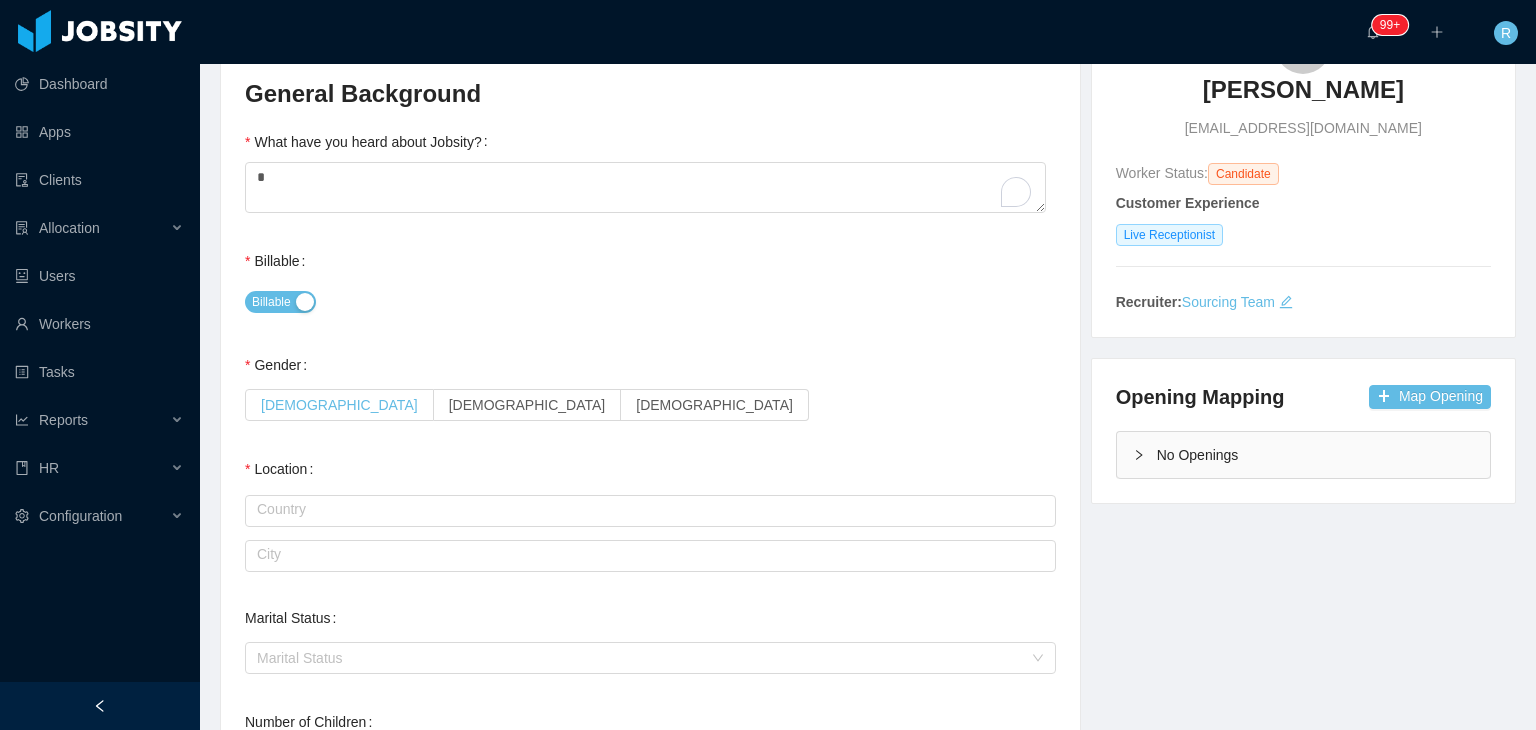 click on "[DEMOGRAPHIC_DATA]" at bounding box center [339, 405] 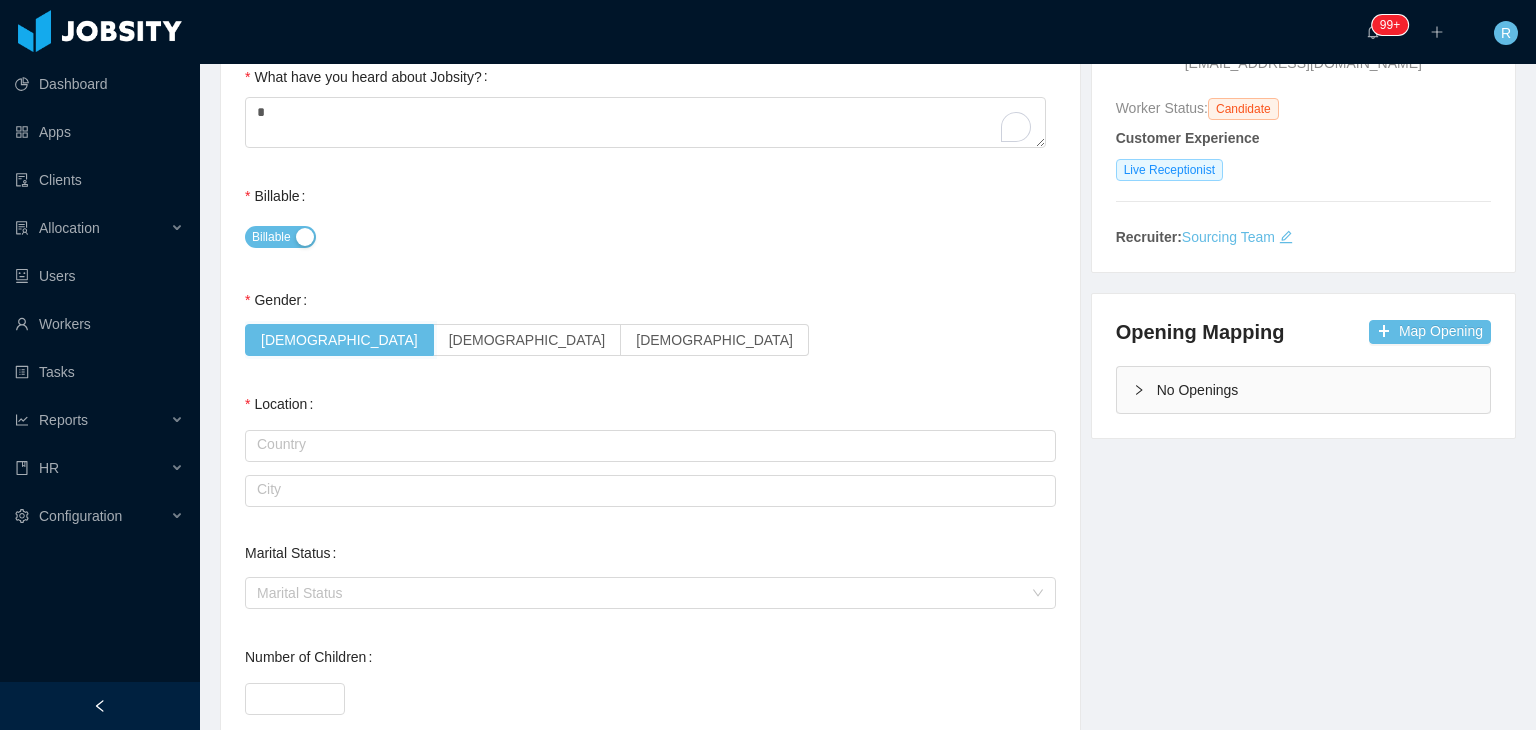 scroll, scrollTop: 300, scrollLeft: 0, axis: vertical 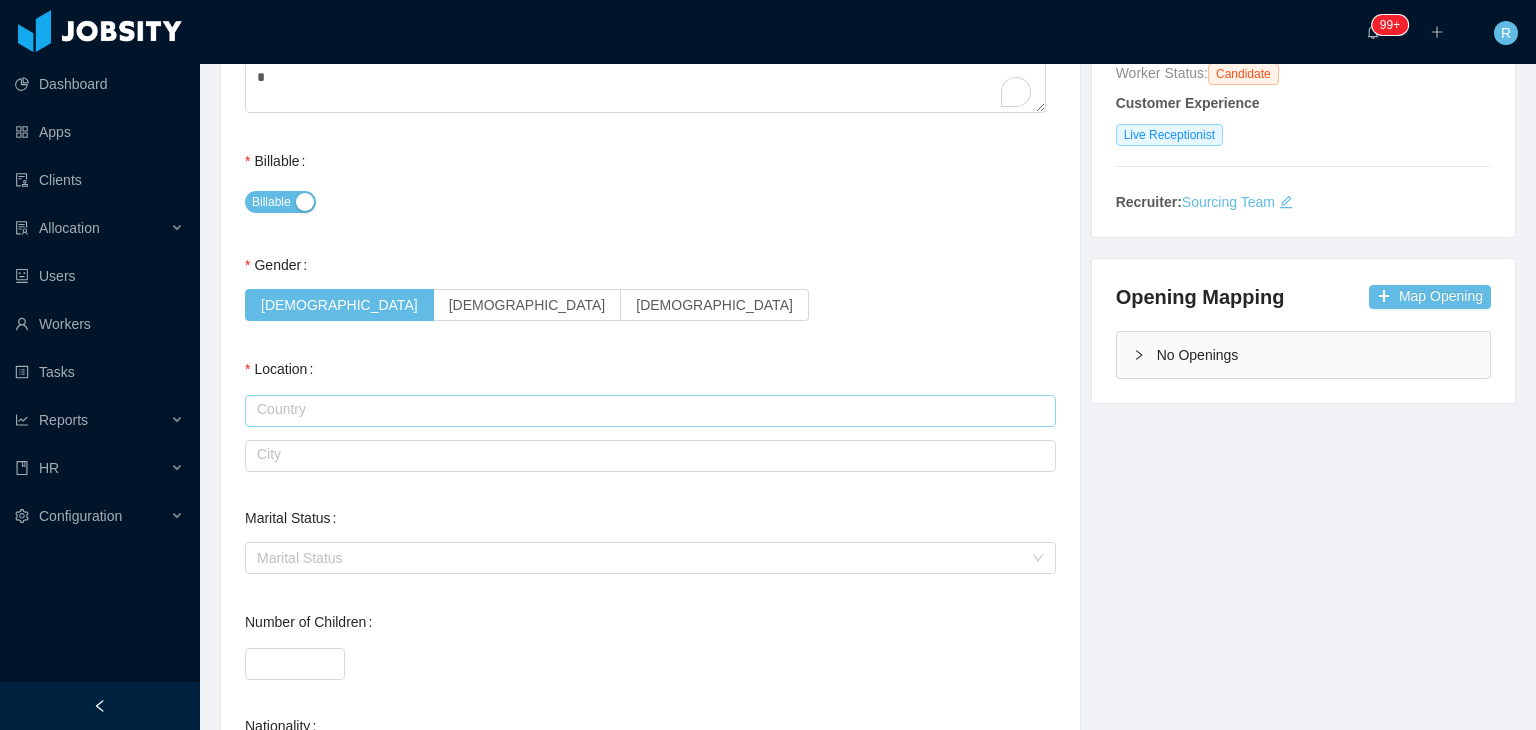 click at bounding box center [650, 411] 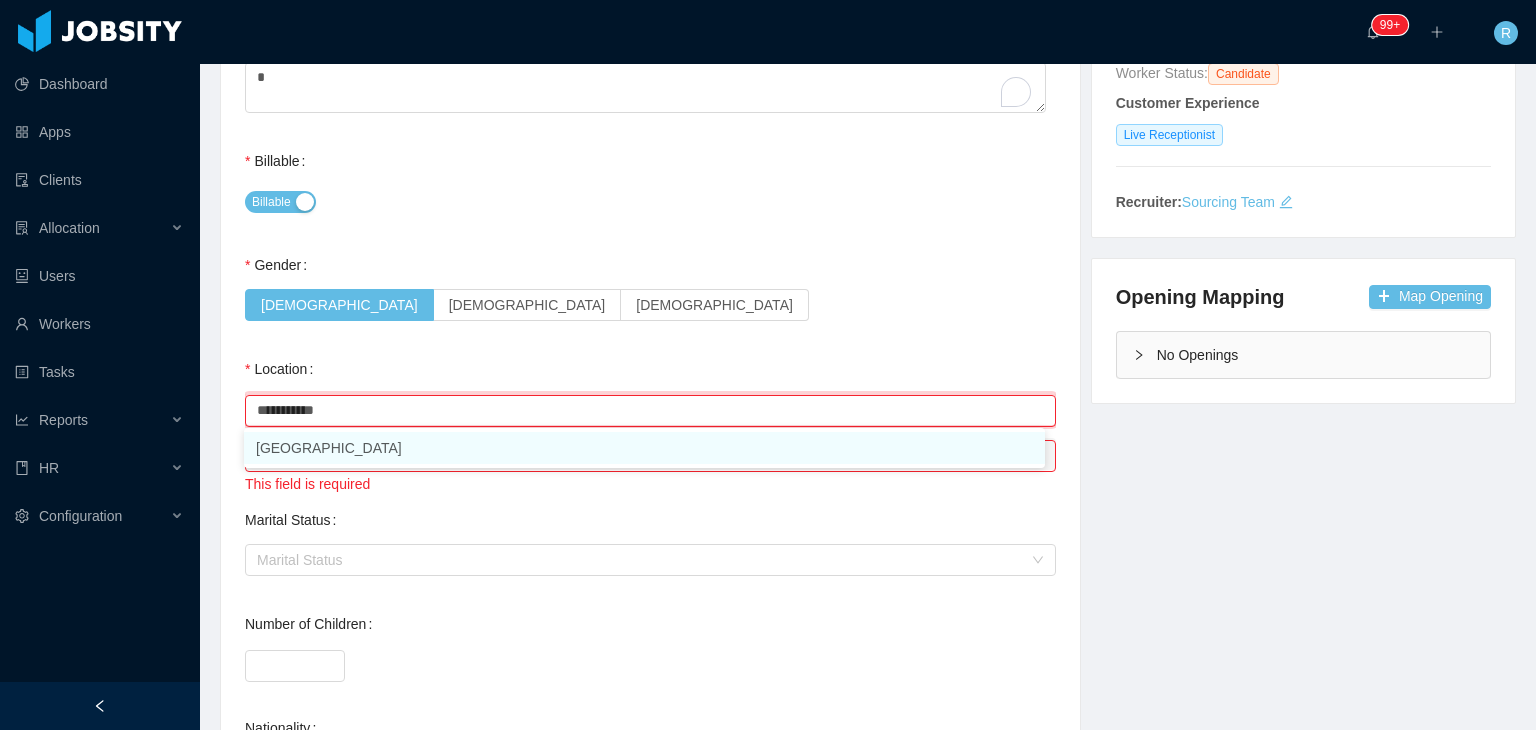 click on "[GEOGRAPHIC_DATA]" at bounding box center [644, 448] 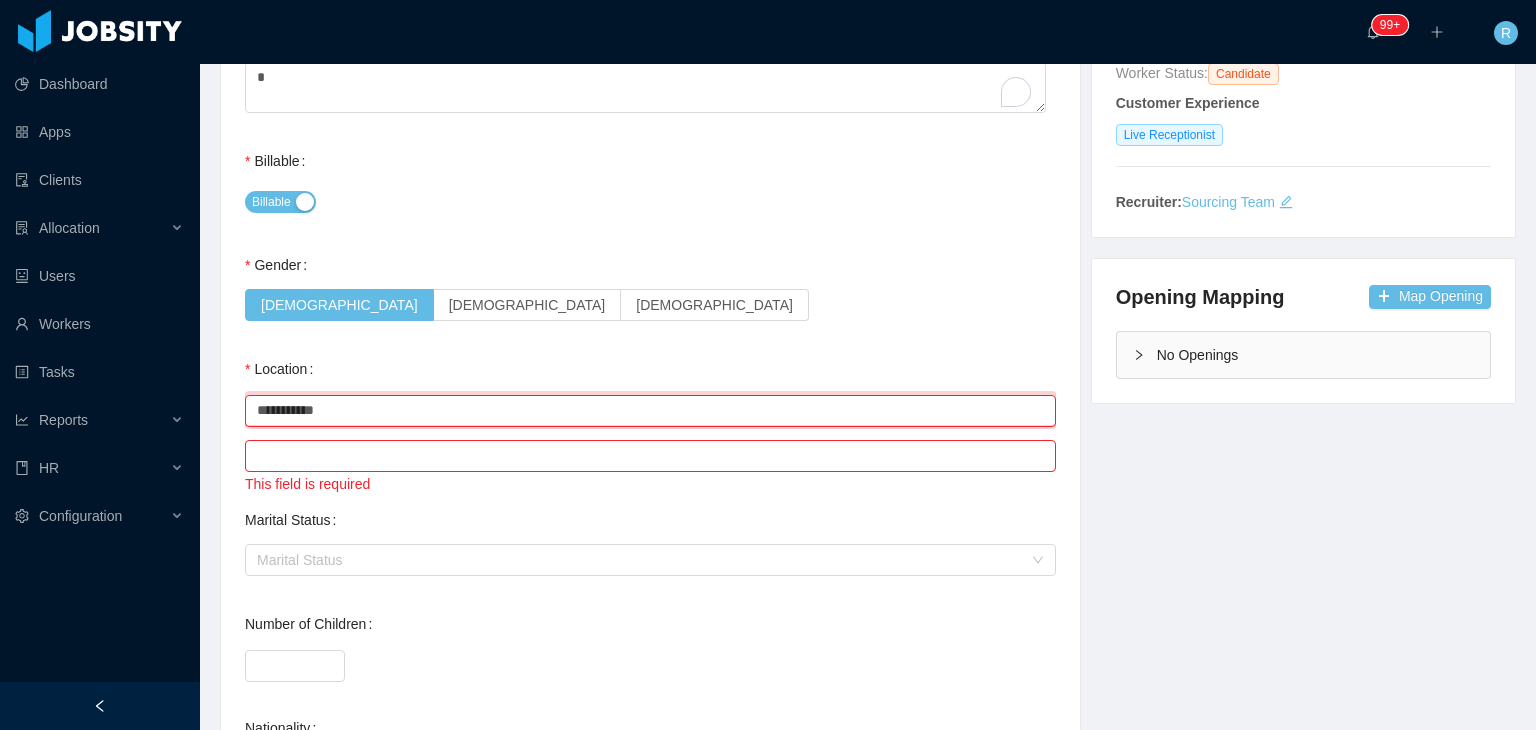 type on "**********" 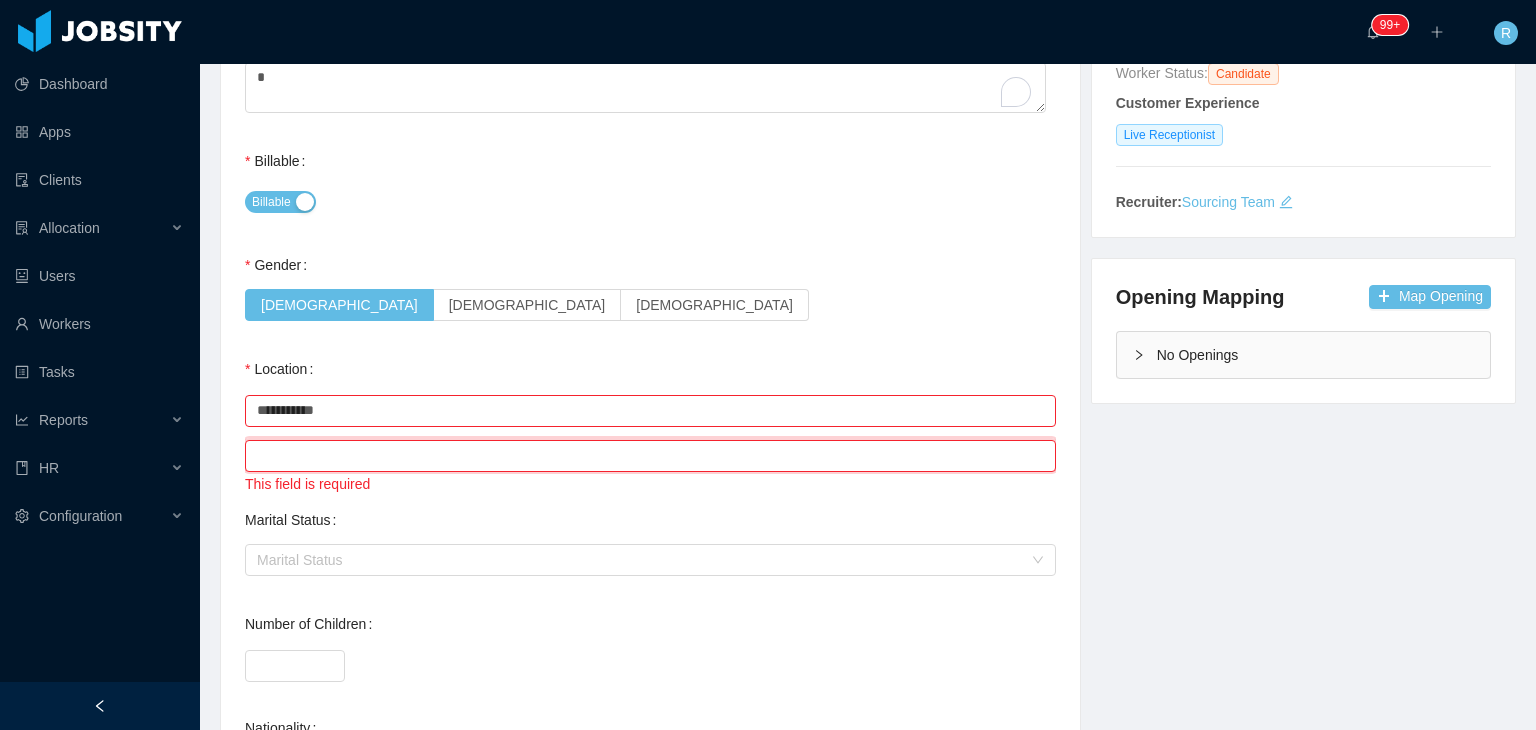 click at bounding box center [650, 456] 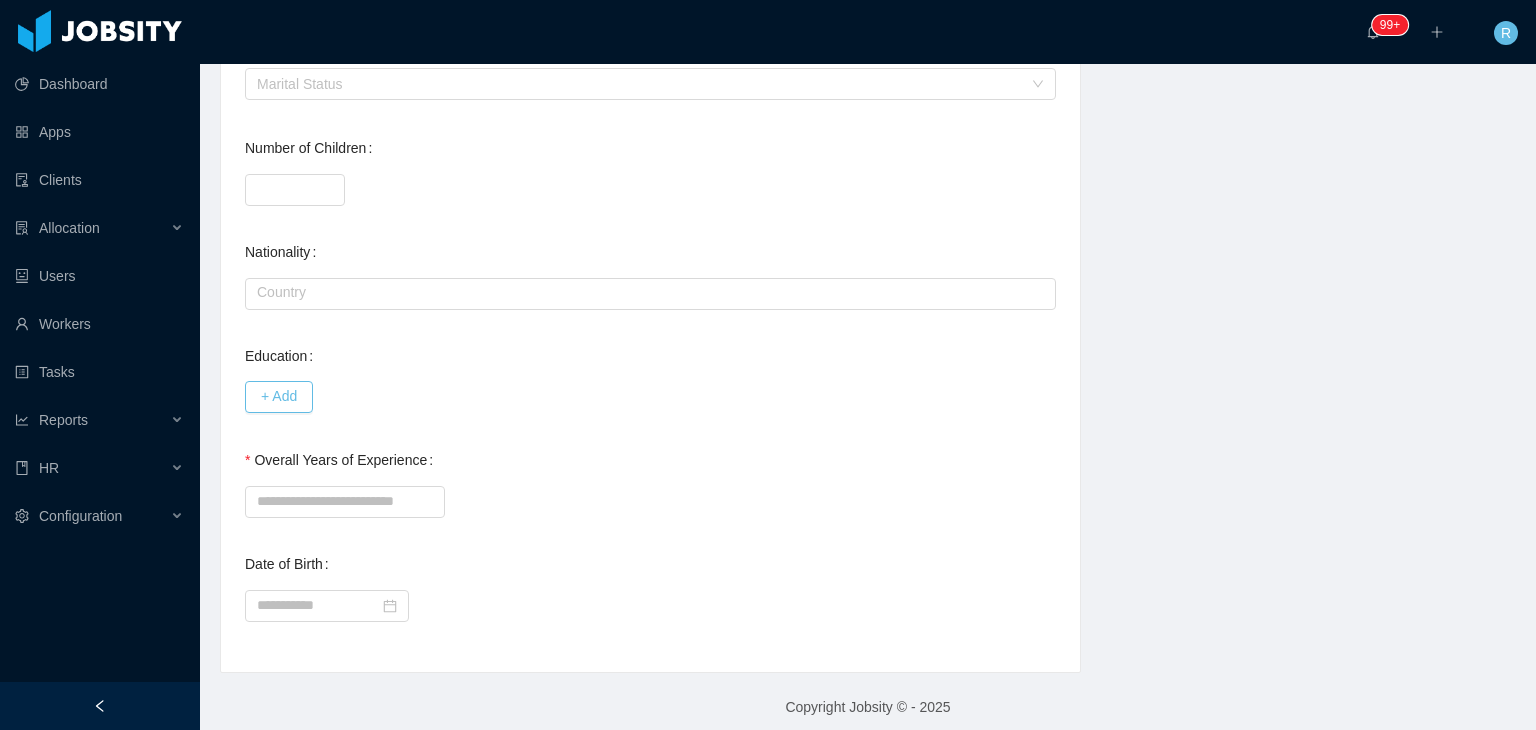 scroll, scrollTop: 786, scrollLeft: 0, axis: vertical 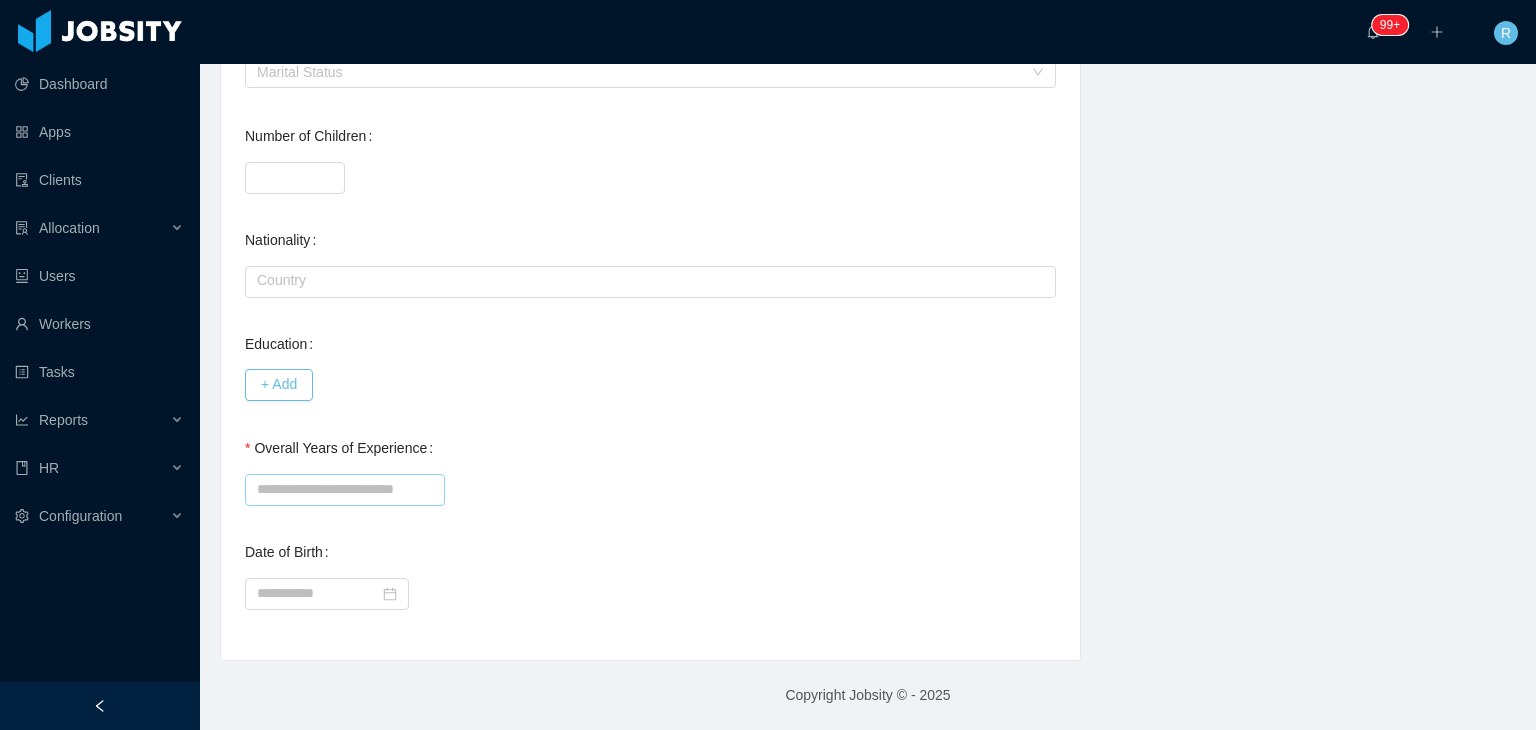 type on "**********" 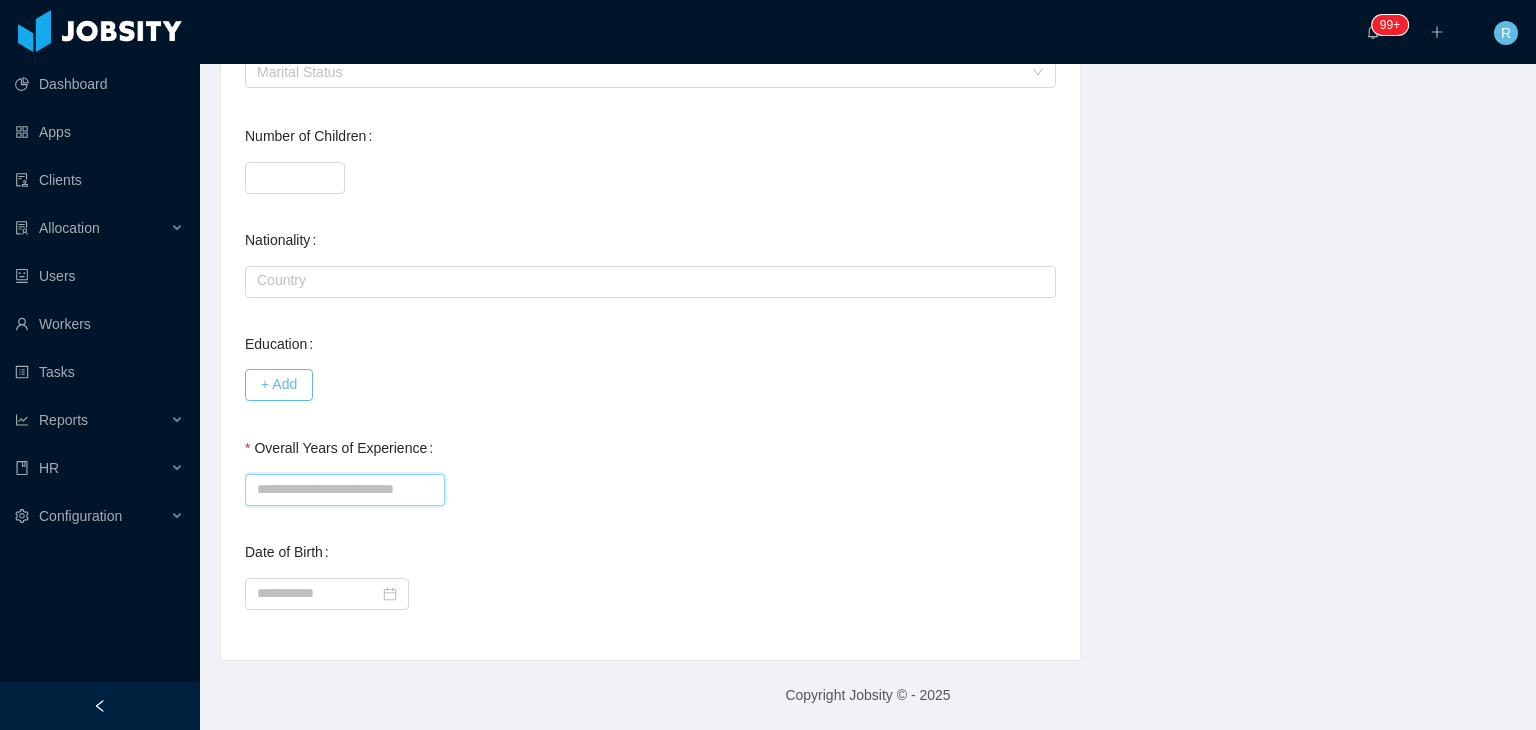 click on "Overall Years of Experience" at bounding box center (345, 490) 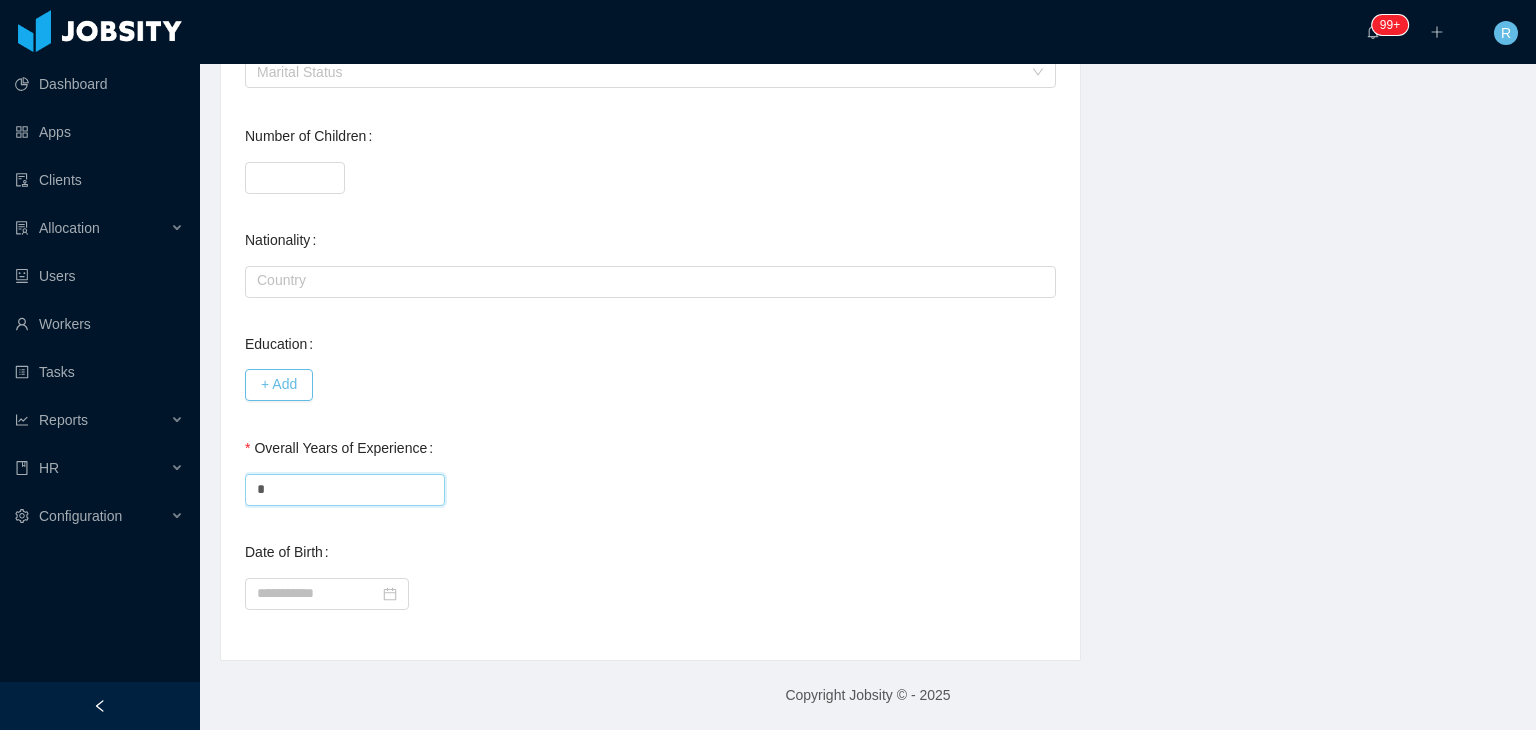 type on "*" 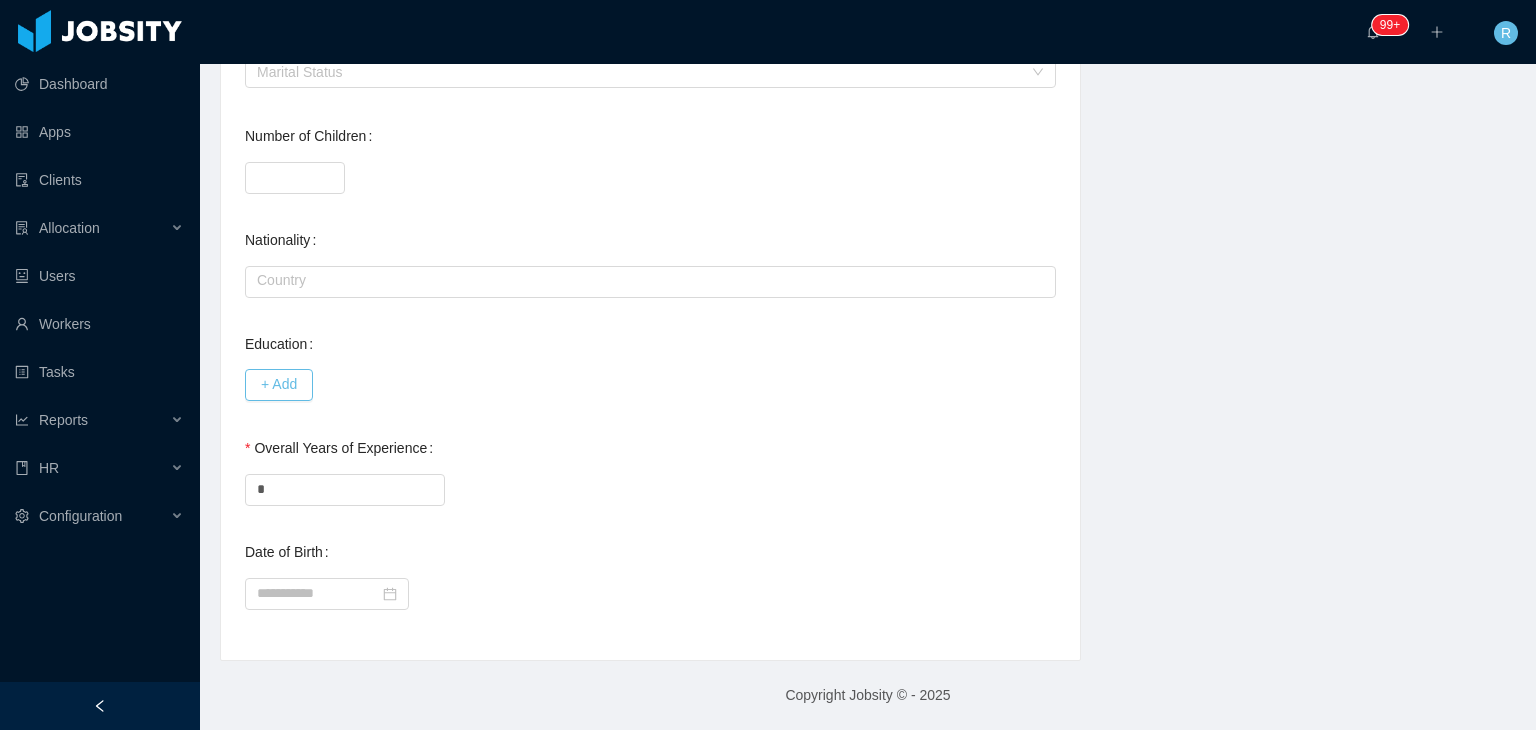 click on "Overall Years of Experience *" at bounding box center (650, 468) 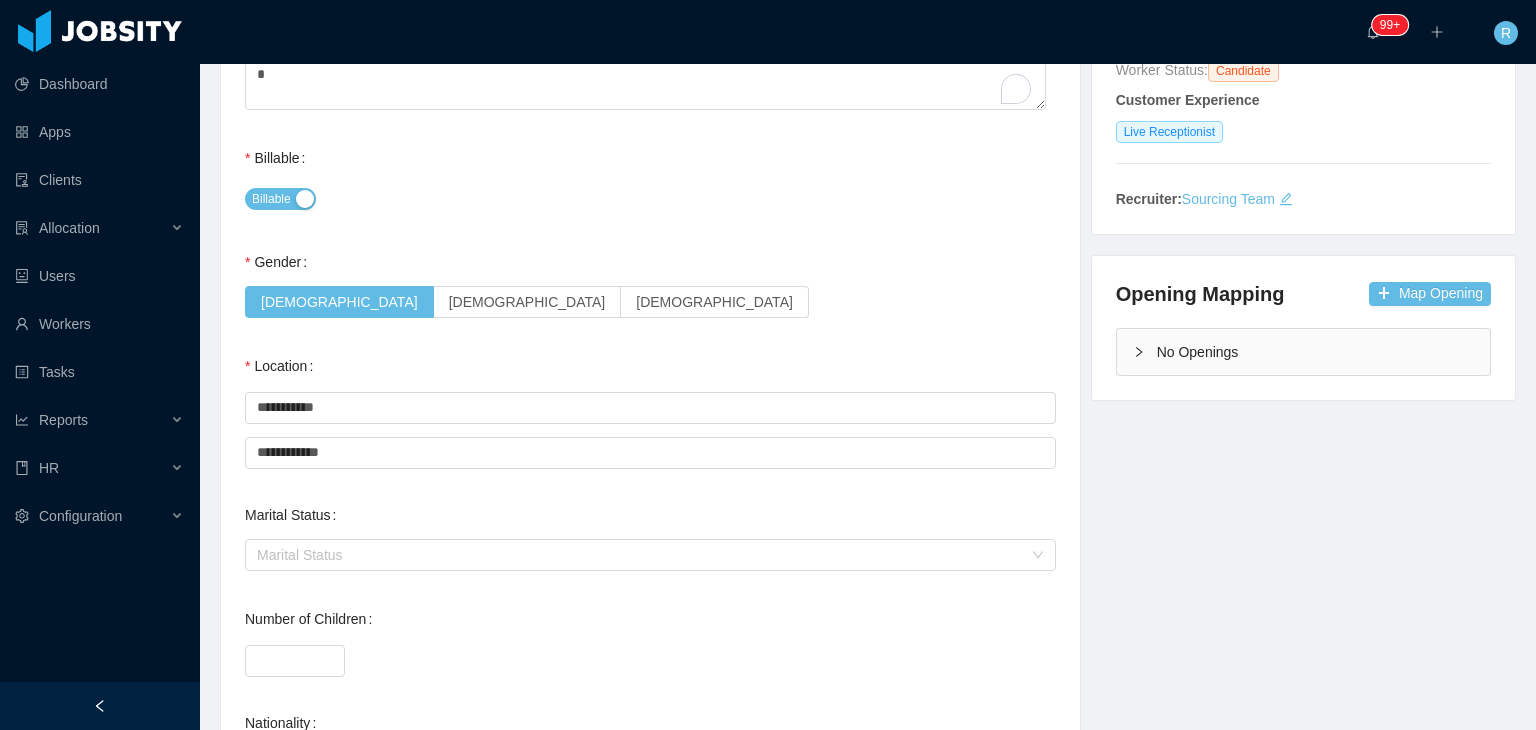 scroll, scrollTop: 0, scrollLeft: 0, axis: both 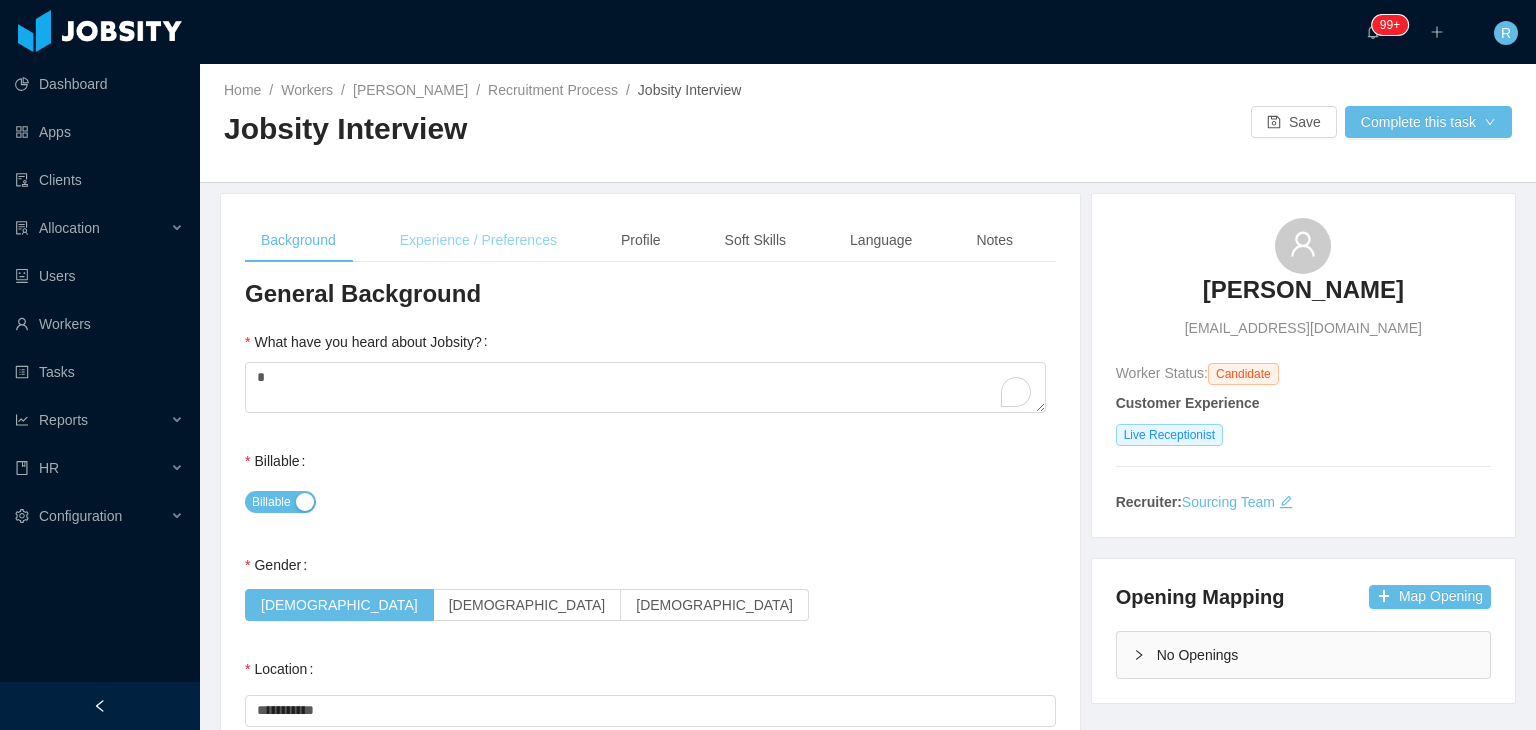 click on "Experience / Preferences" at bounding box center [478, 240] 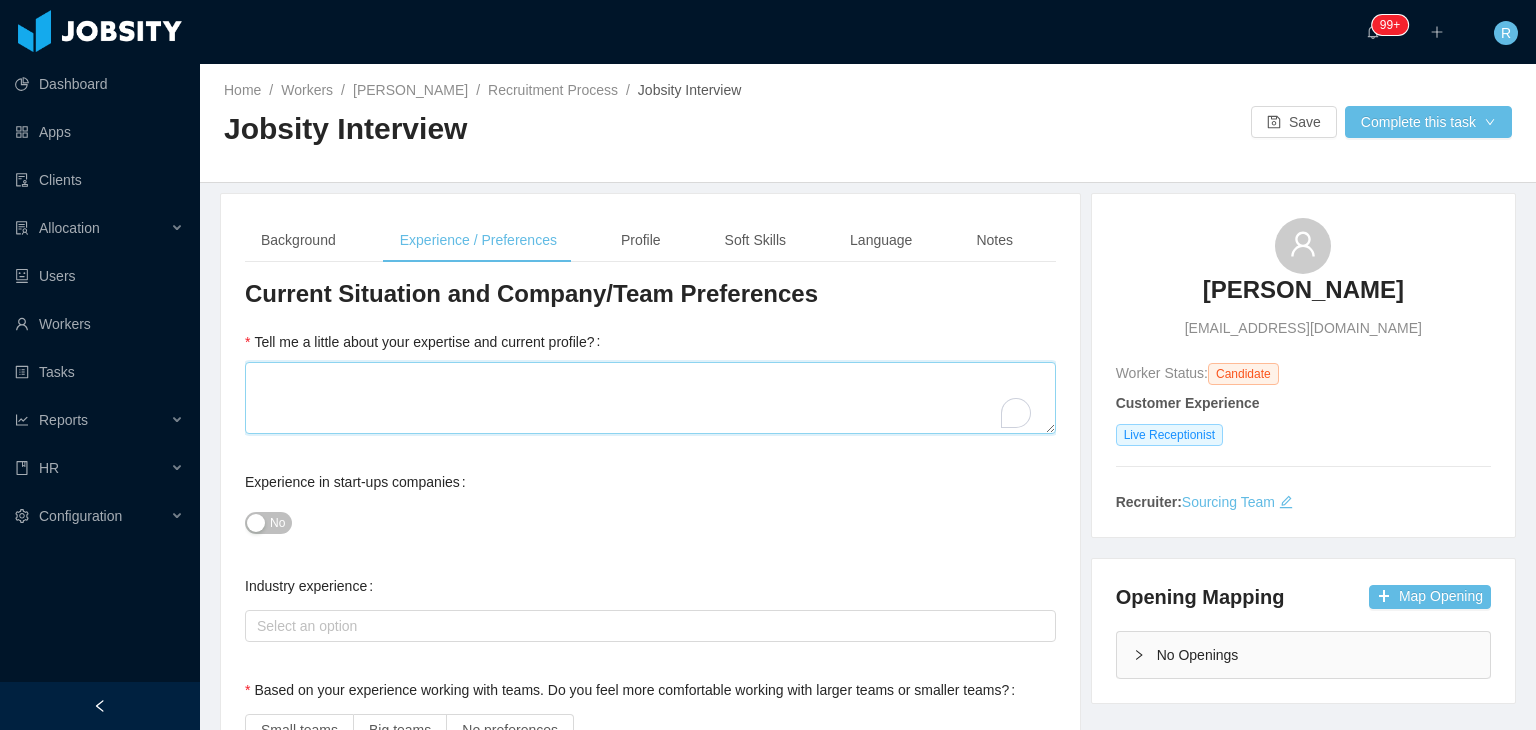 click on "Tell me a little about your expertise and current profile?" at bounding box center (650, 398) 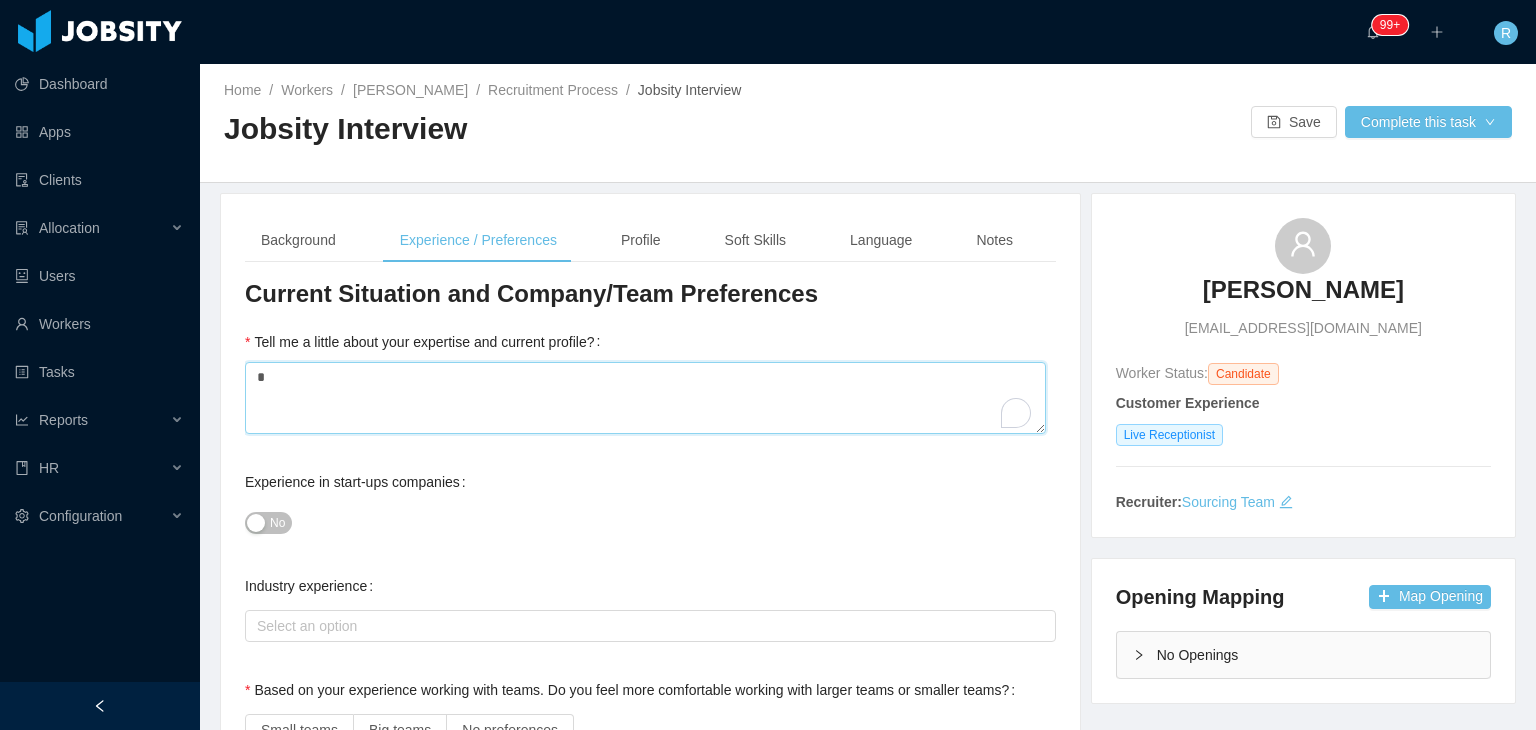 type 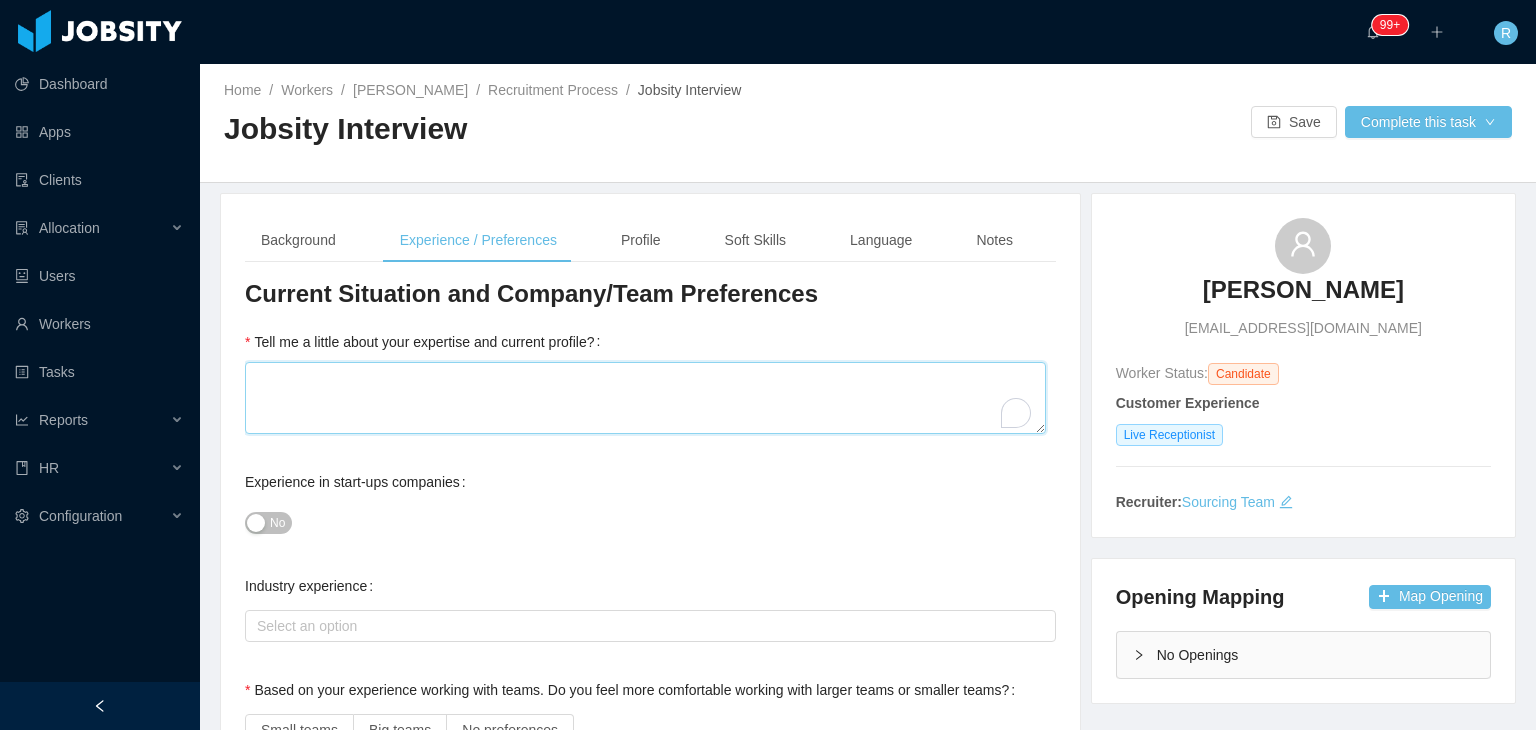 type 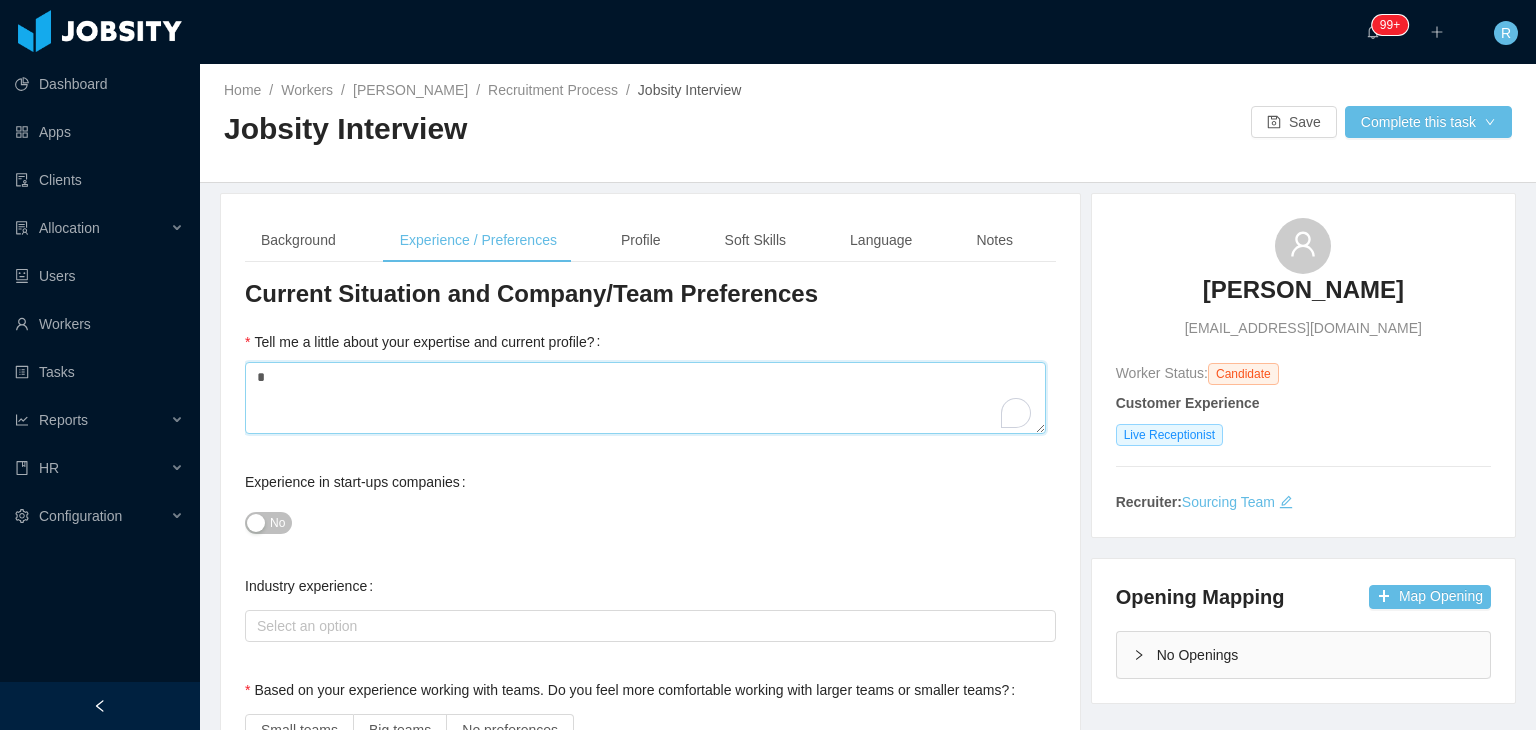 type 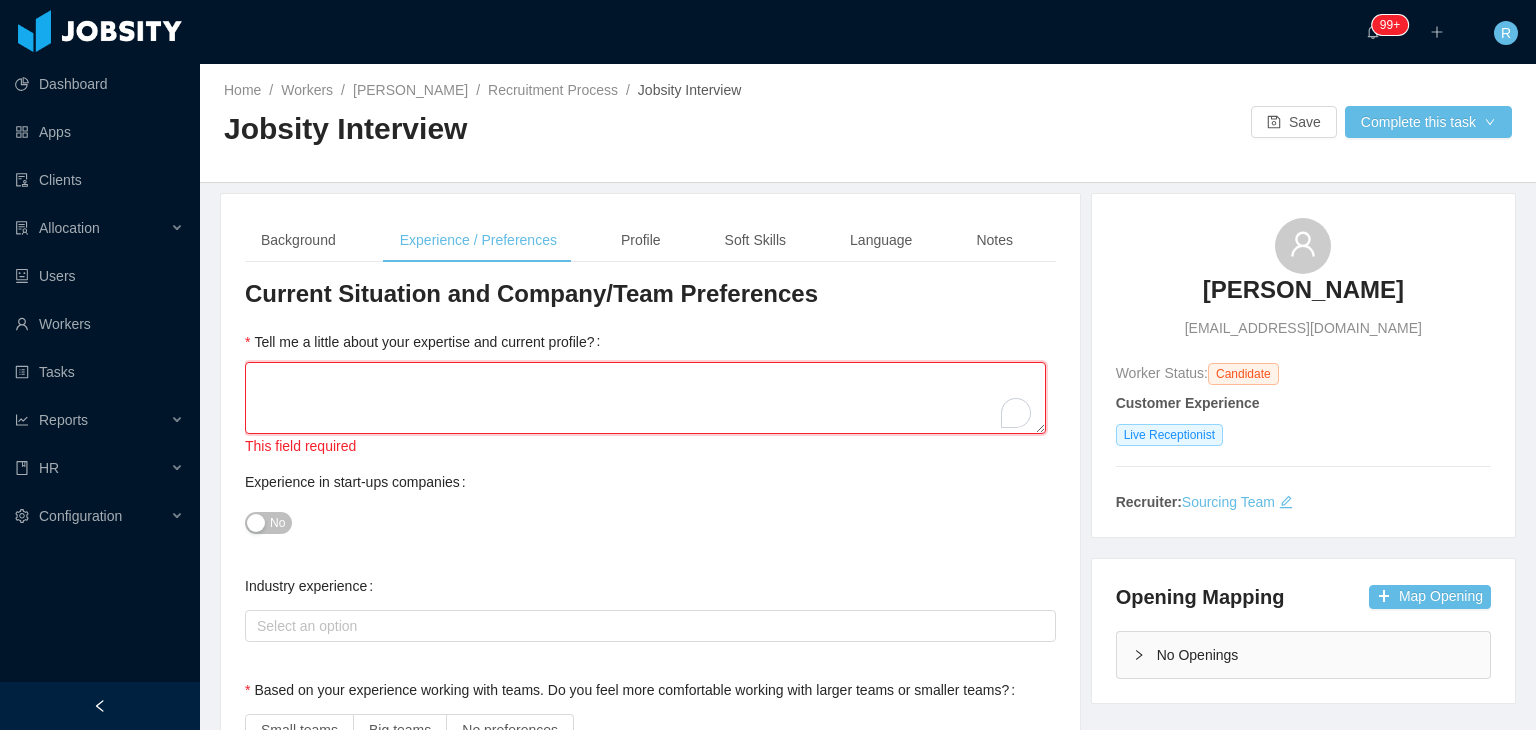 type 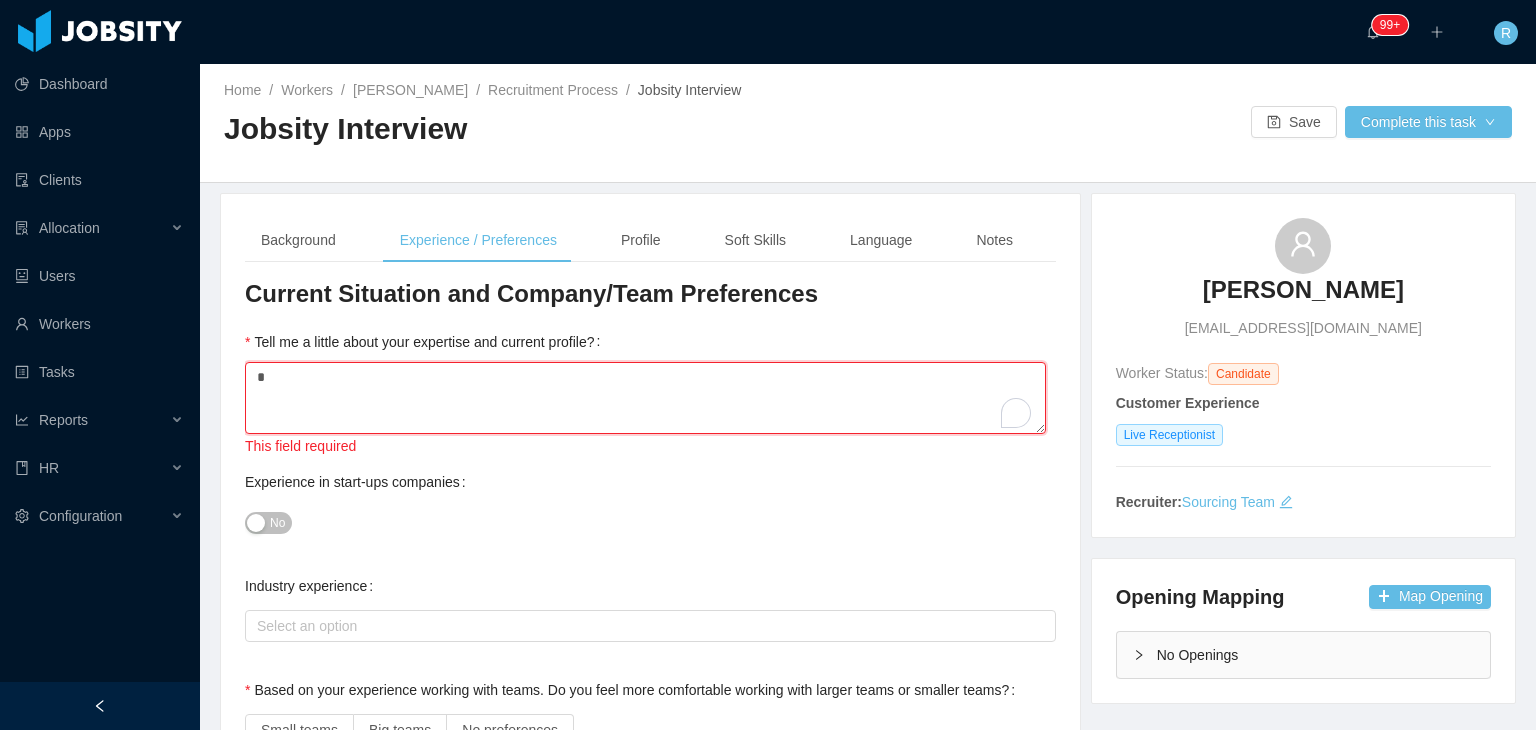 type 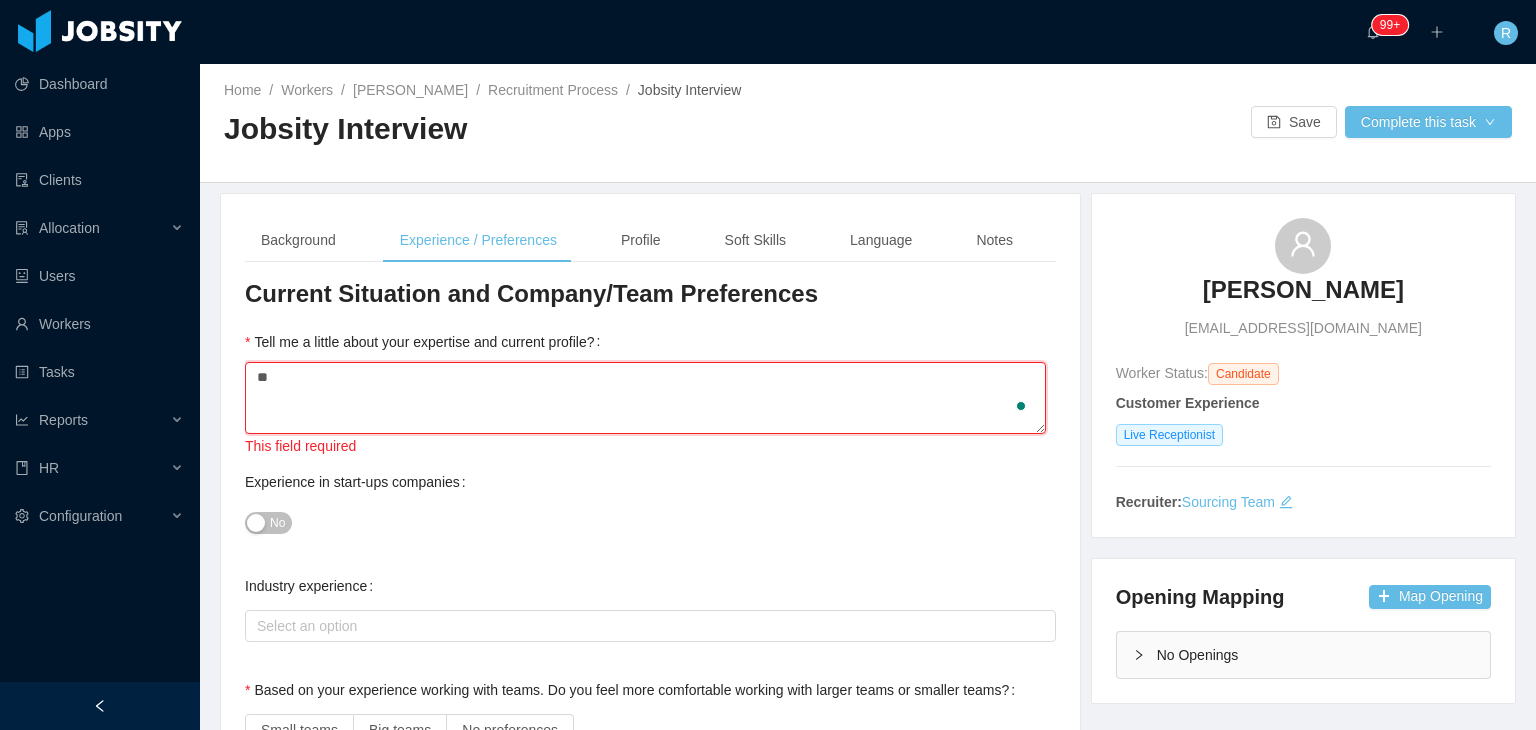 type 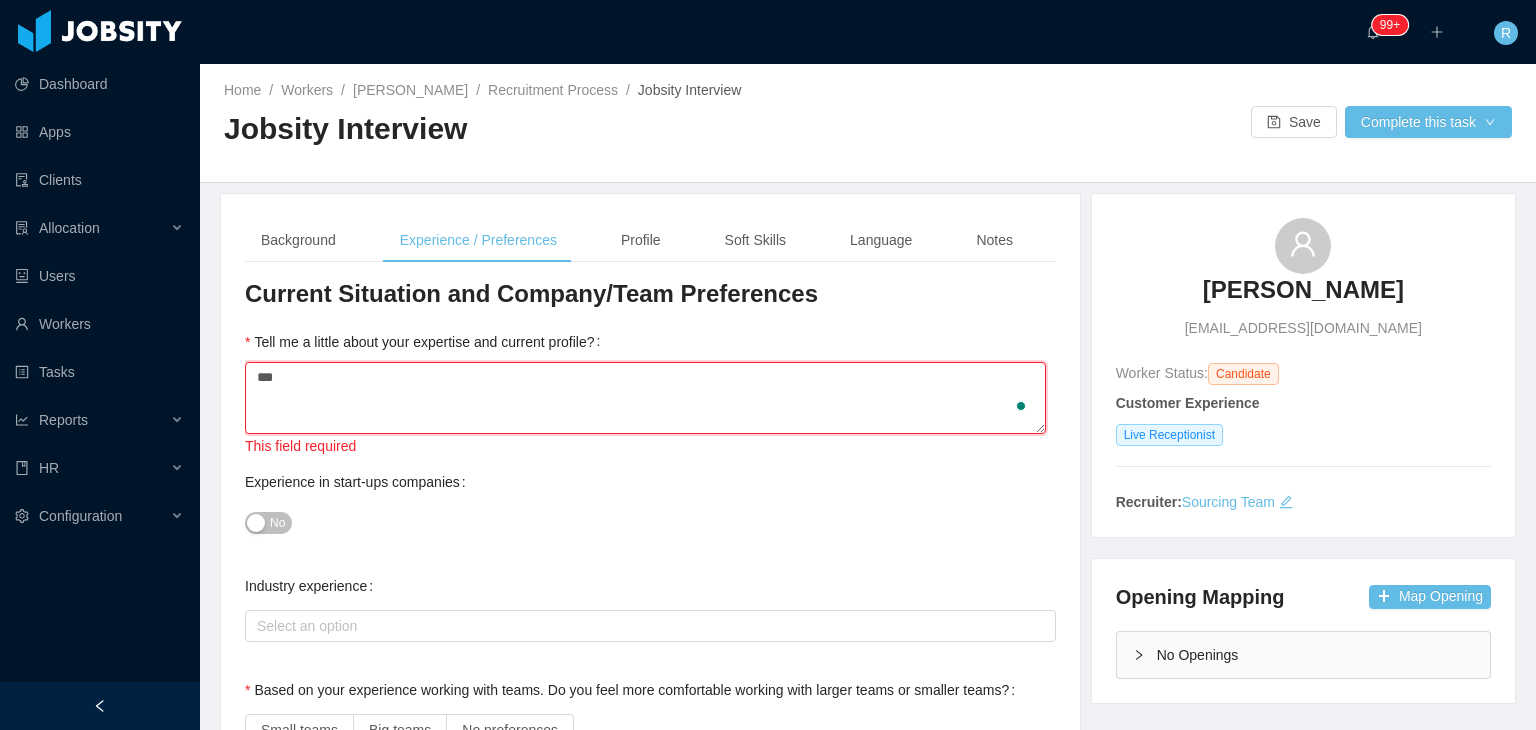 type 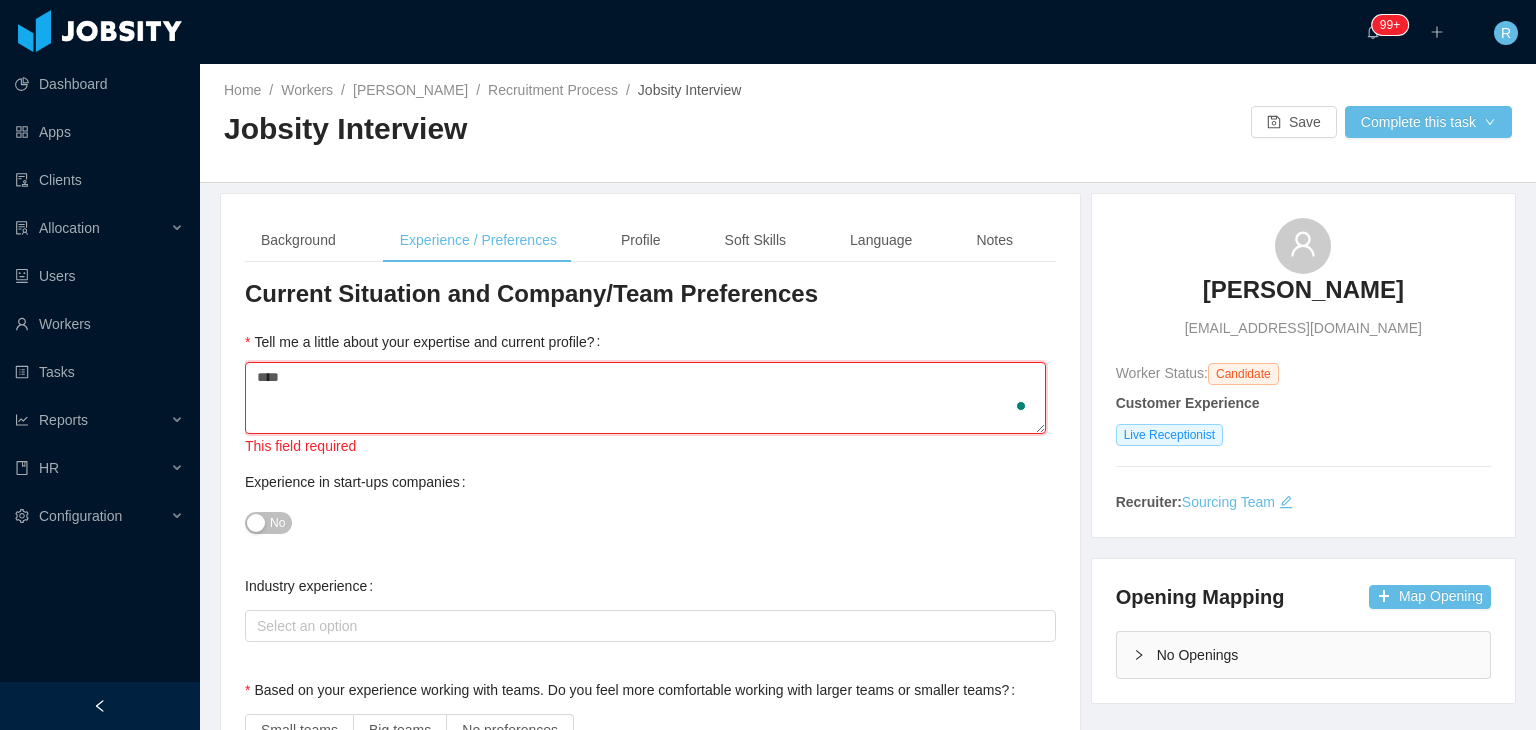 type 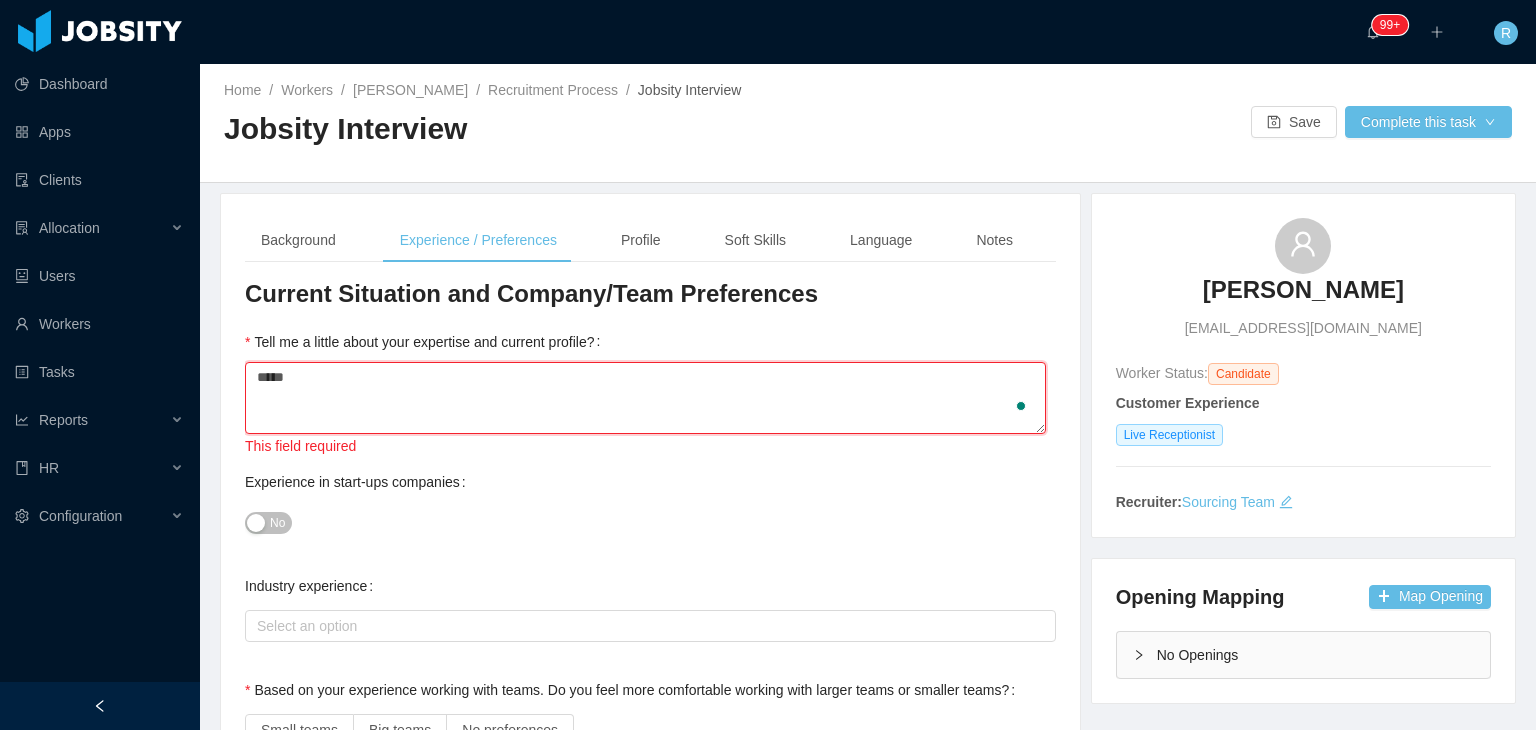 type 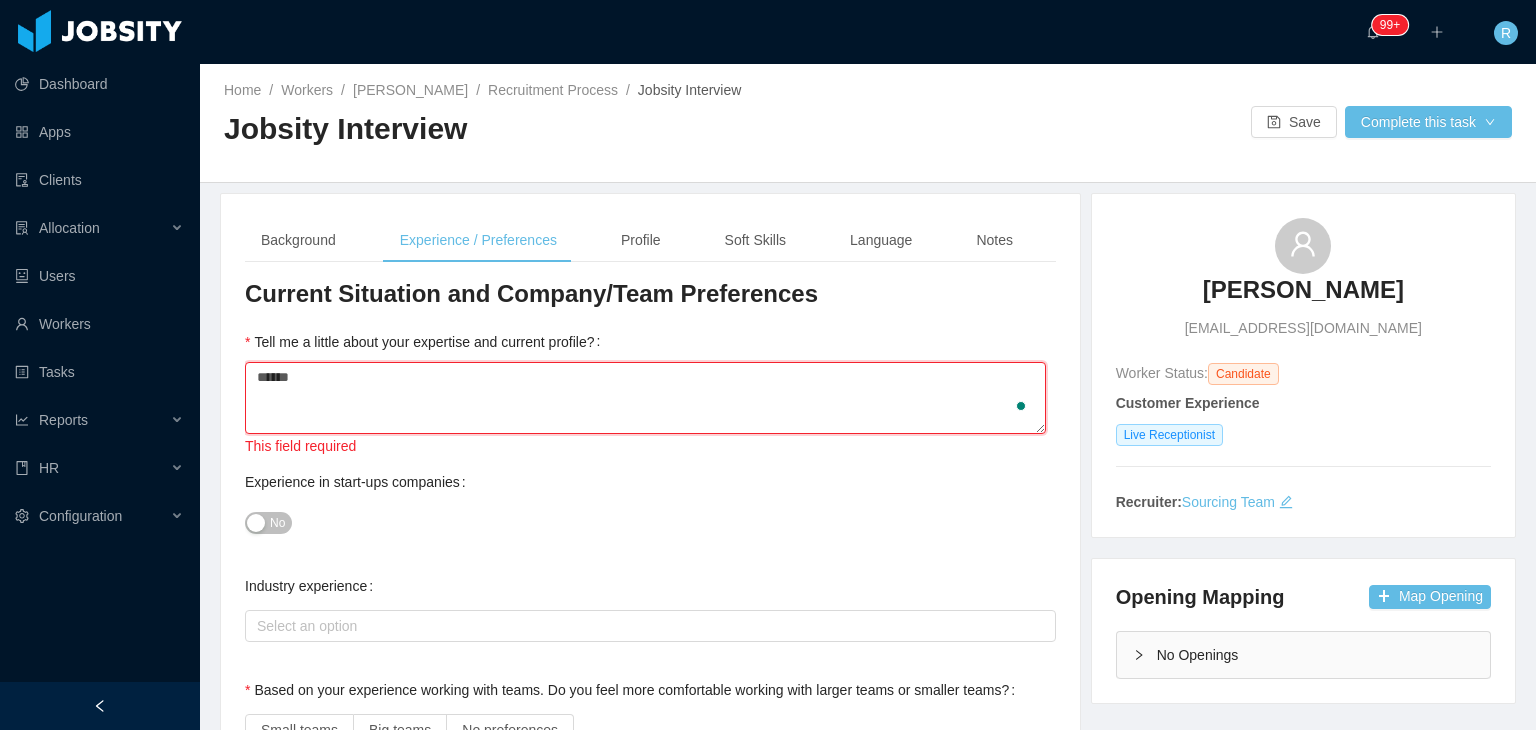 type 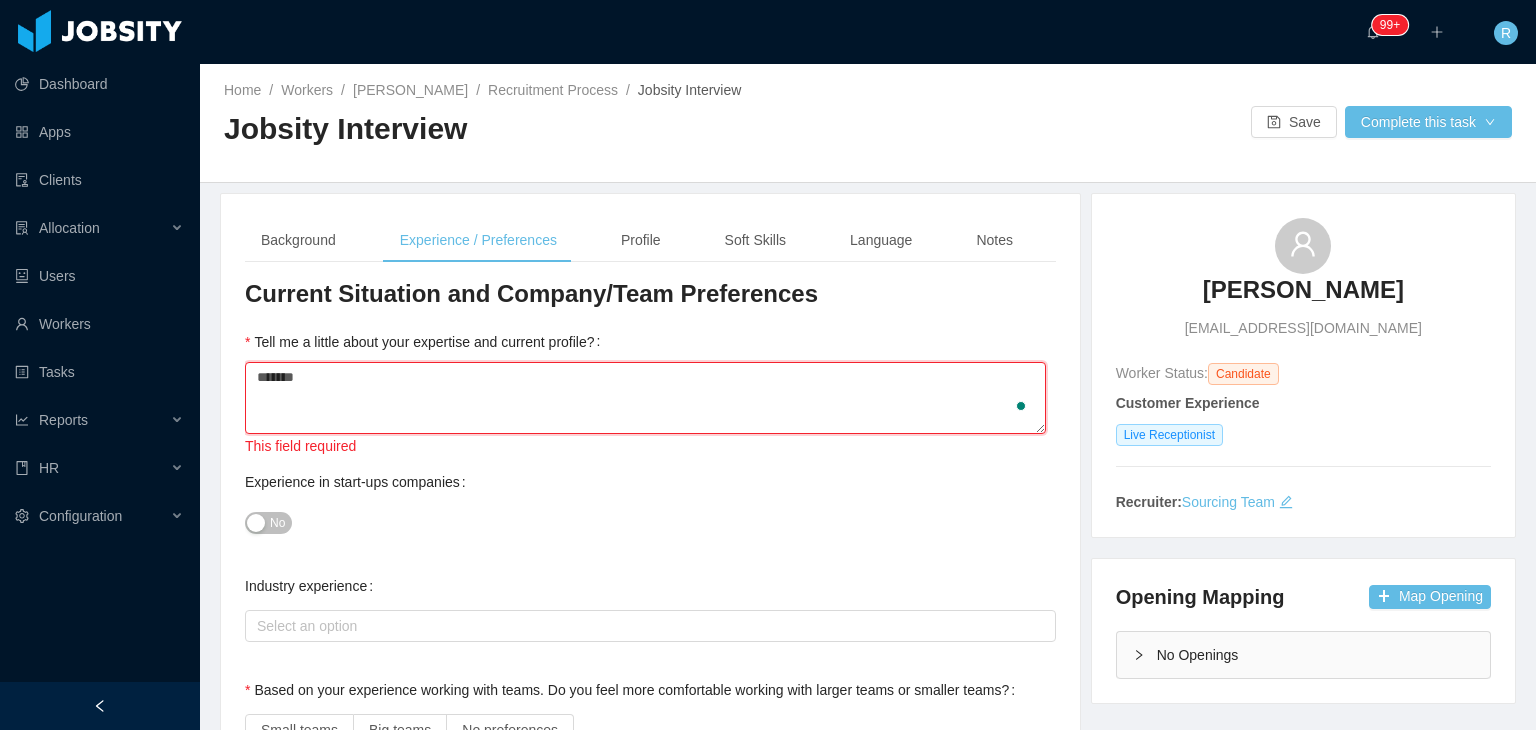 type 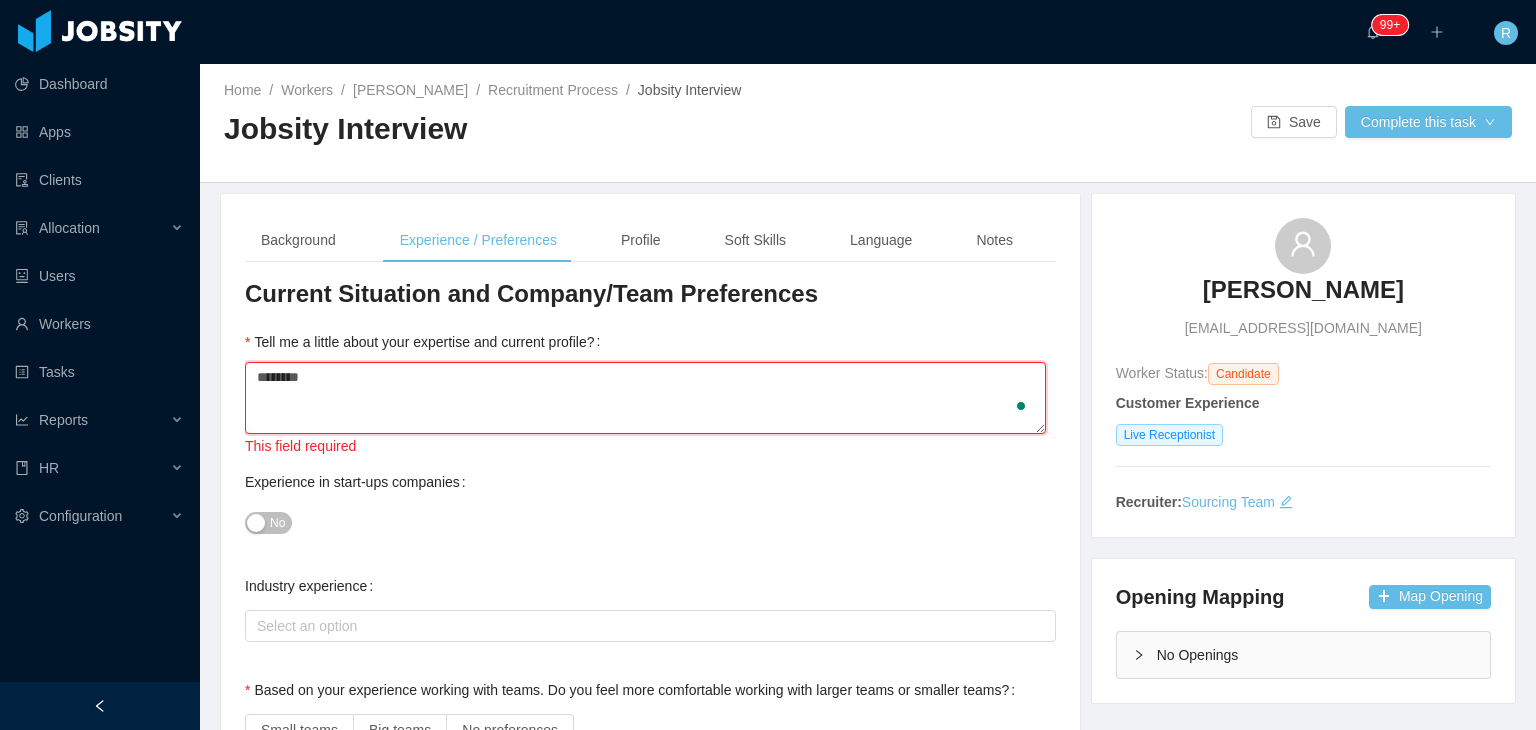 type 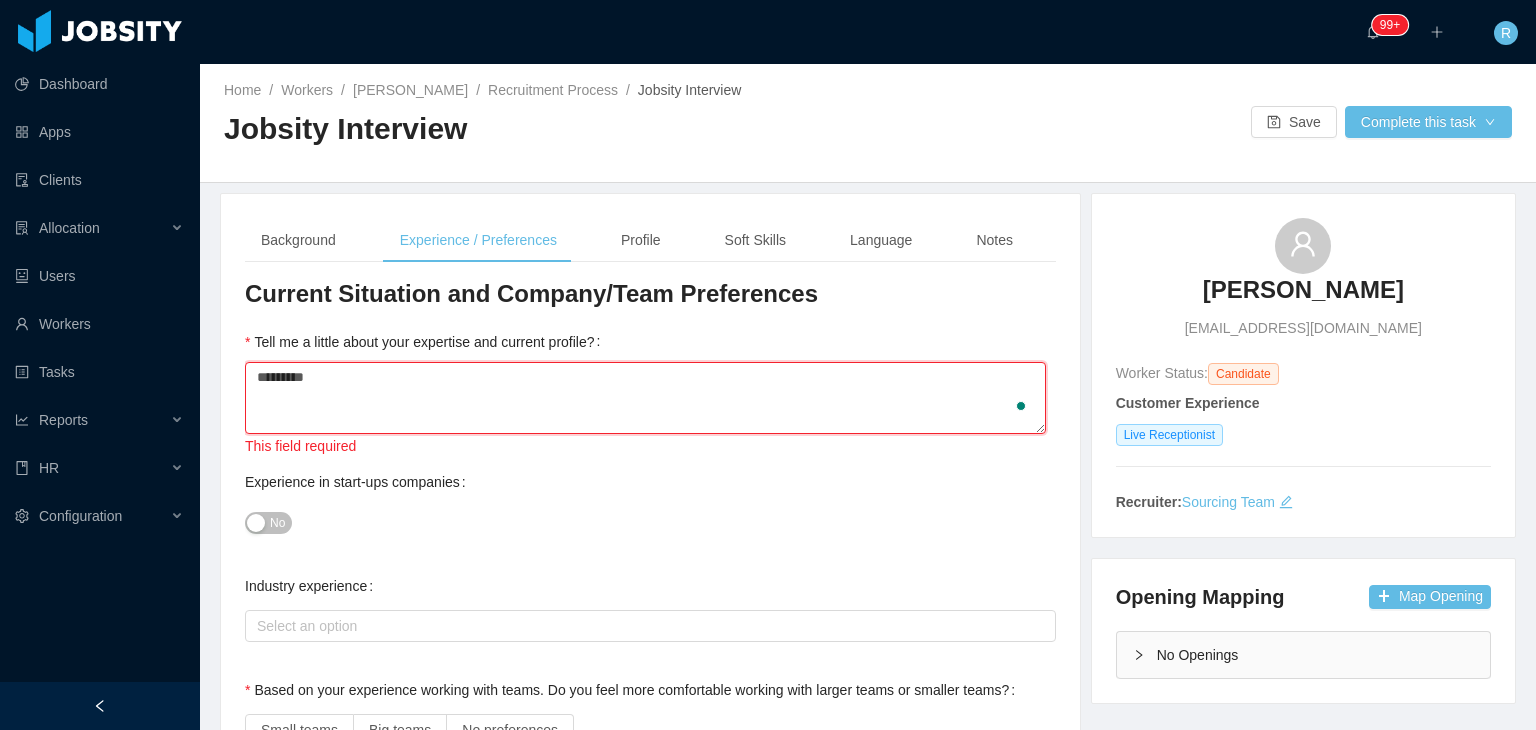 type 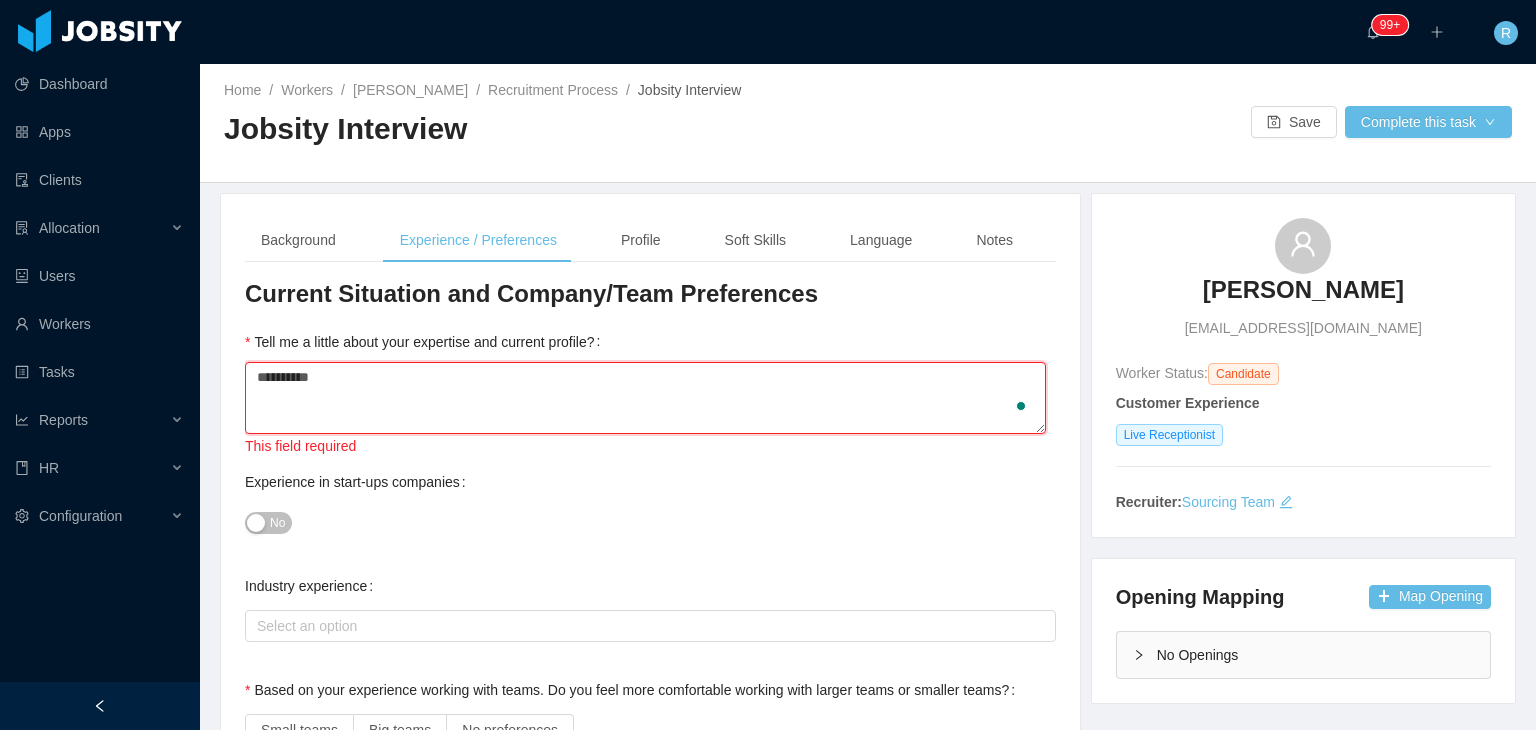type 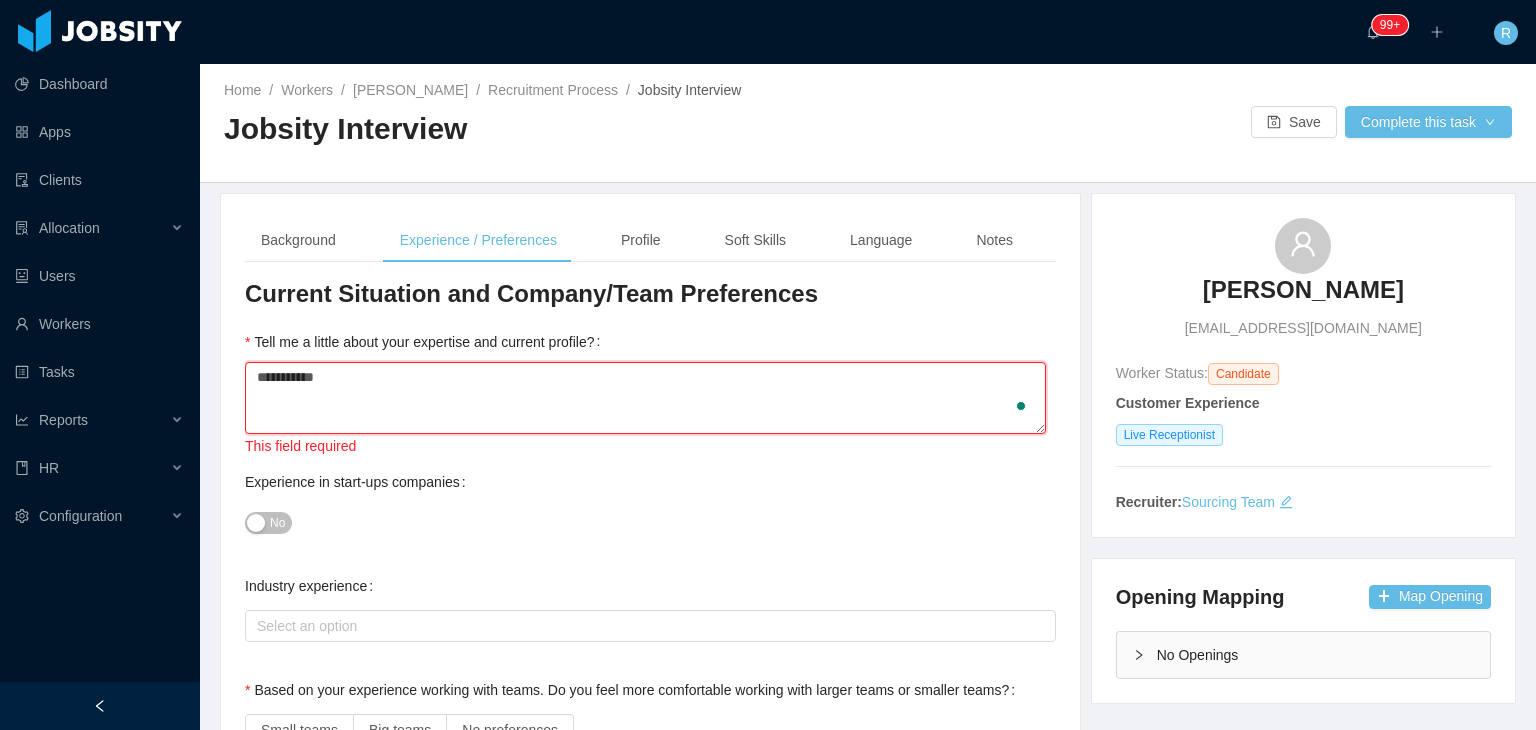 type 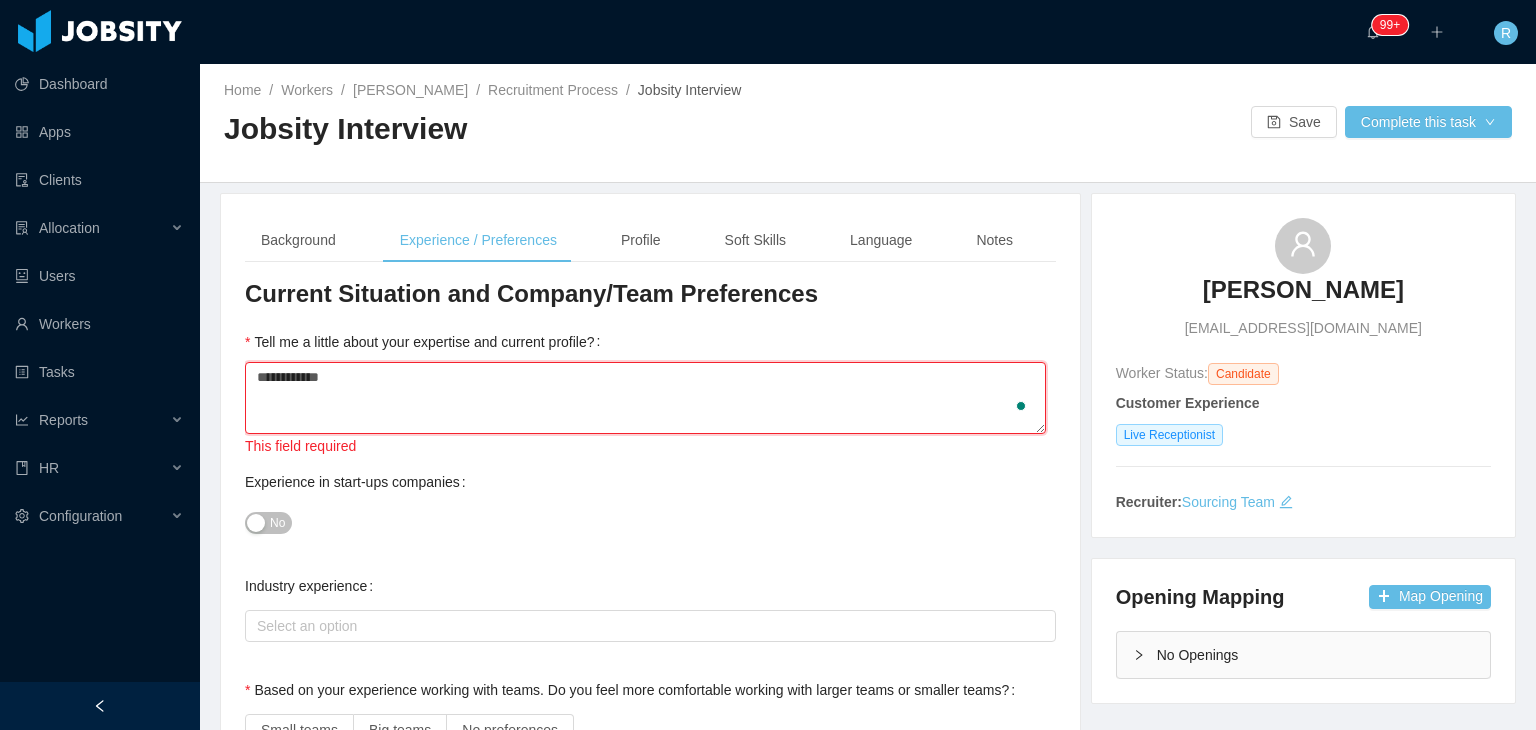 type 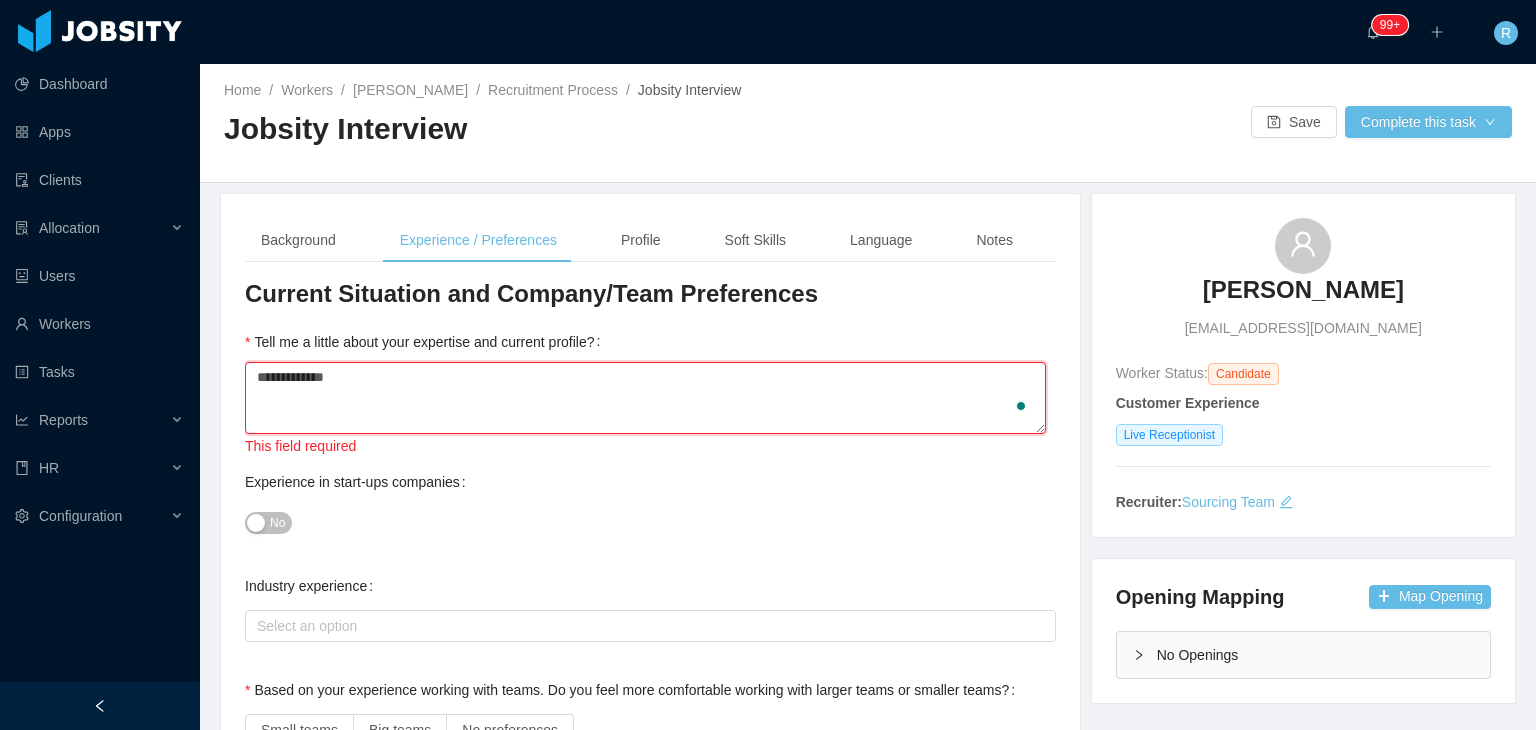 type 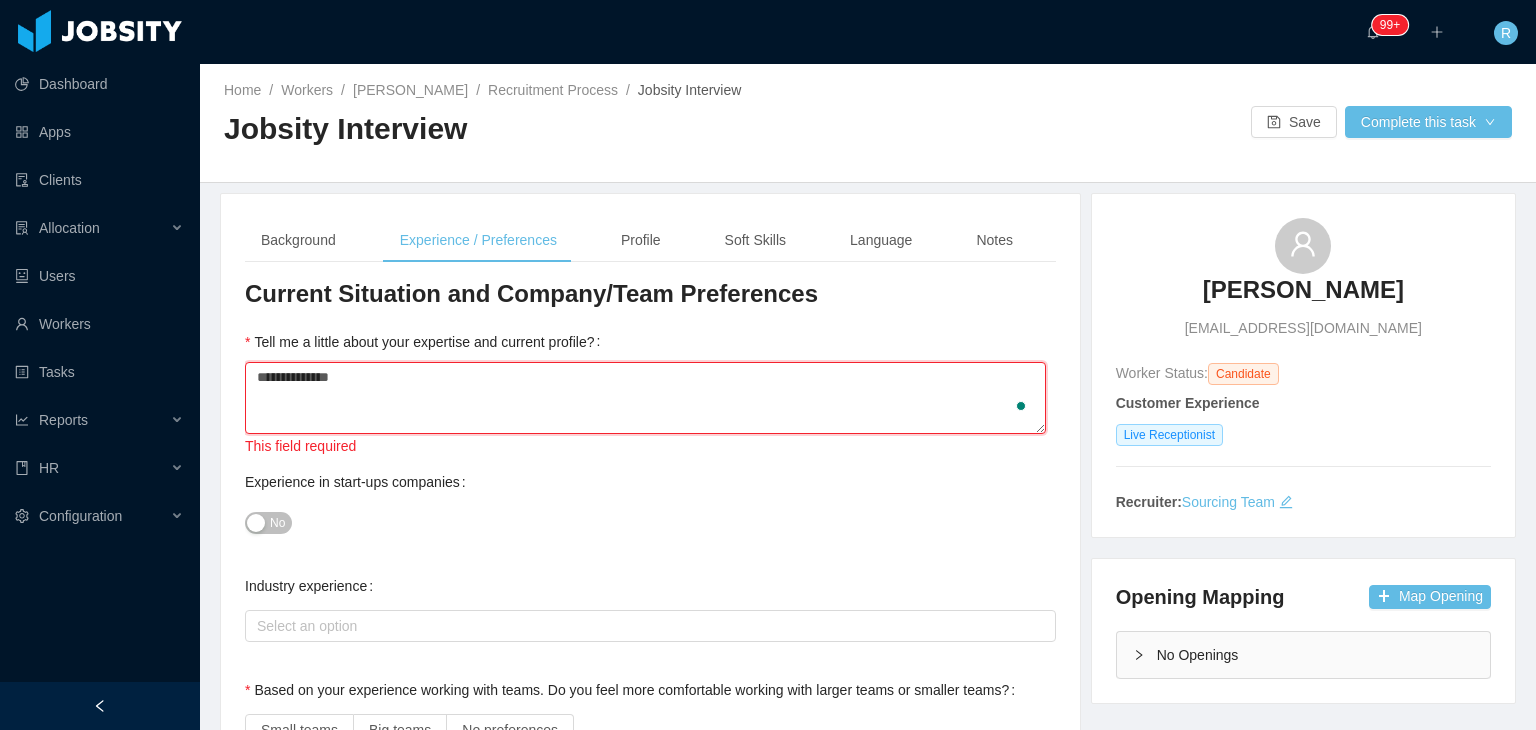 type 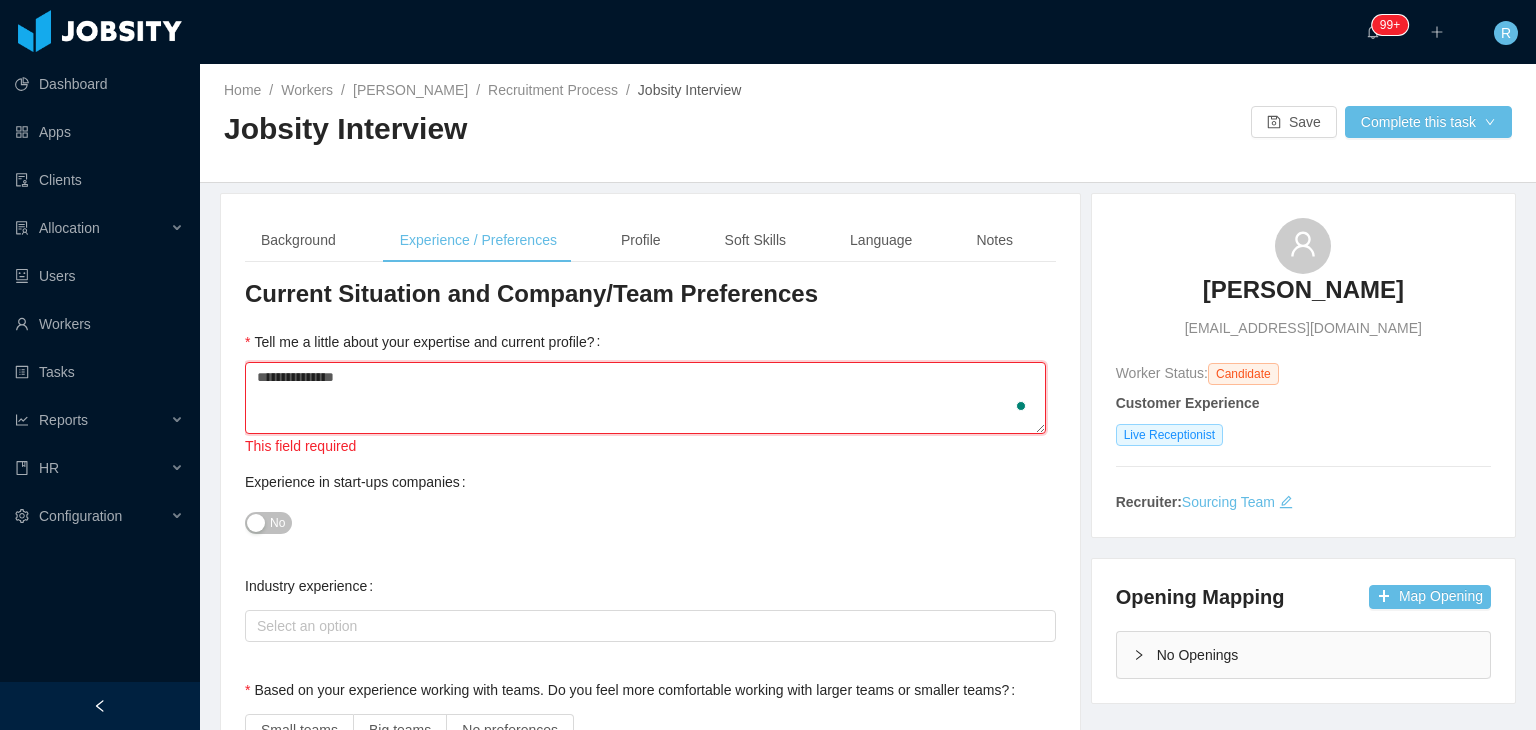 type 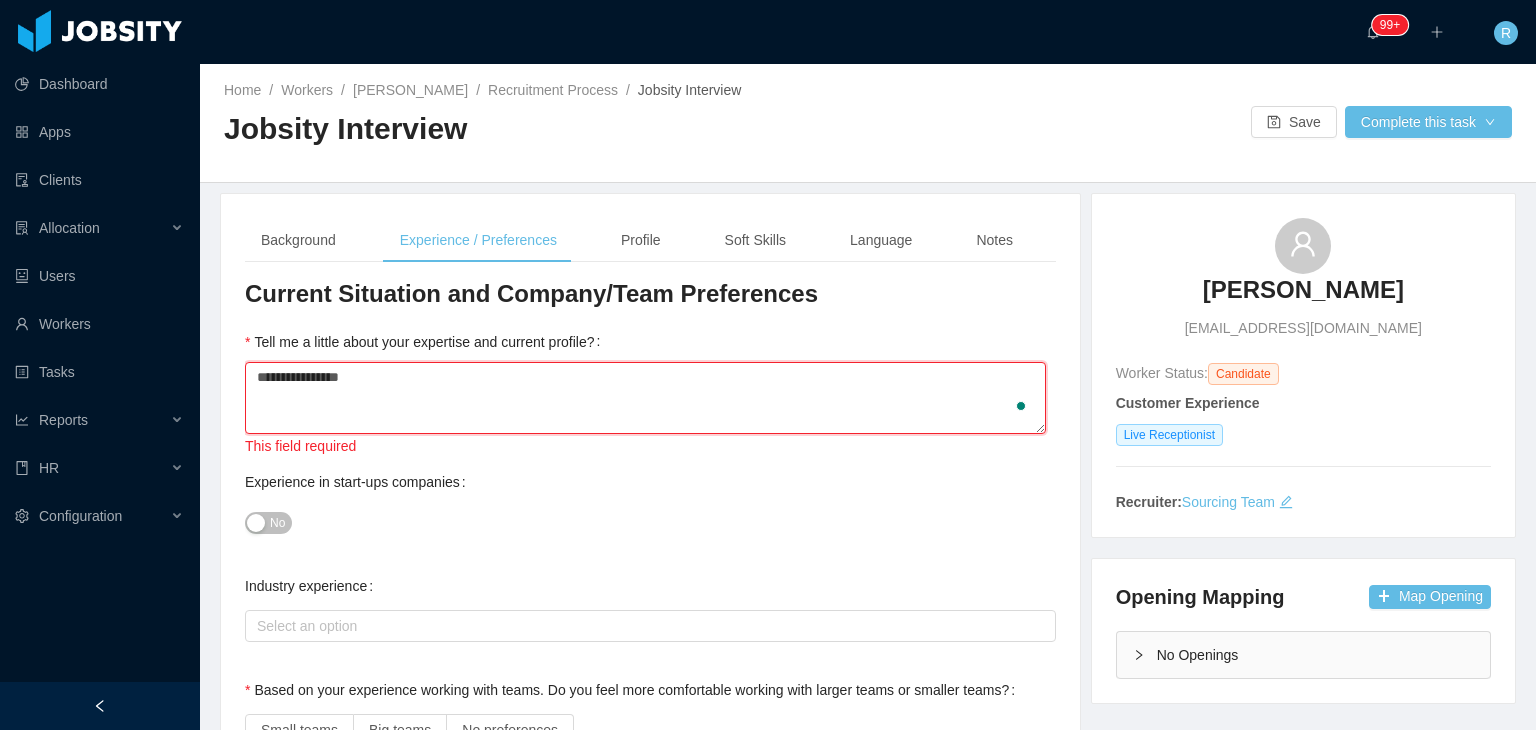 type 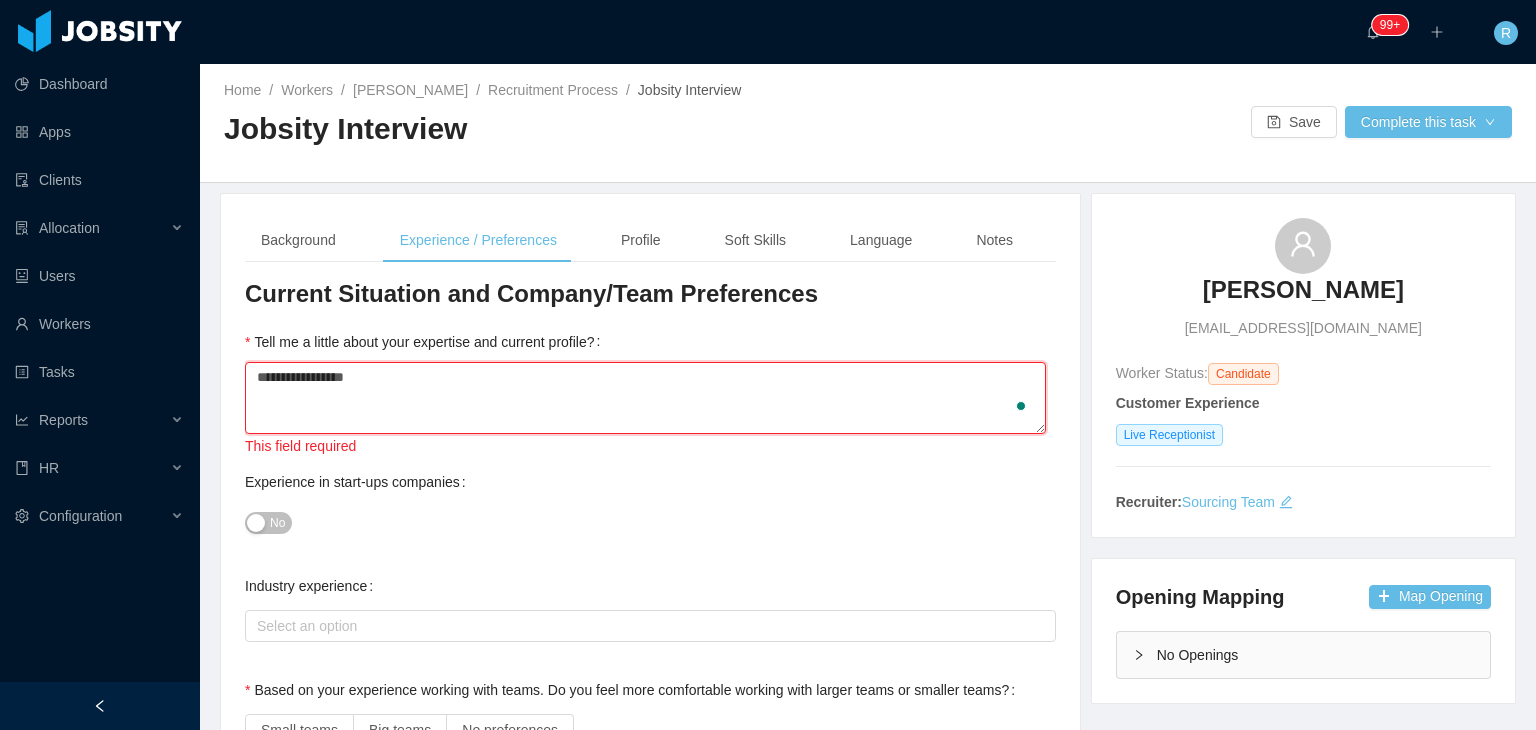 type on "**********" 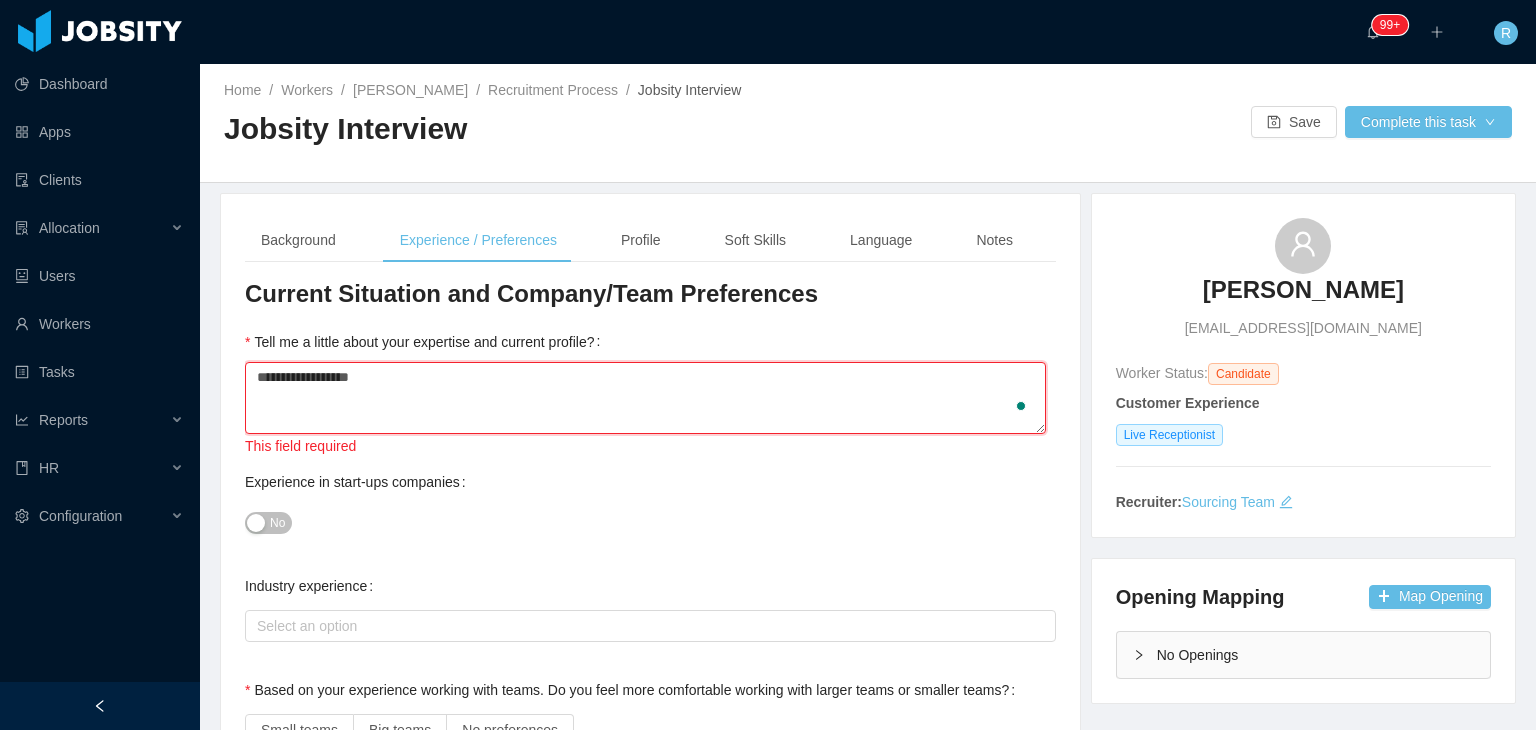 type 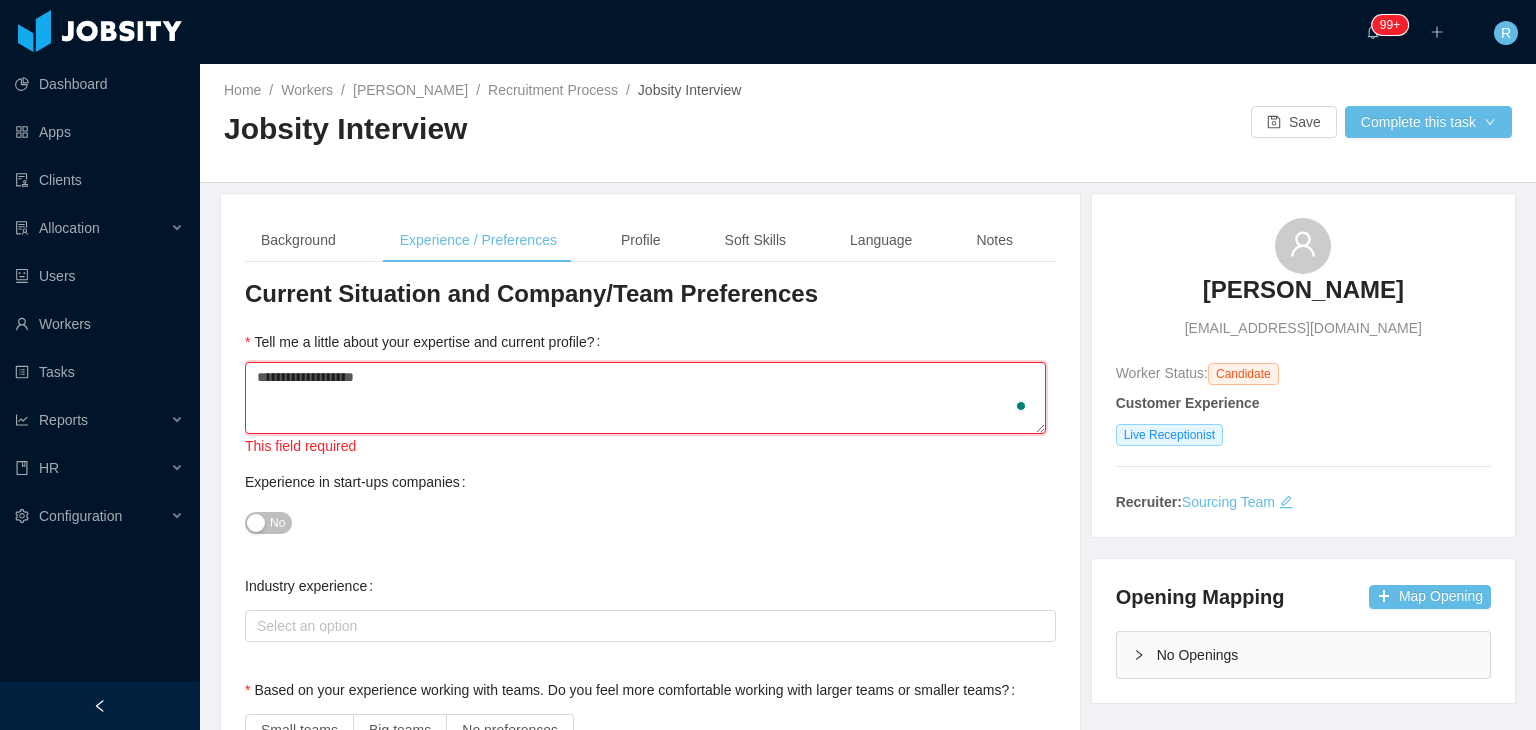 type 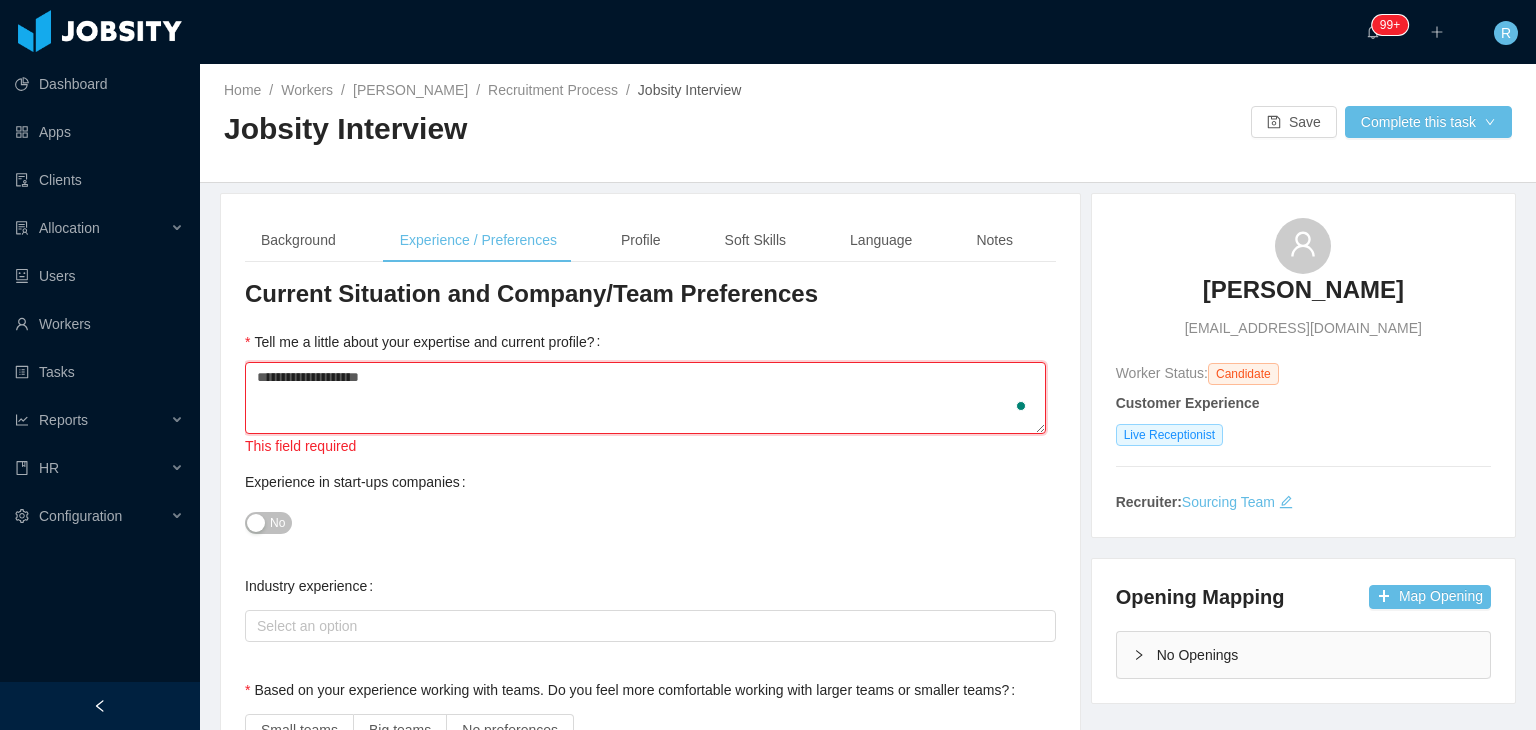type 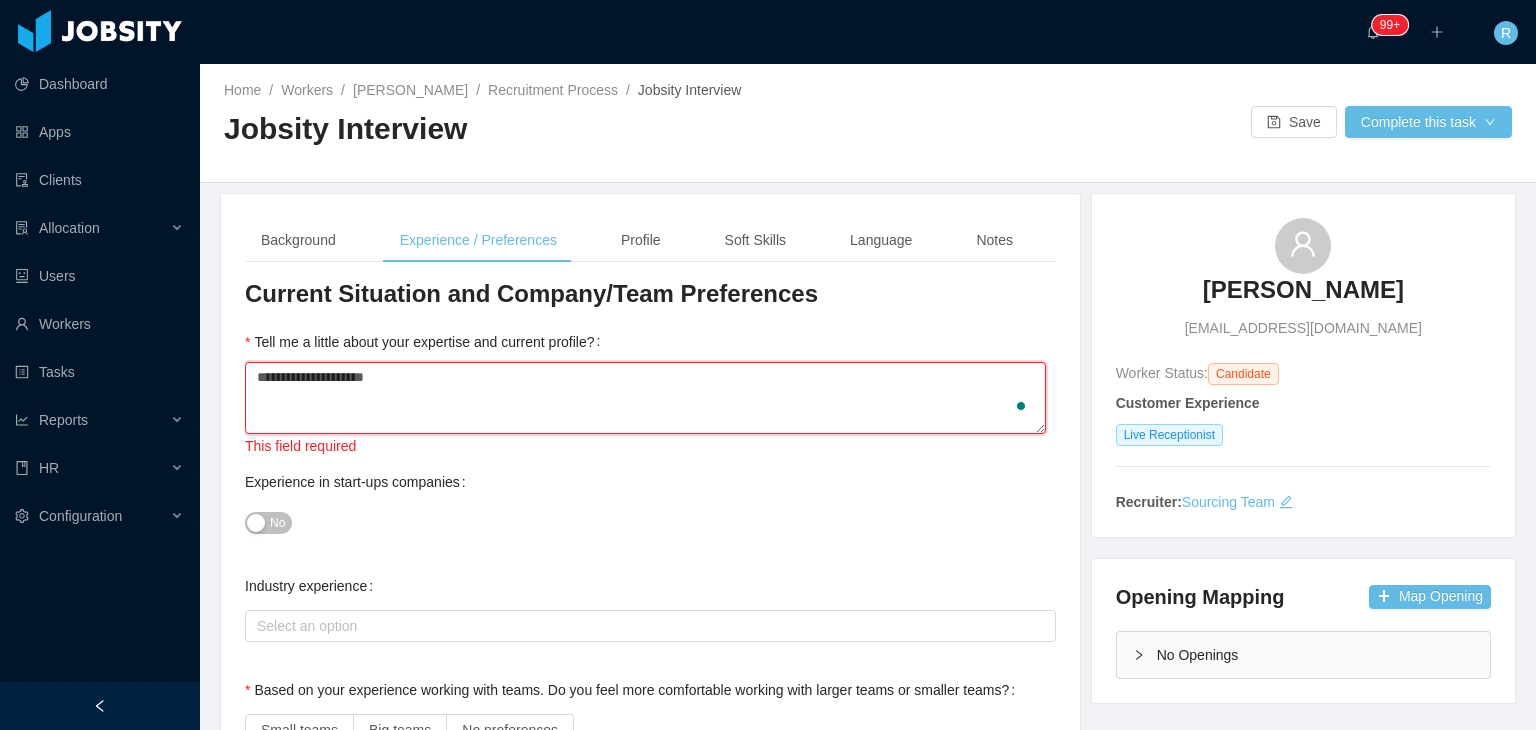 type 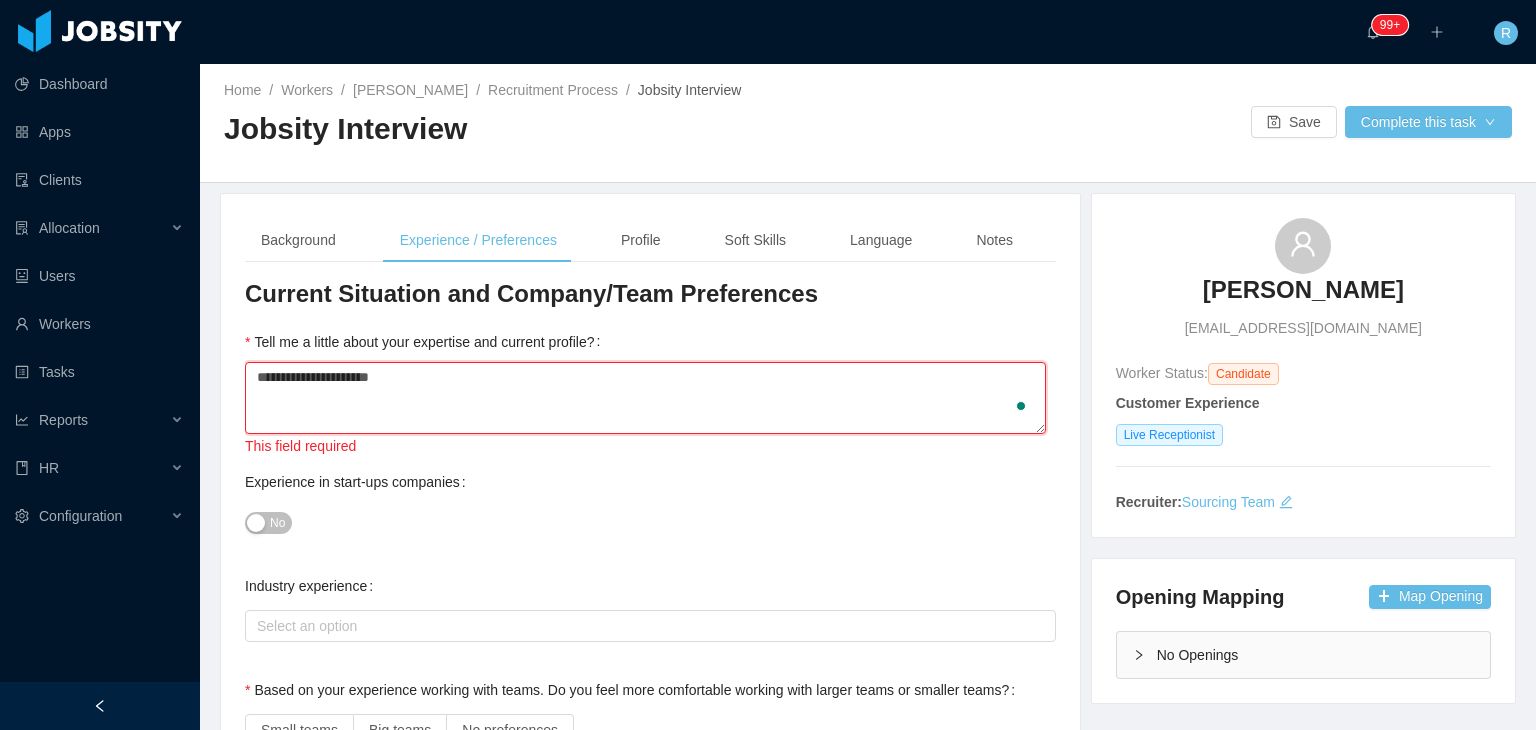 type 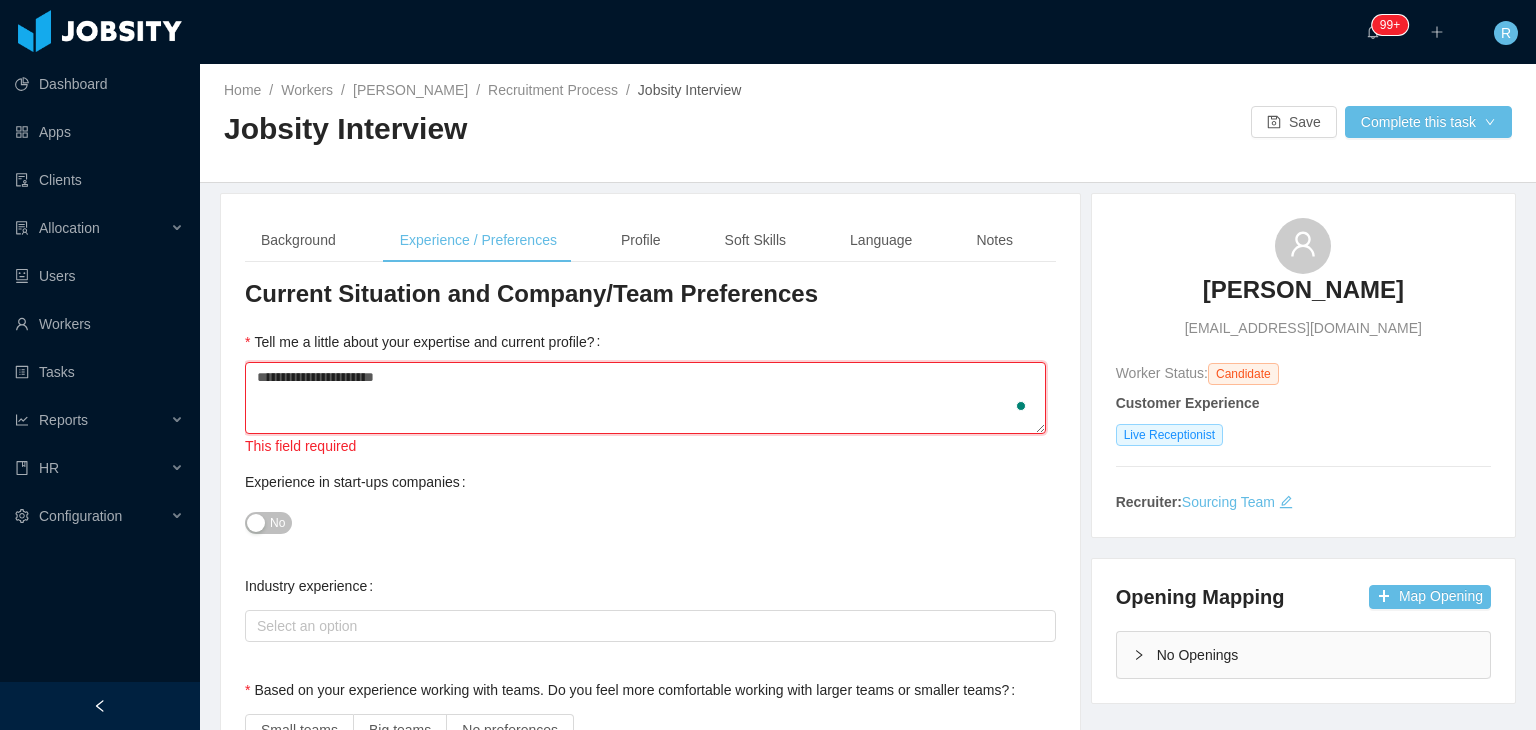 type 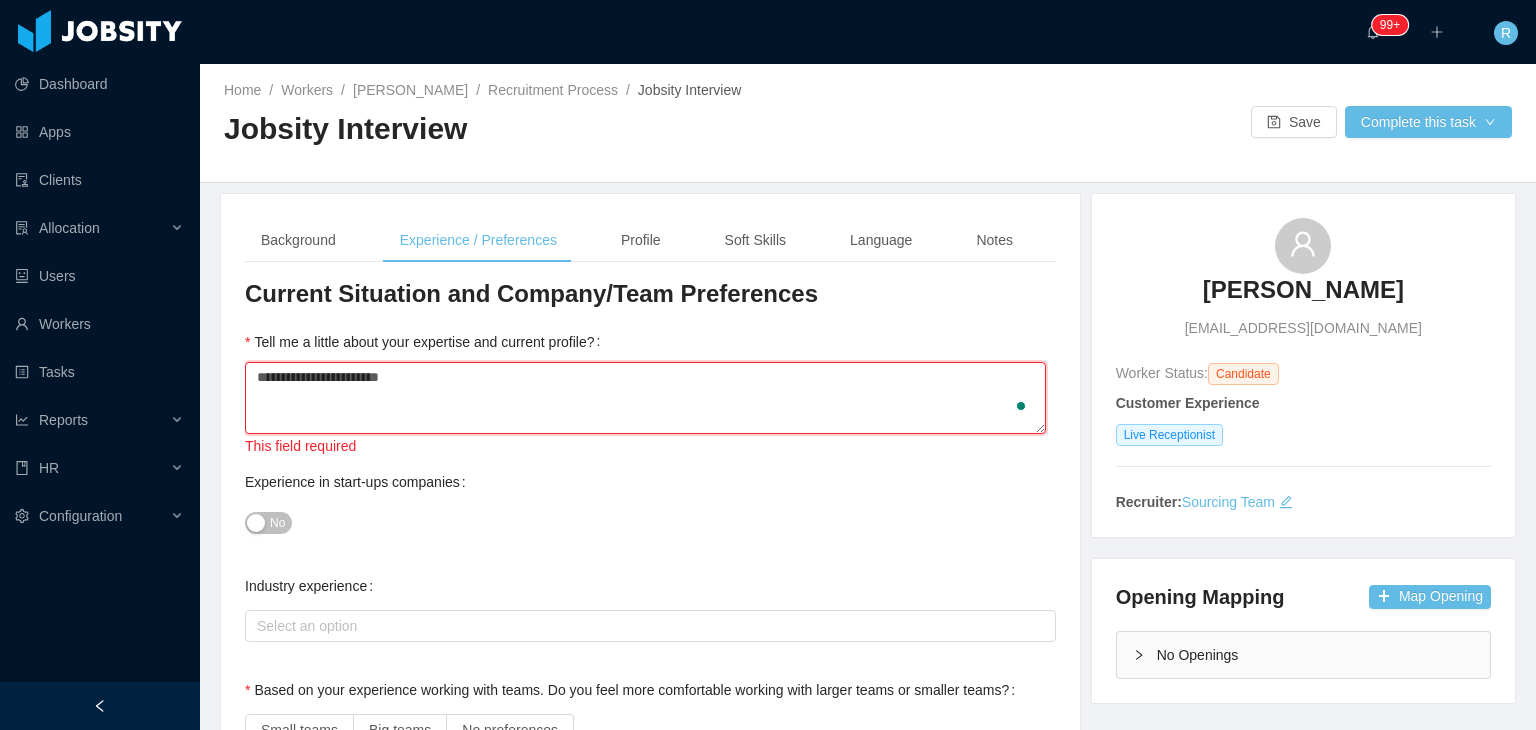 type 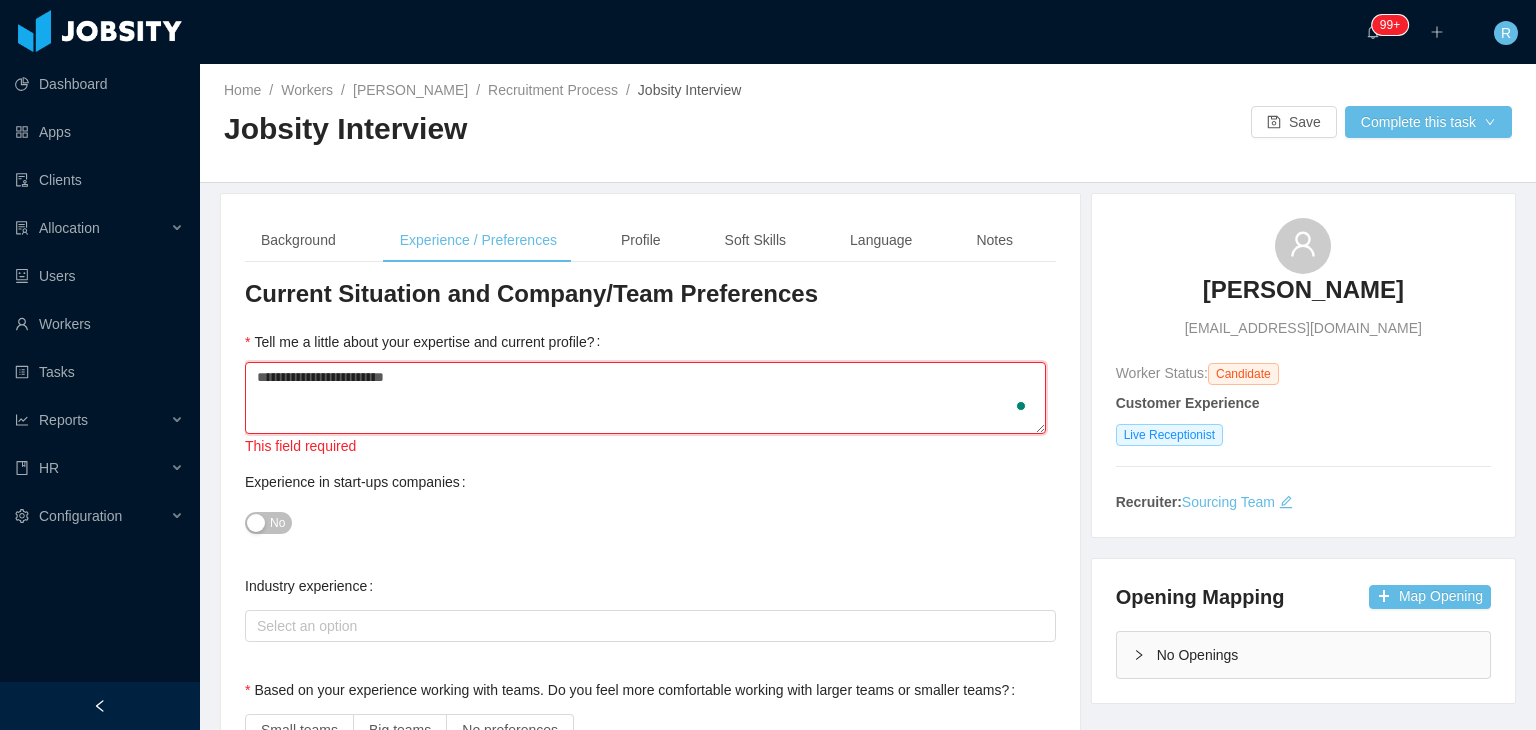 type 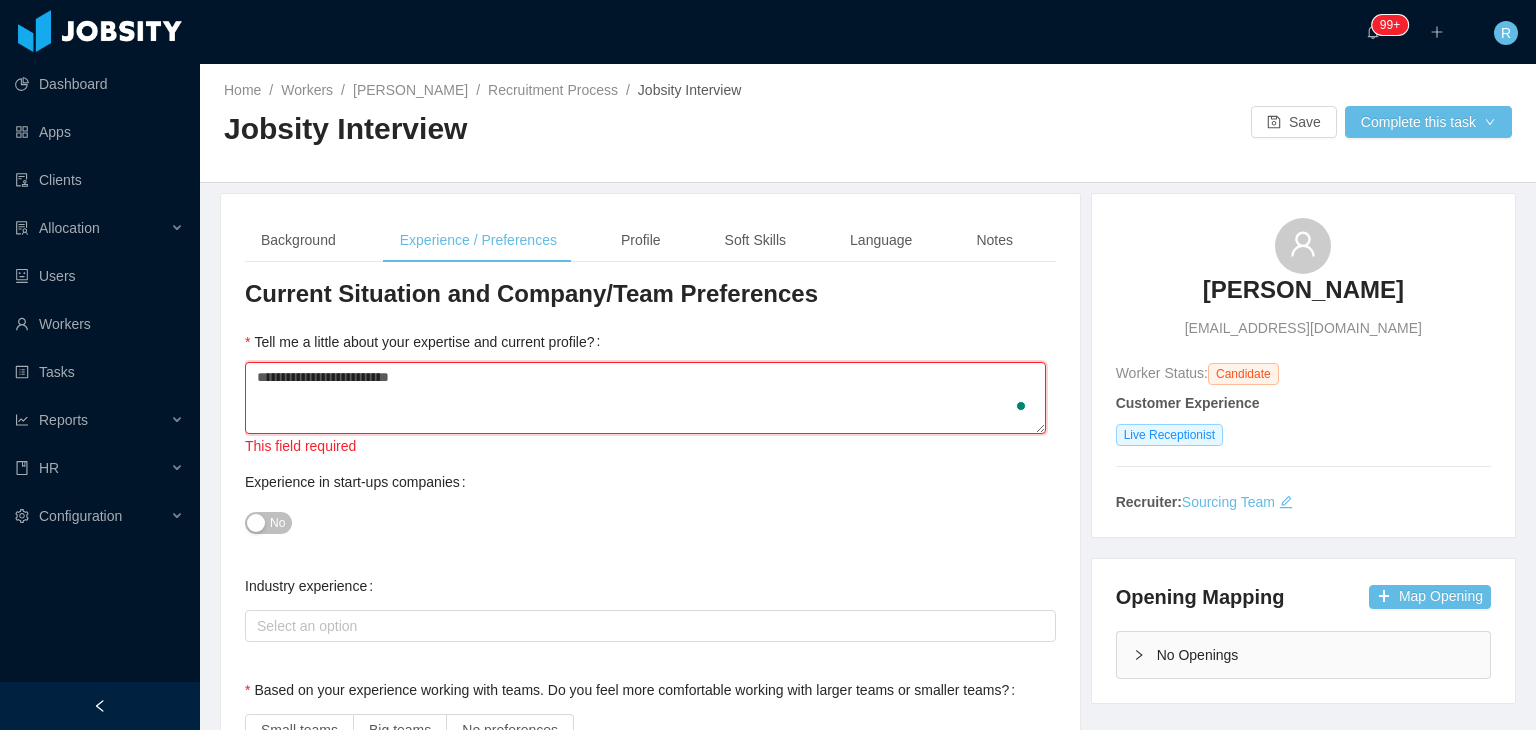 type 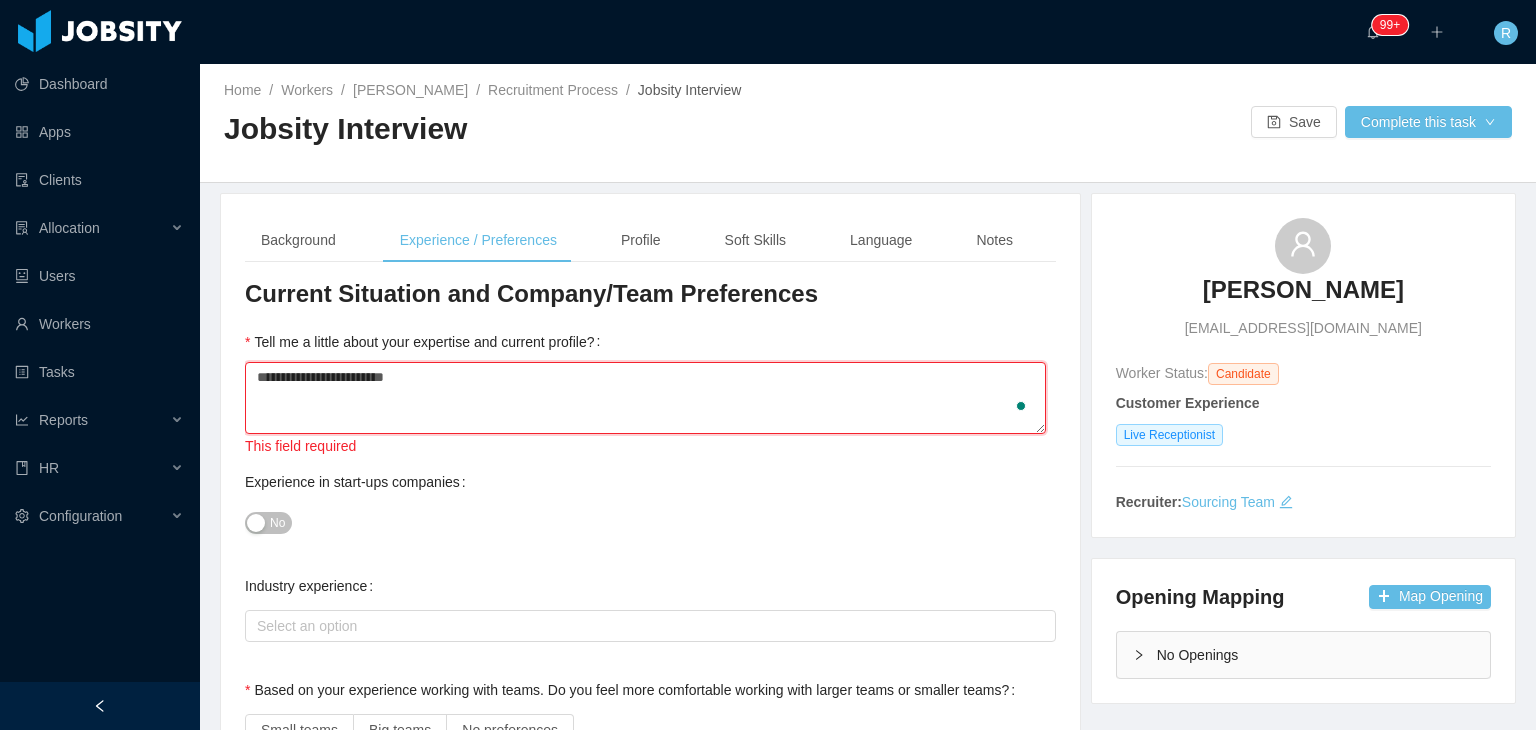 type 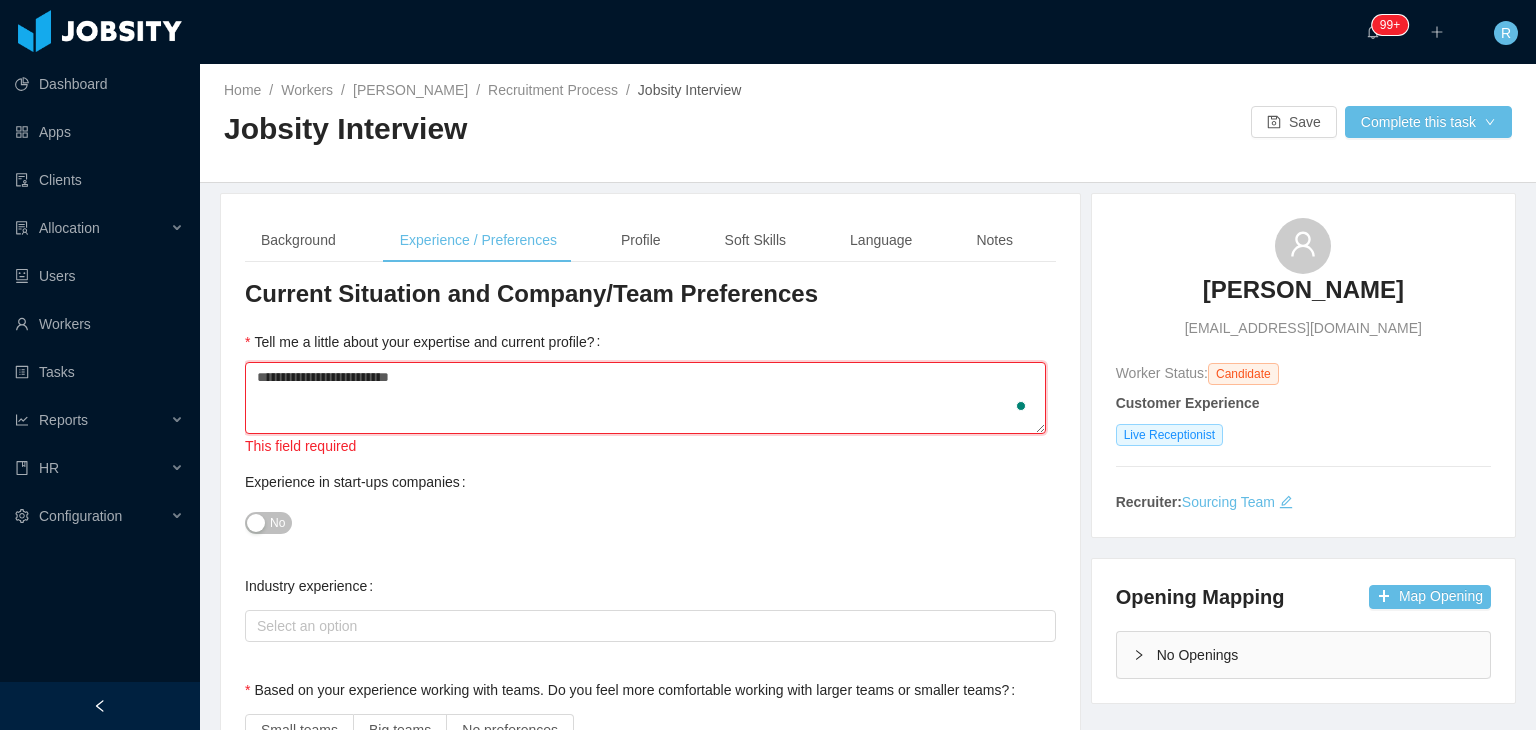 type 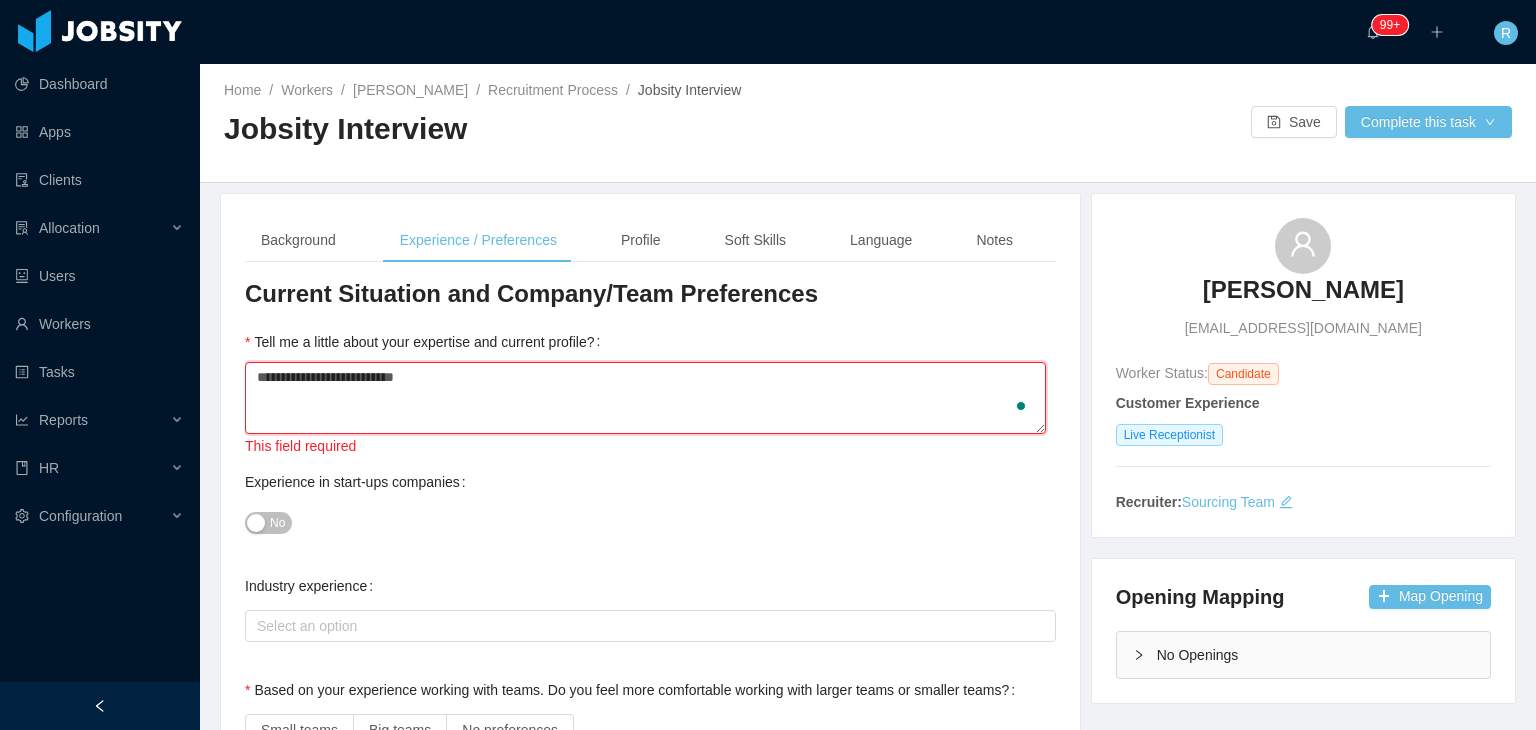 type on "**********" 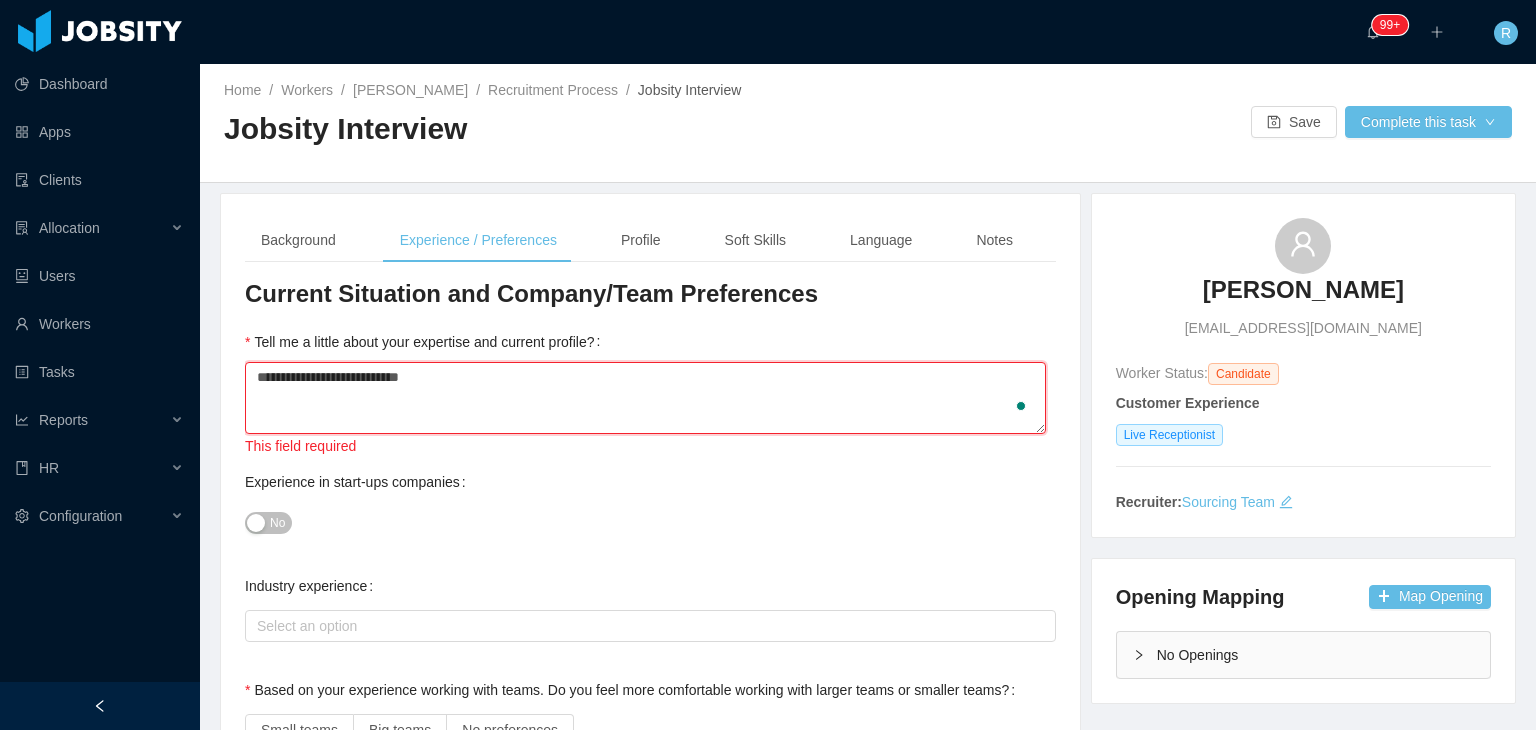 type 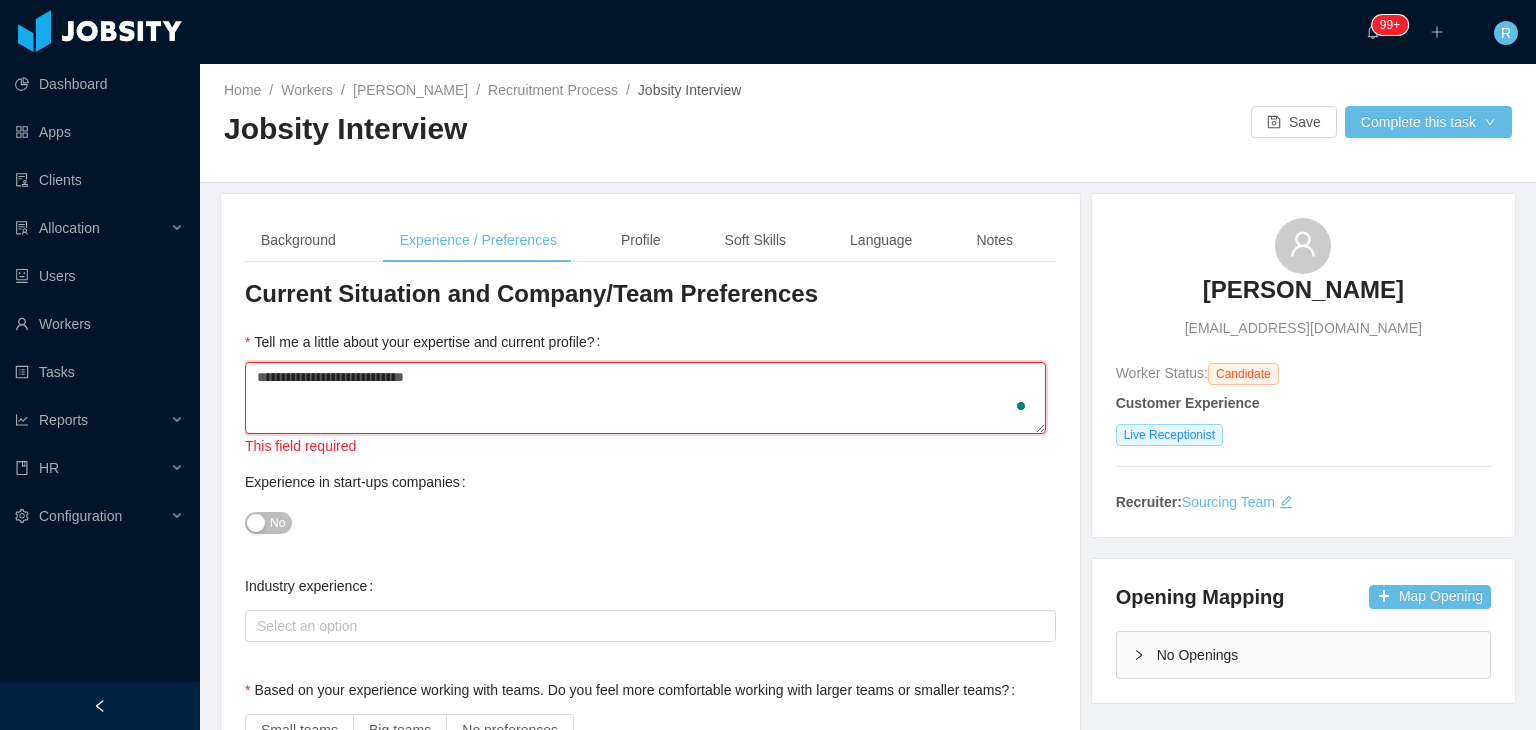 type 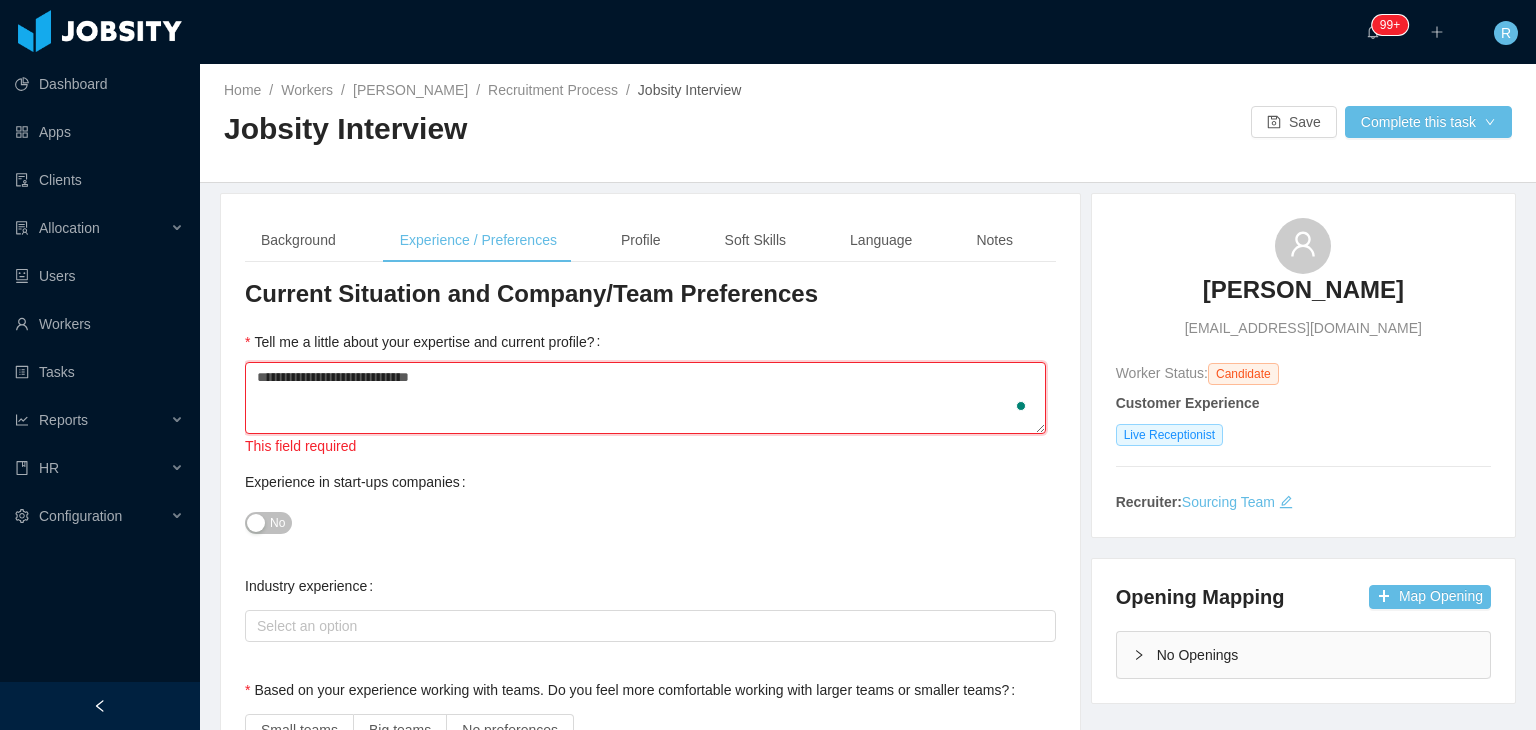 type 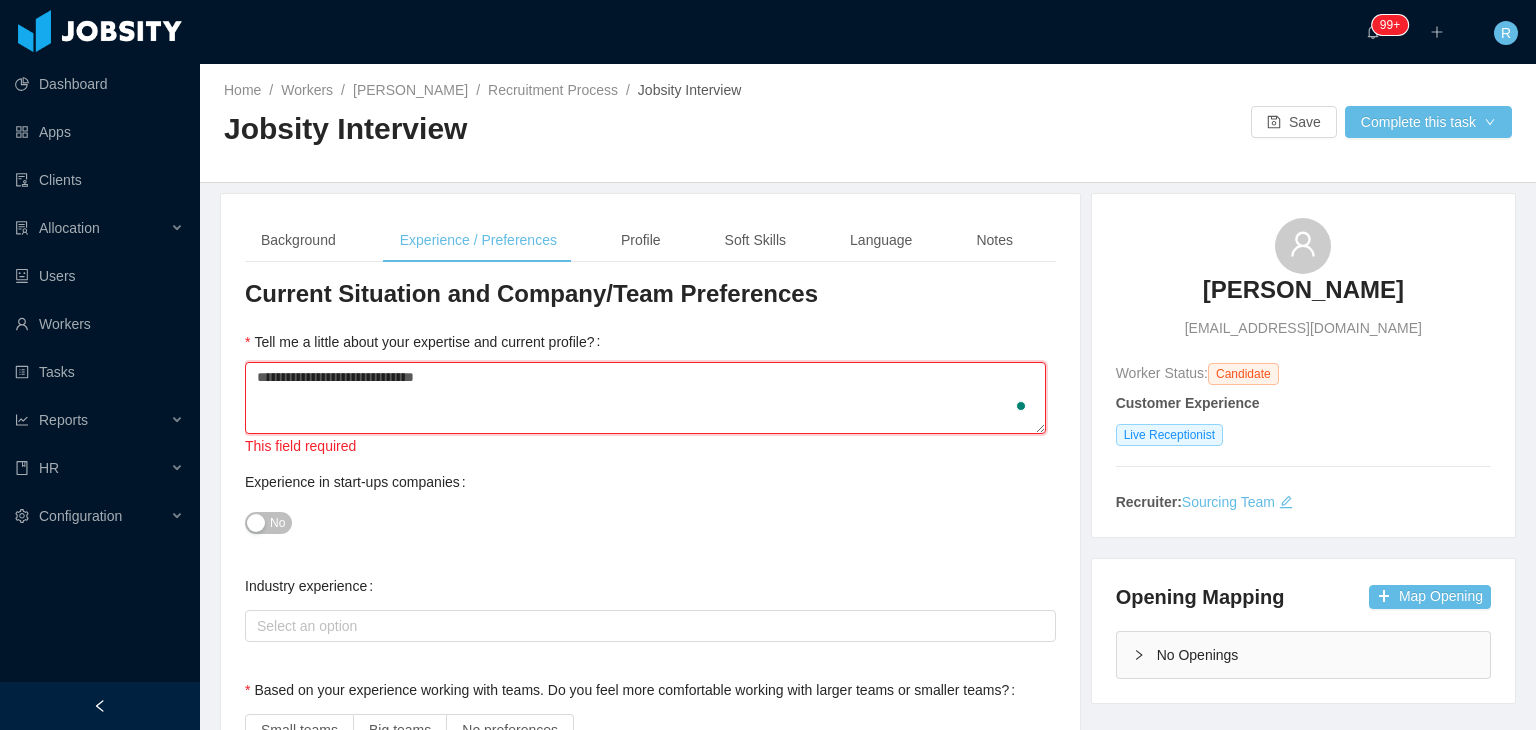 type 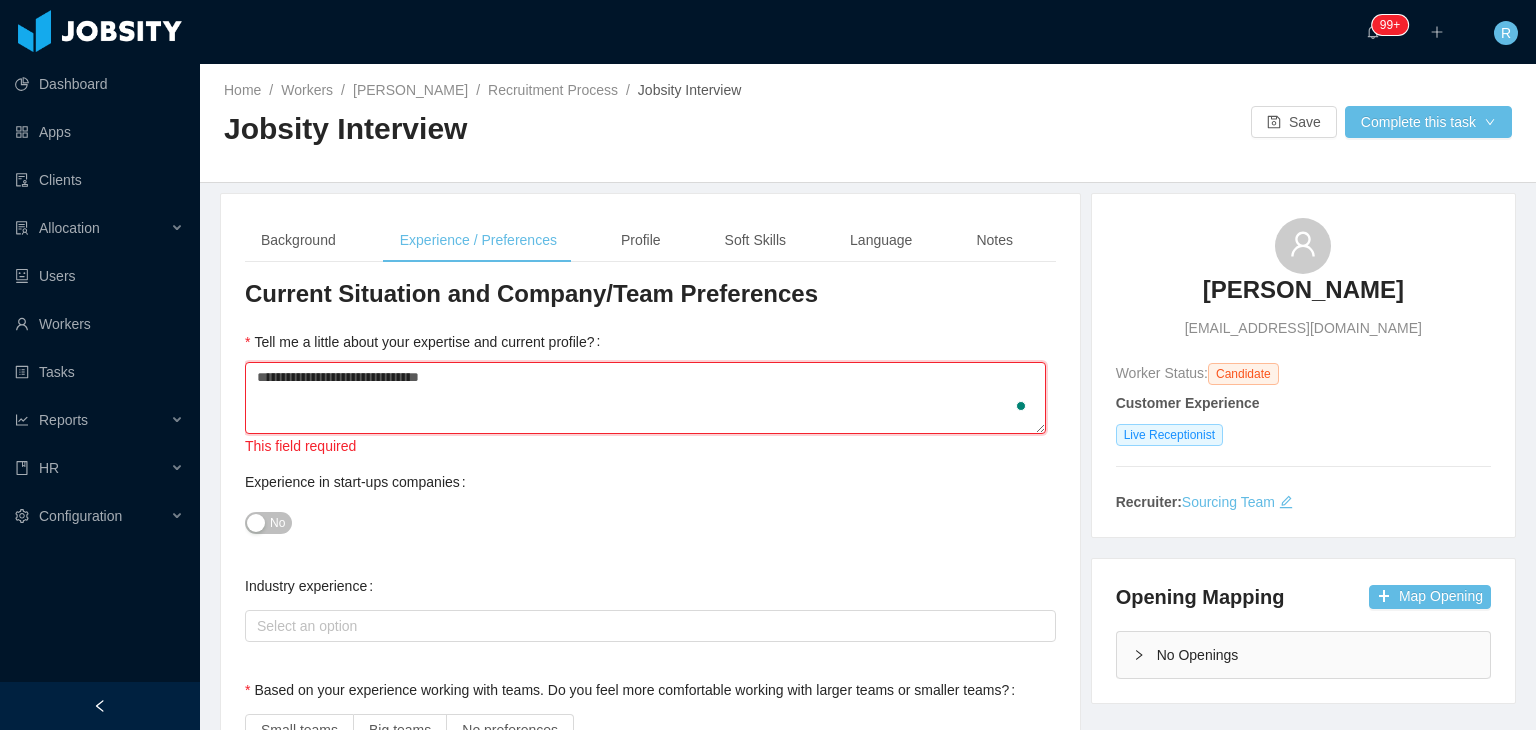 type 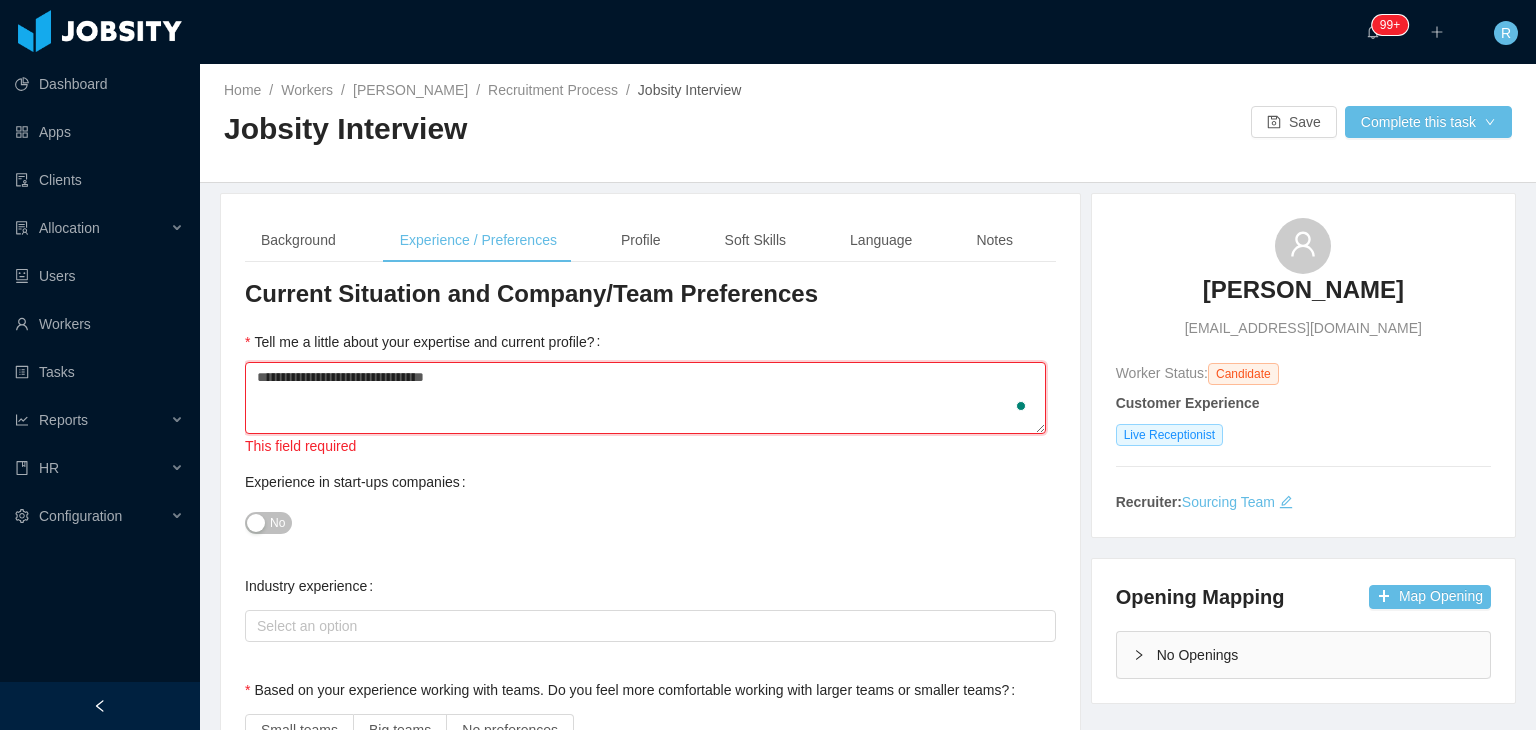 type 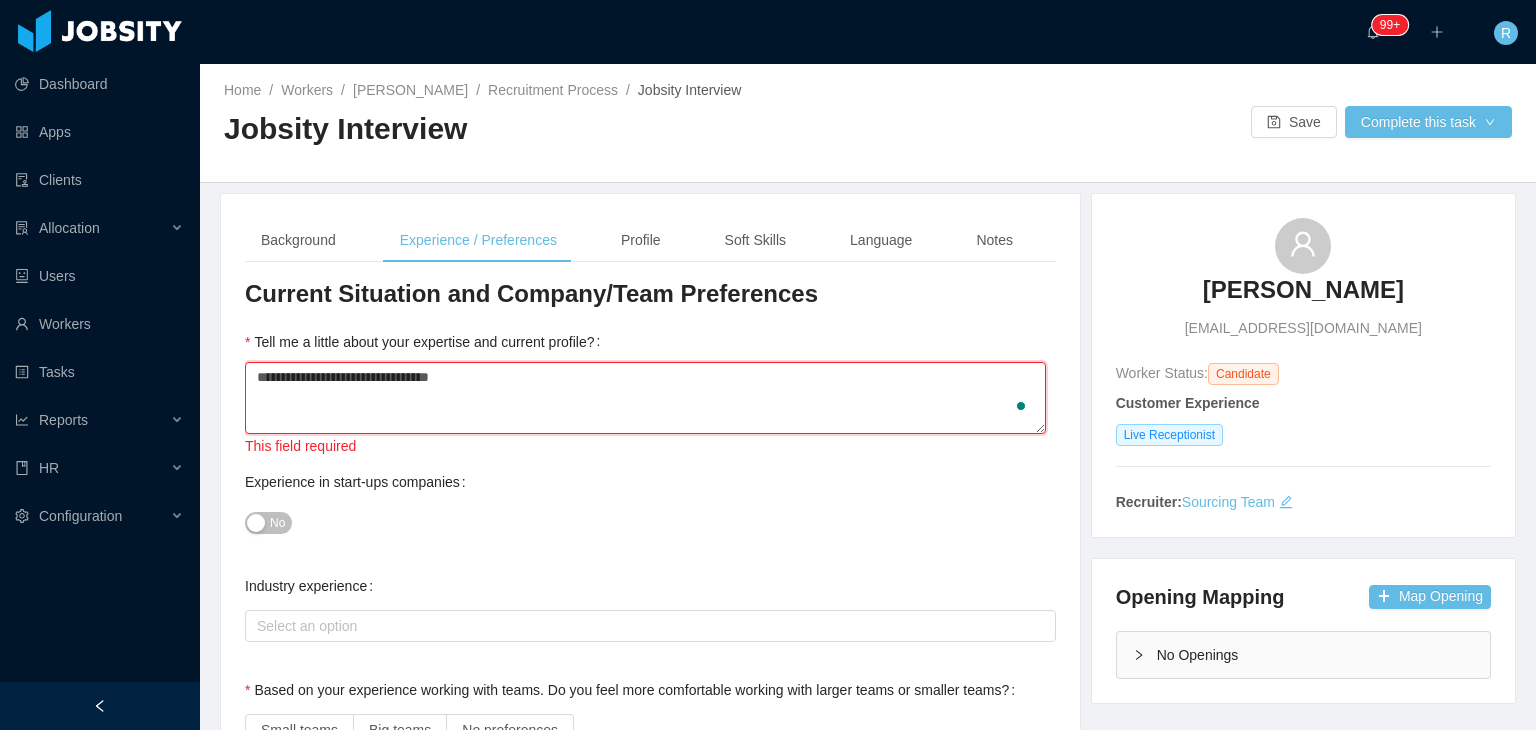 type 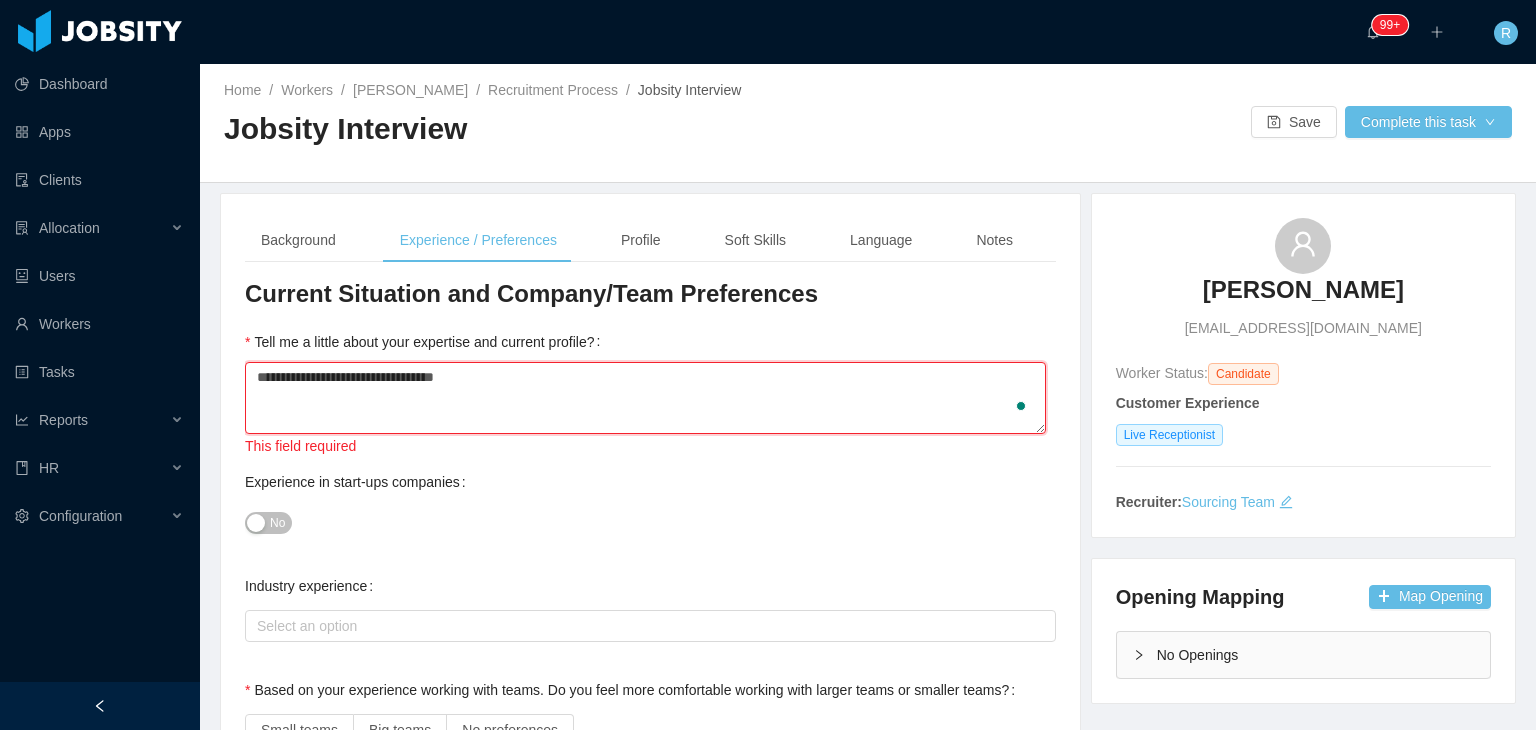 type 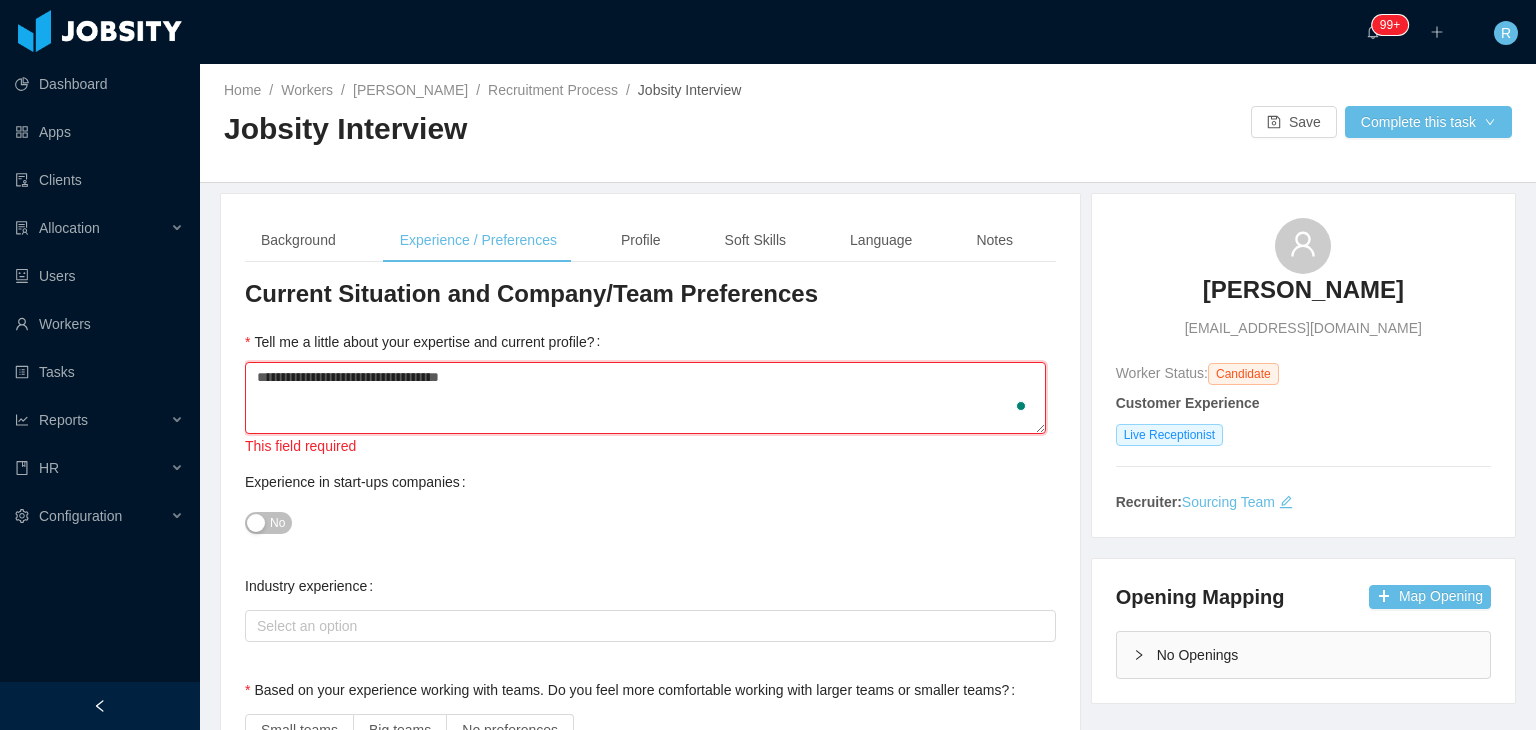 type 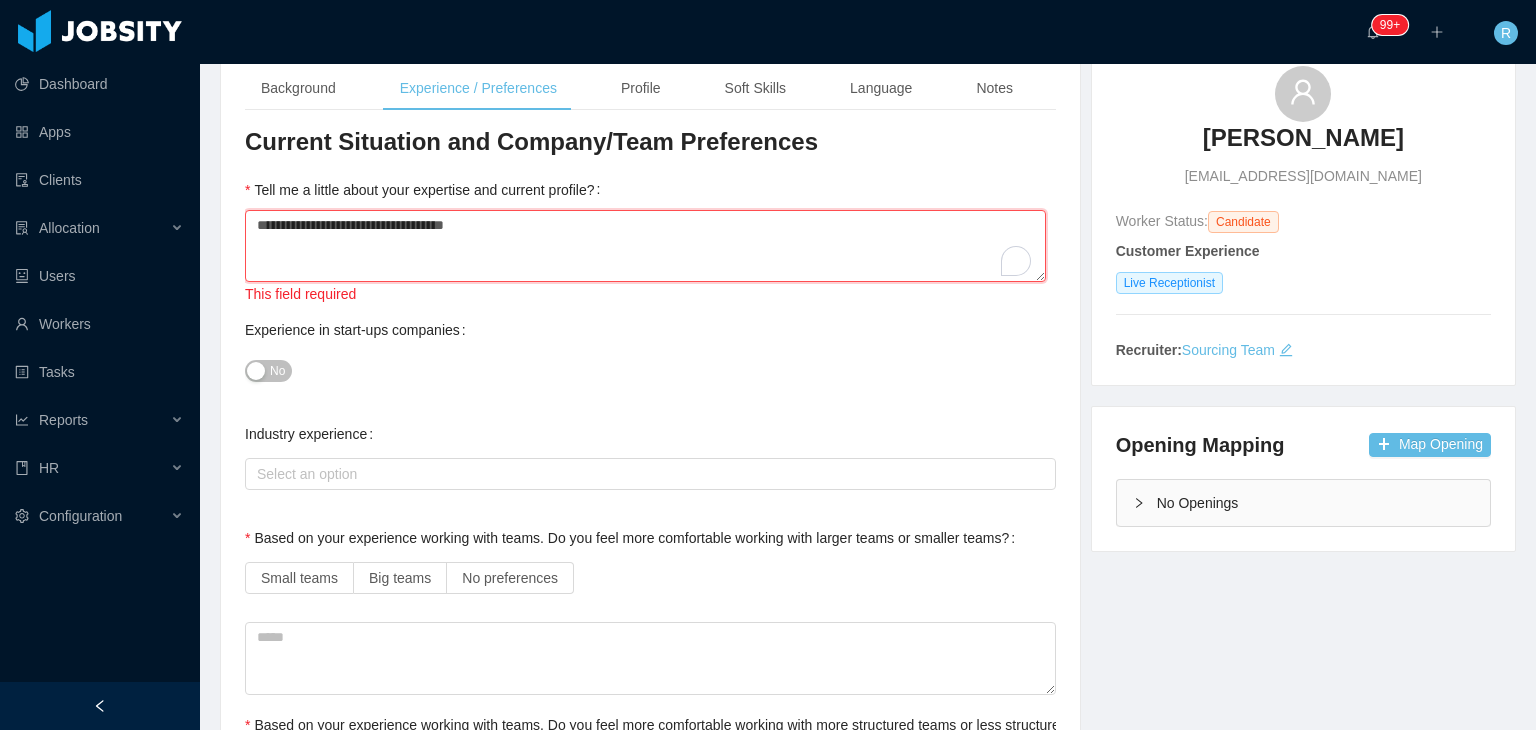 scroll, scrollTop: 290, scrollLeft: 0, axis: vertical 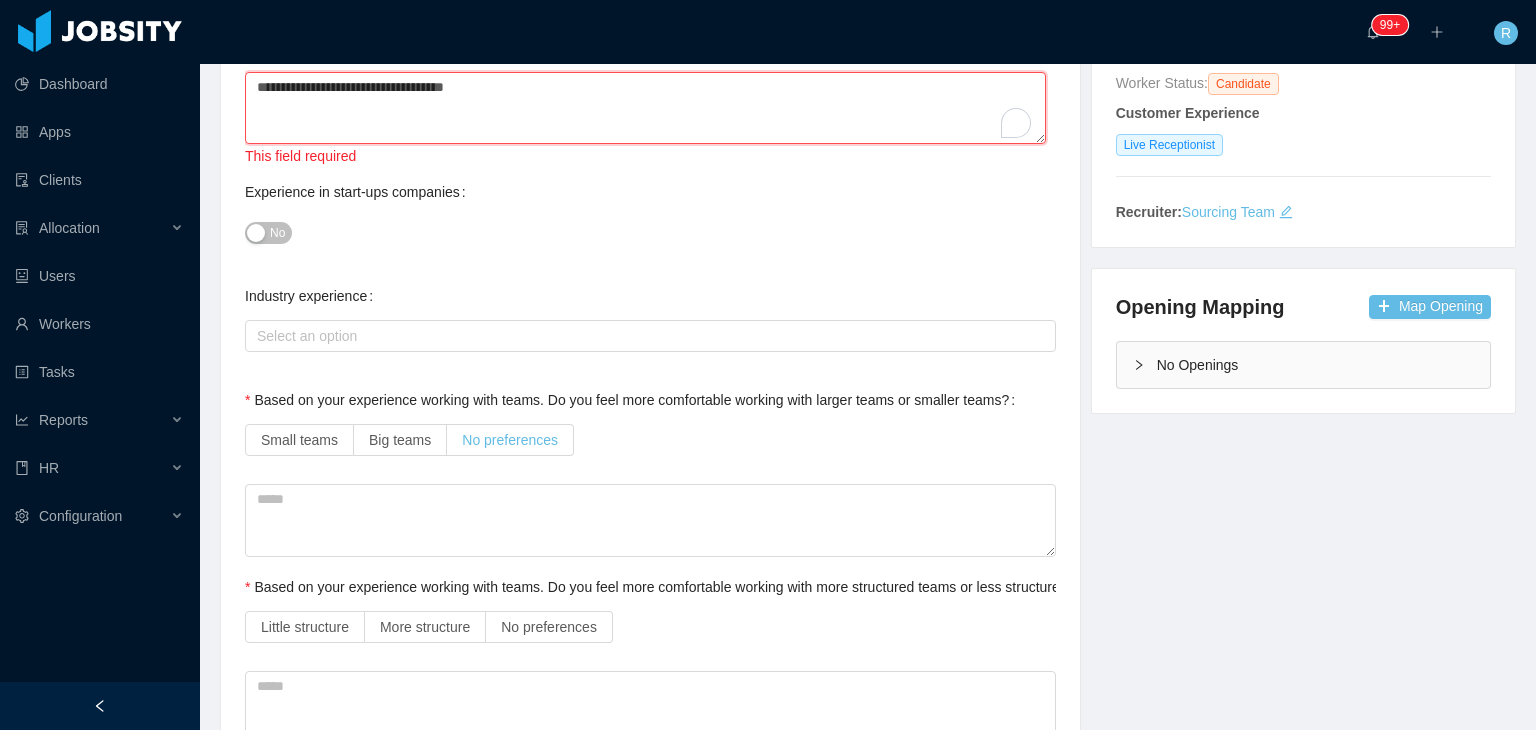 type on "**********" 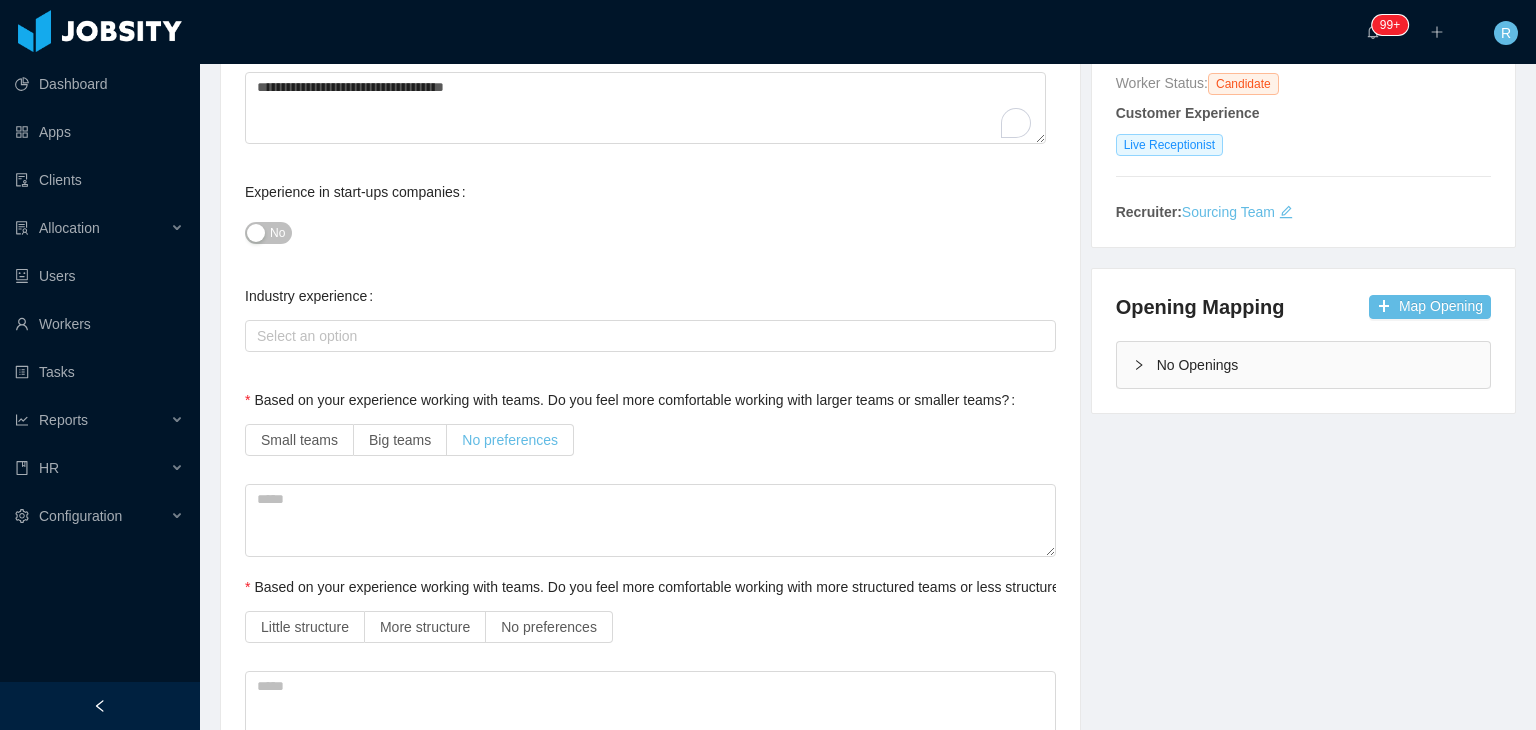 click on "No preferences" at bounding box center [510, 440] 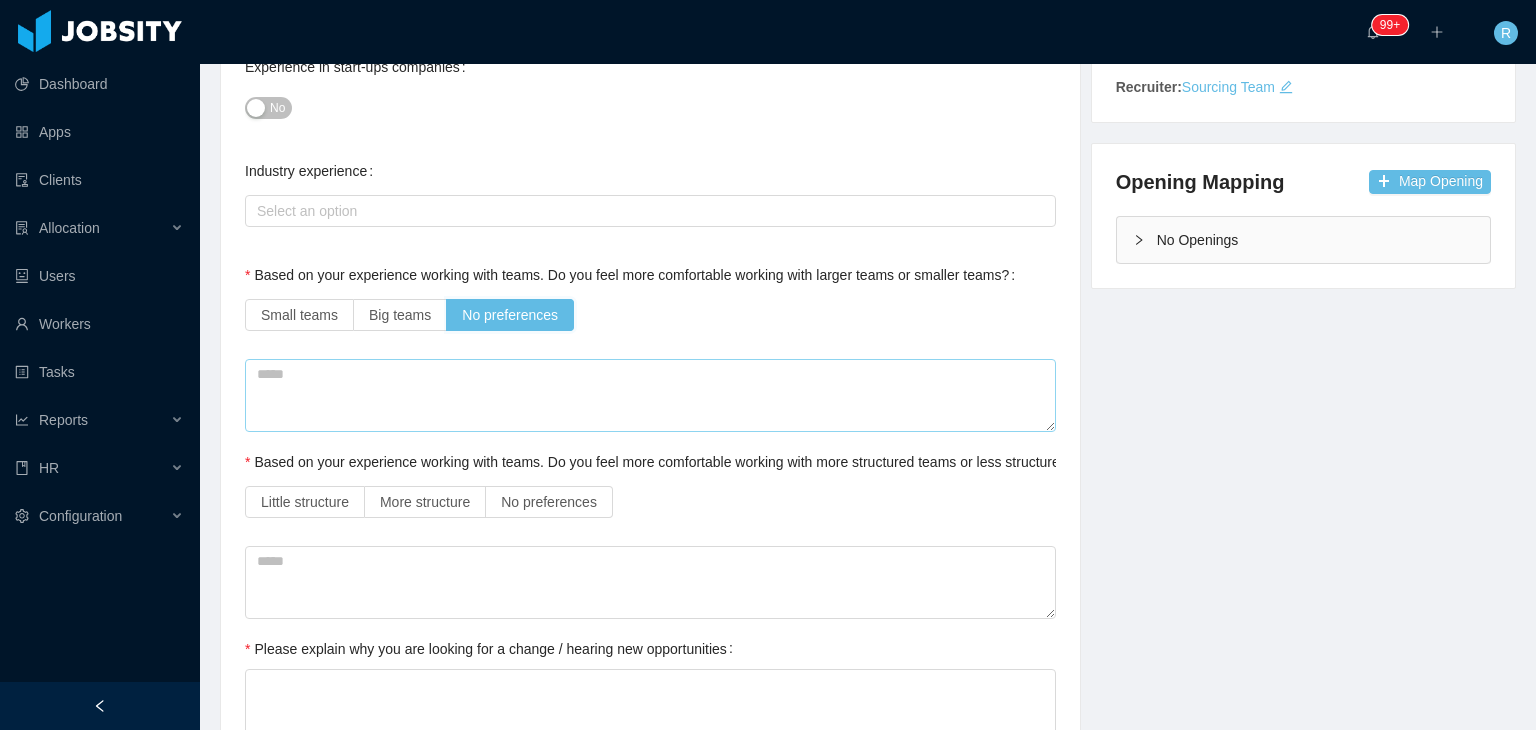 scroll, scrollTop: 418, scrollLeft: 0, axis: vertical 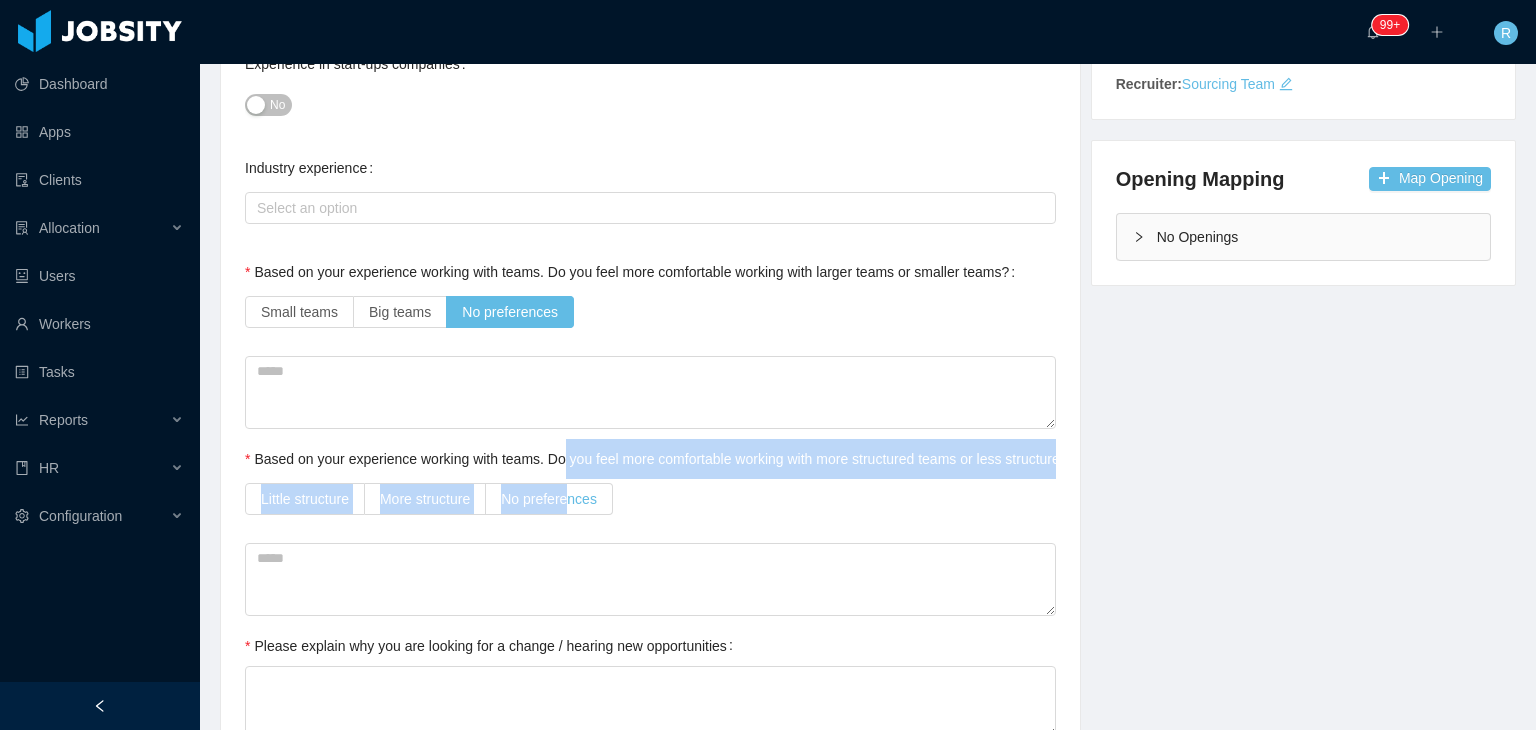 drag, startPoint x: 565, startPoint y: 465, endPoint x: 568, endPoint y: 509, distance: 44.102154 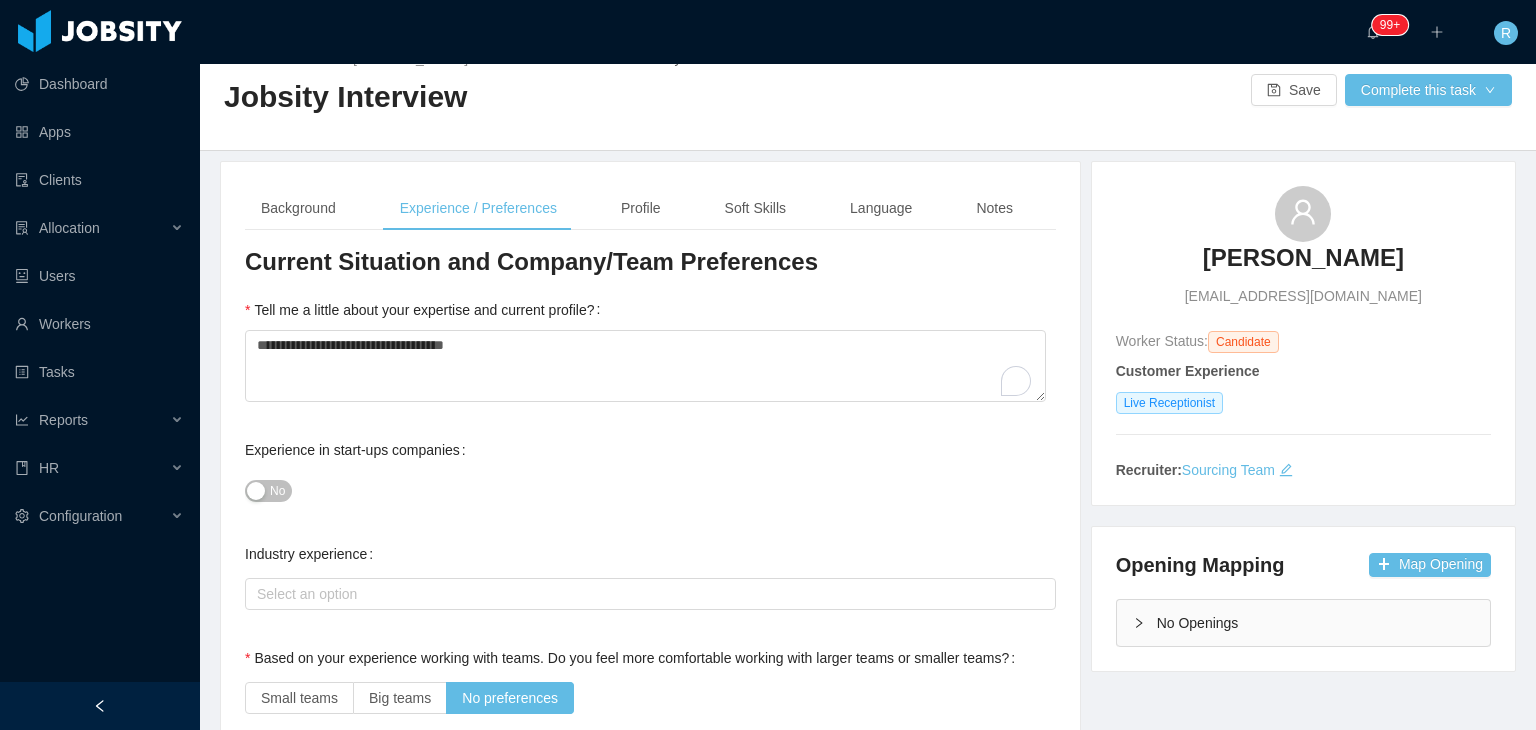 scroll, scrollTop: 59, scrollLeft: 0, axis: vertical 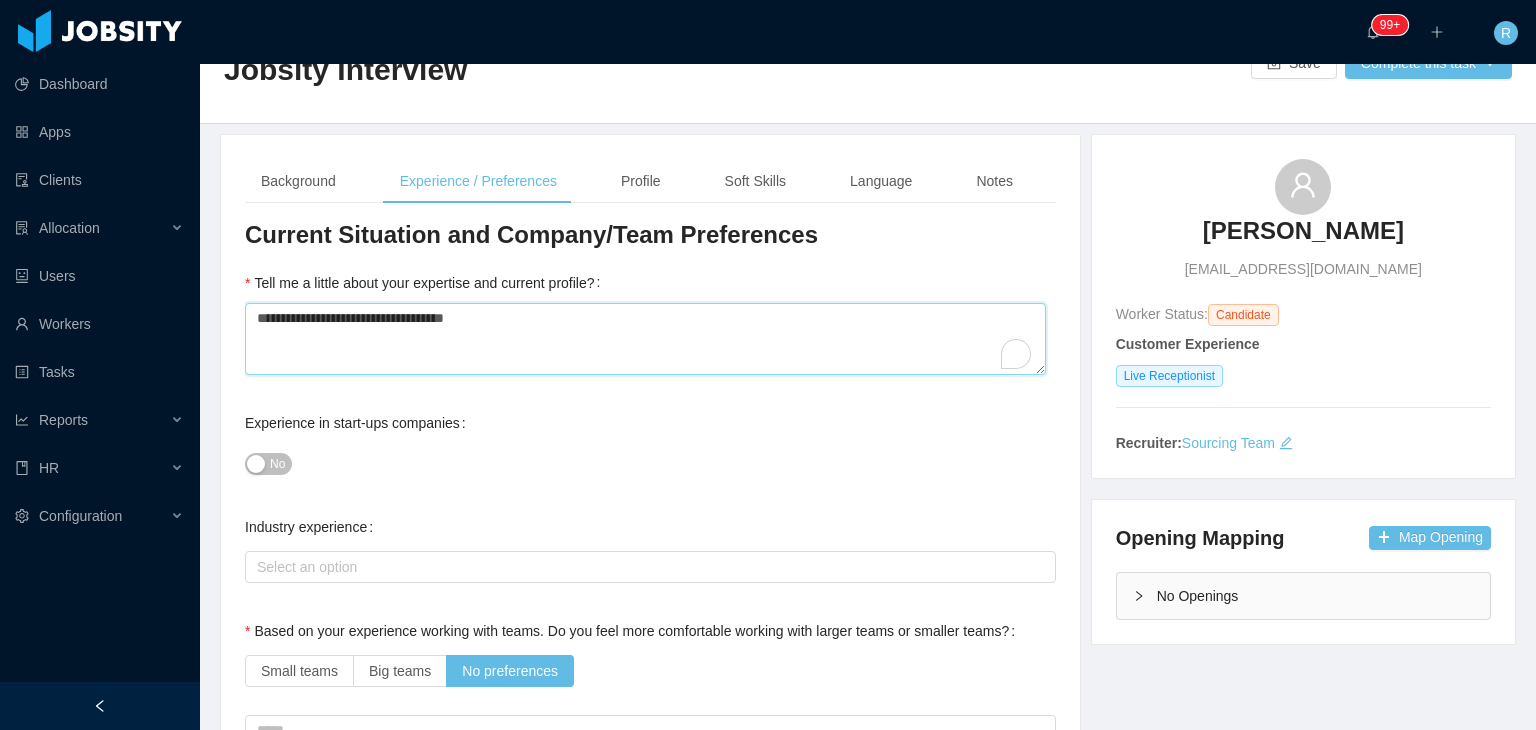 click on "**********" at bounding box center (645, 339) 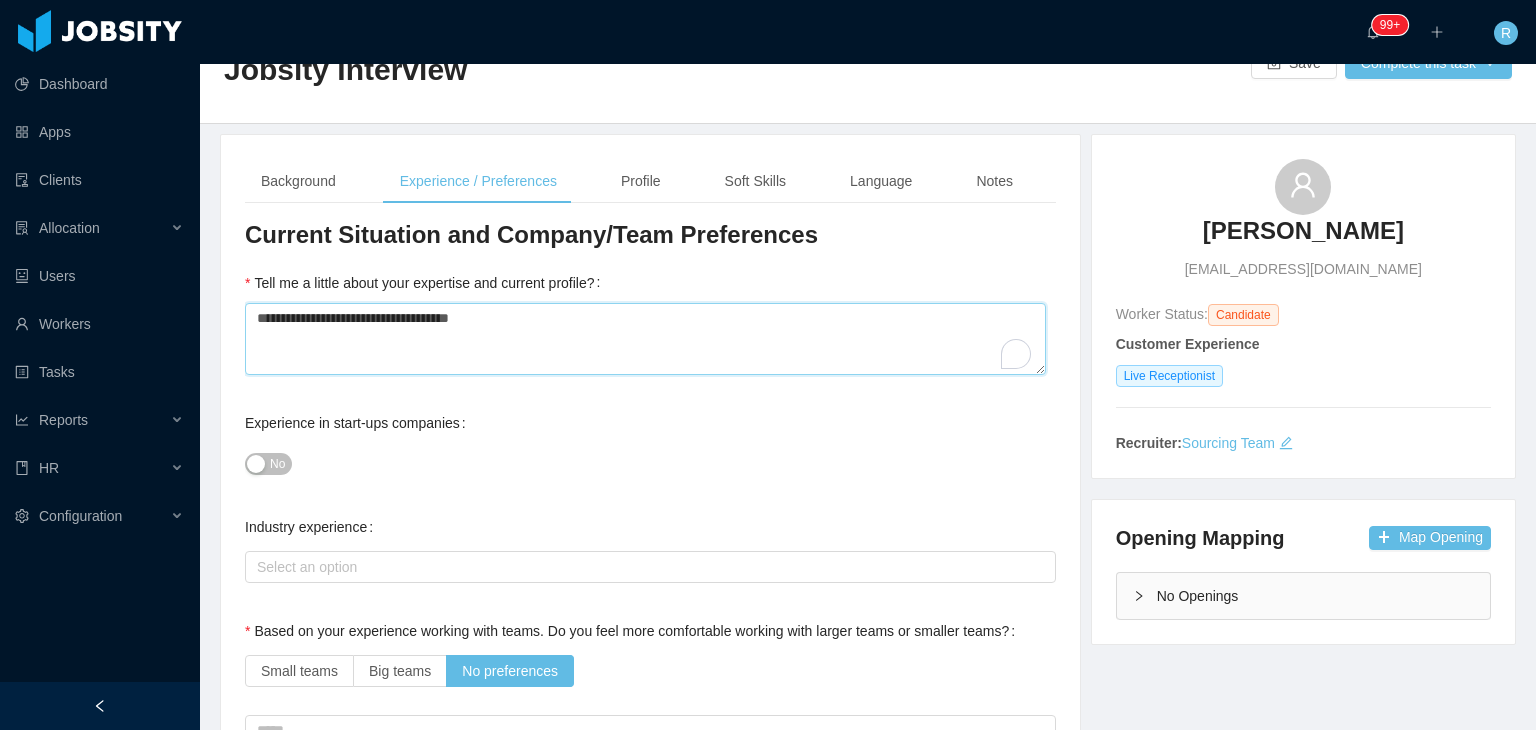 type 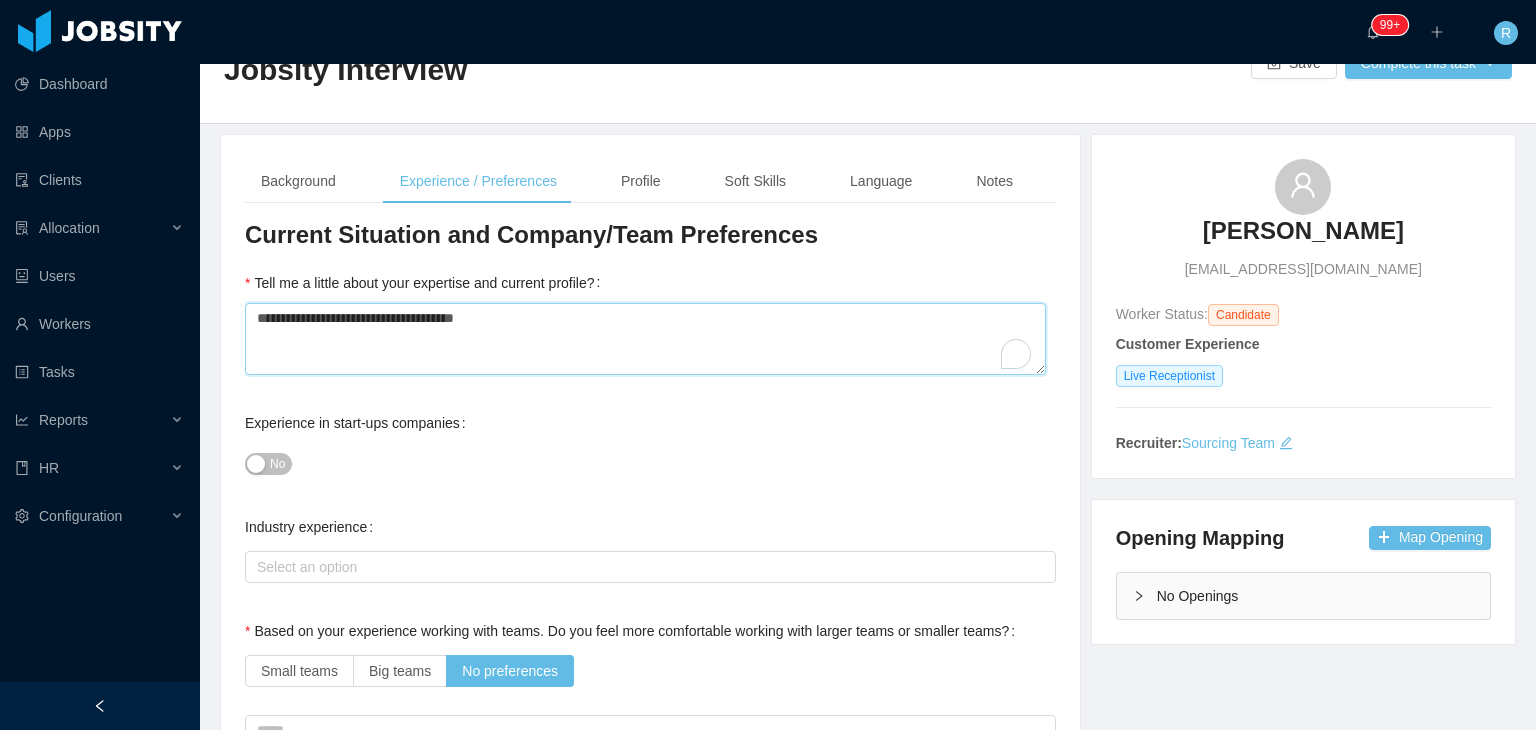 type 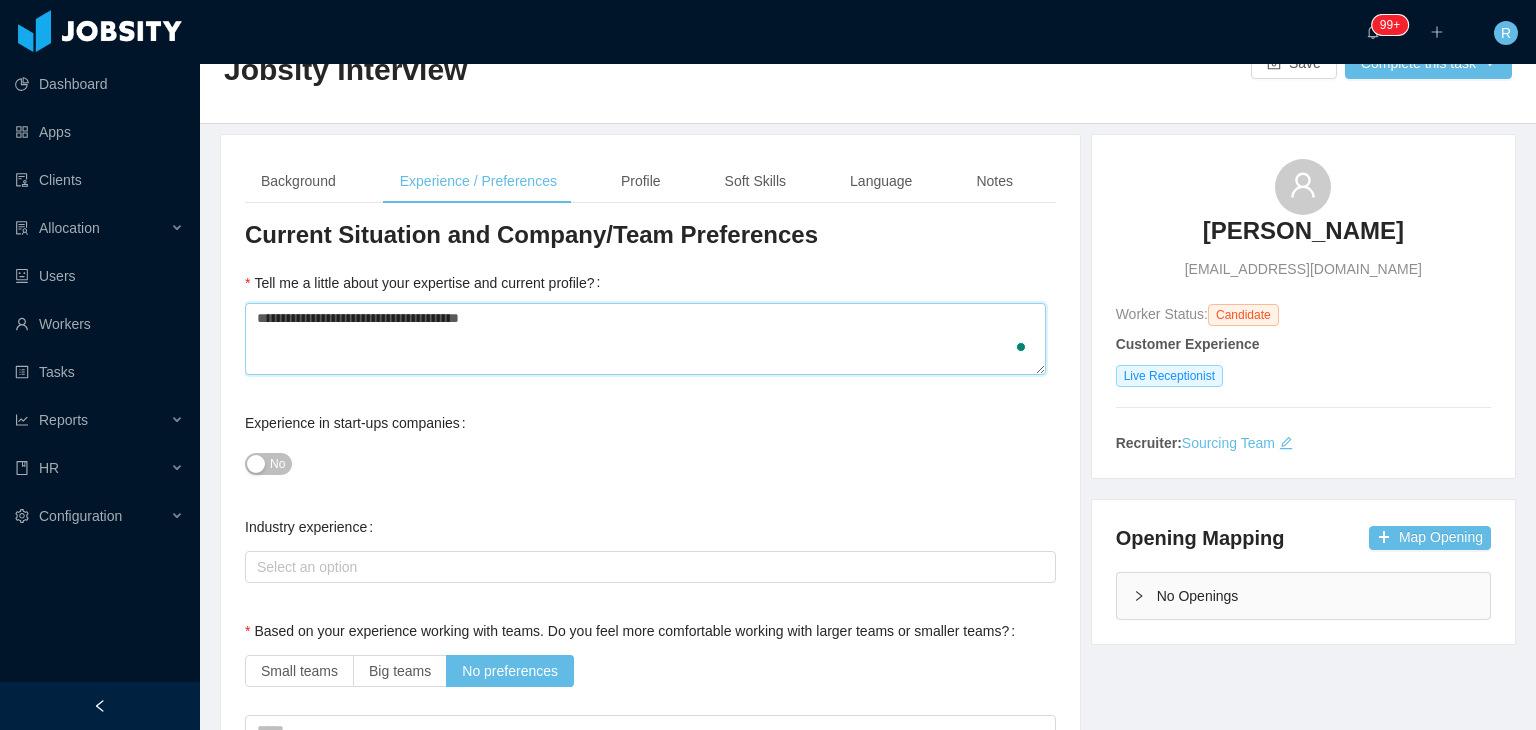 type 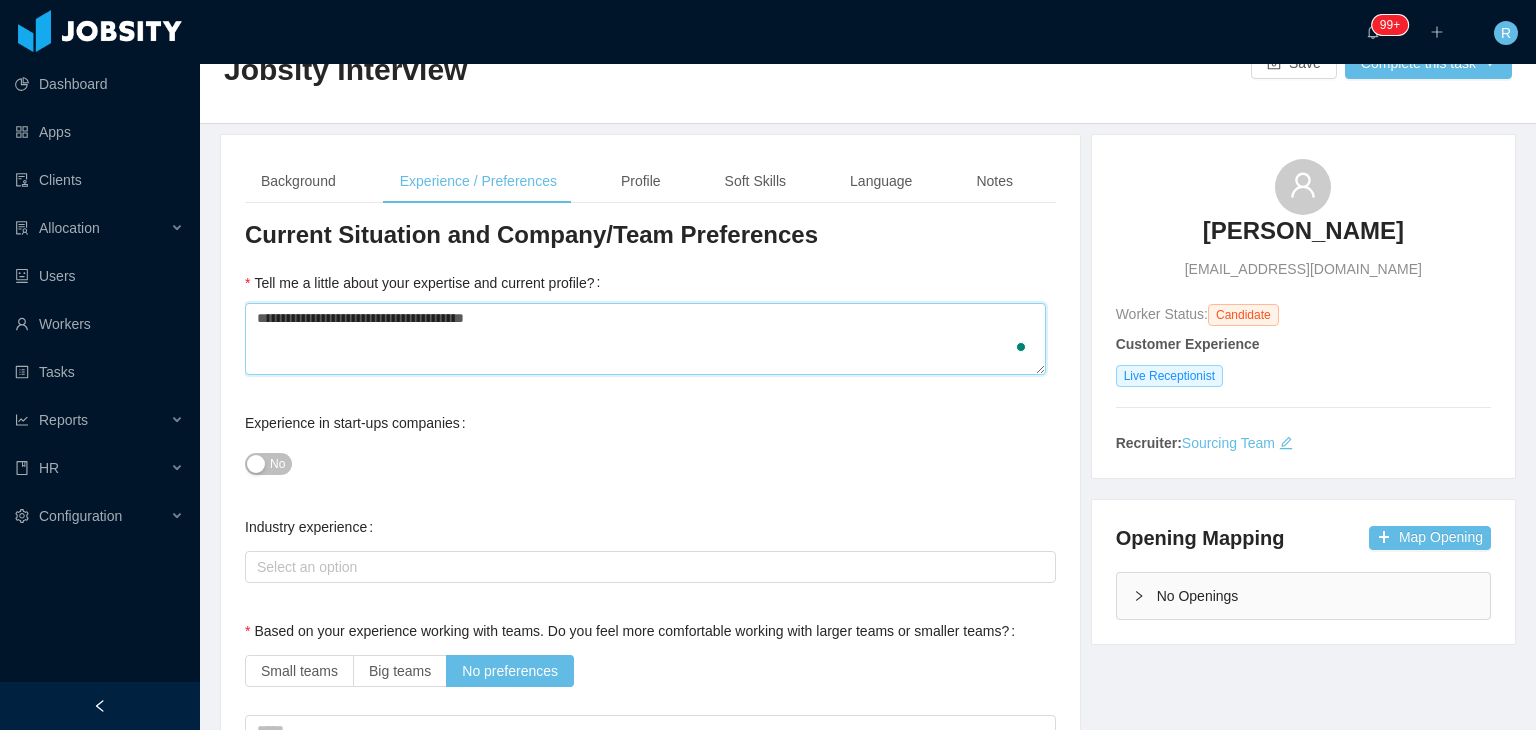 type 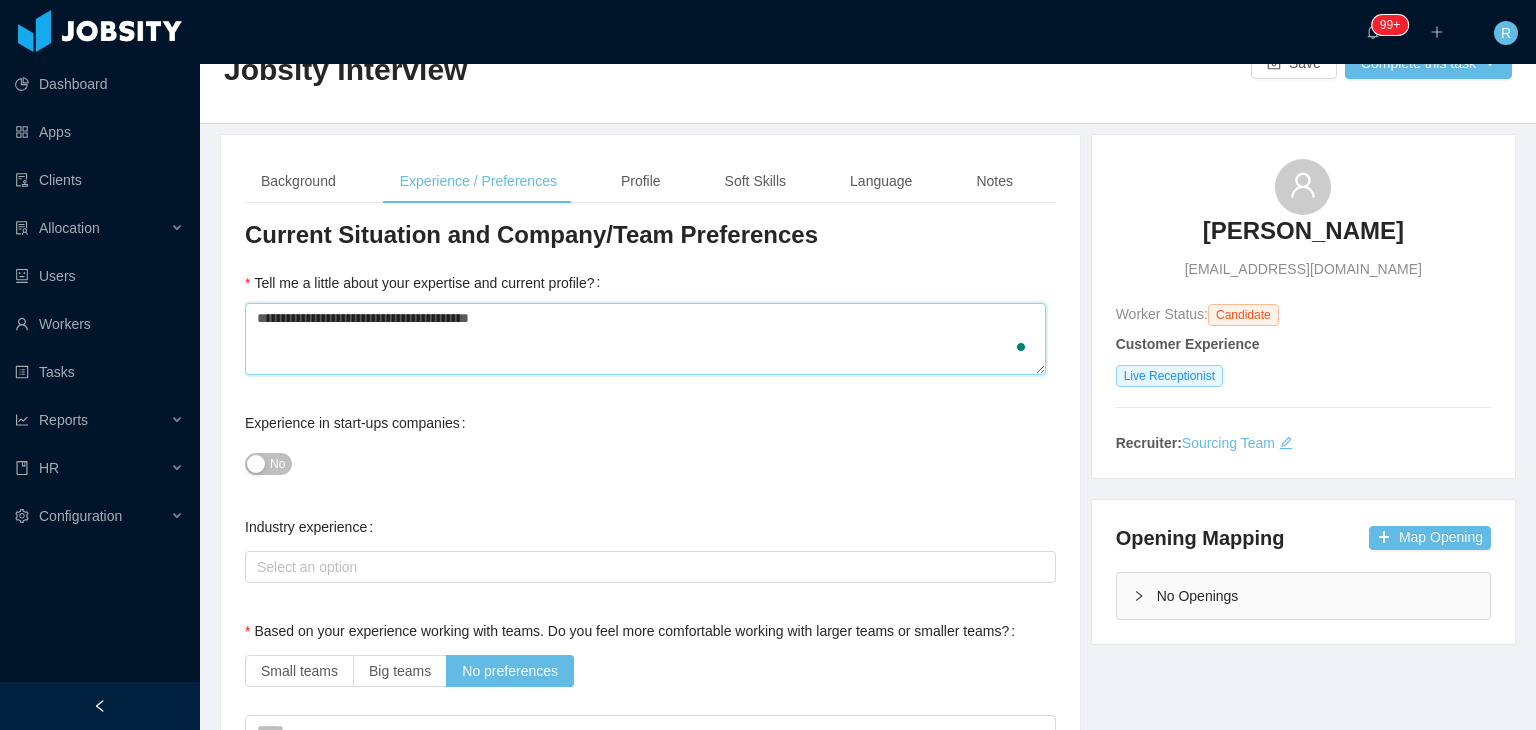 type 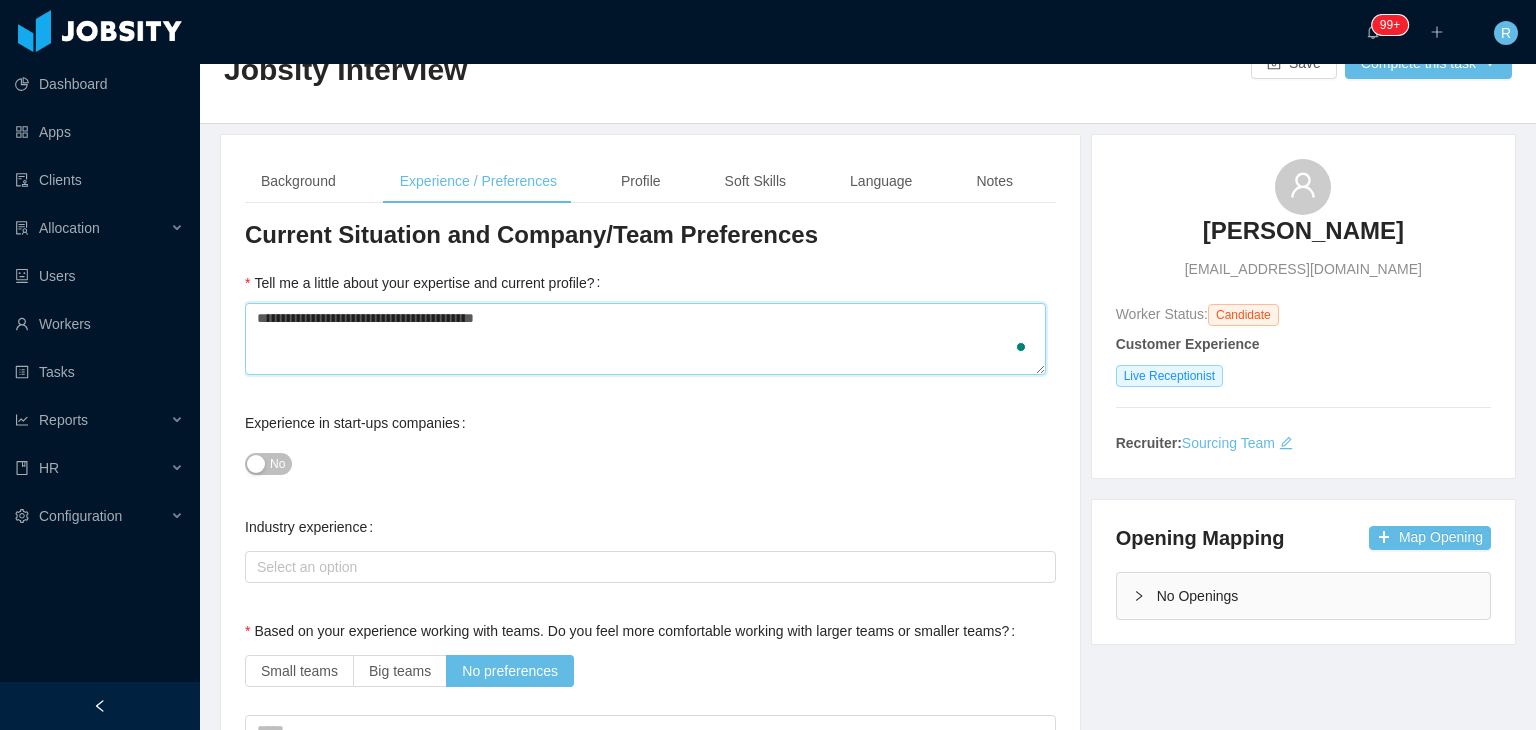 type 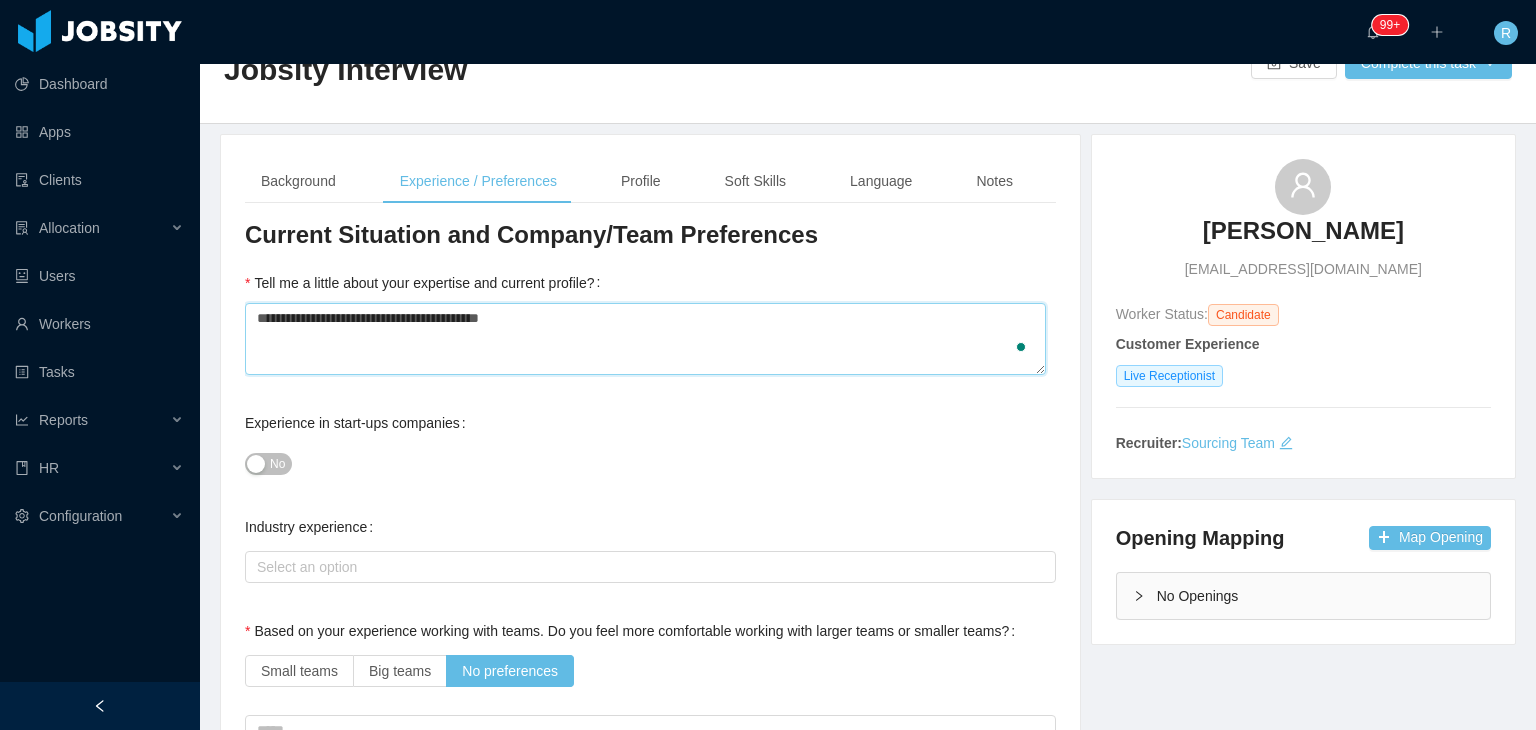 type 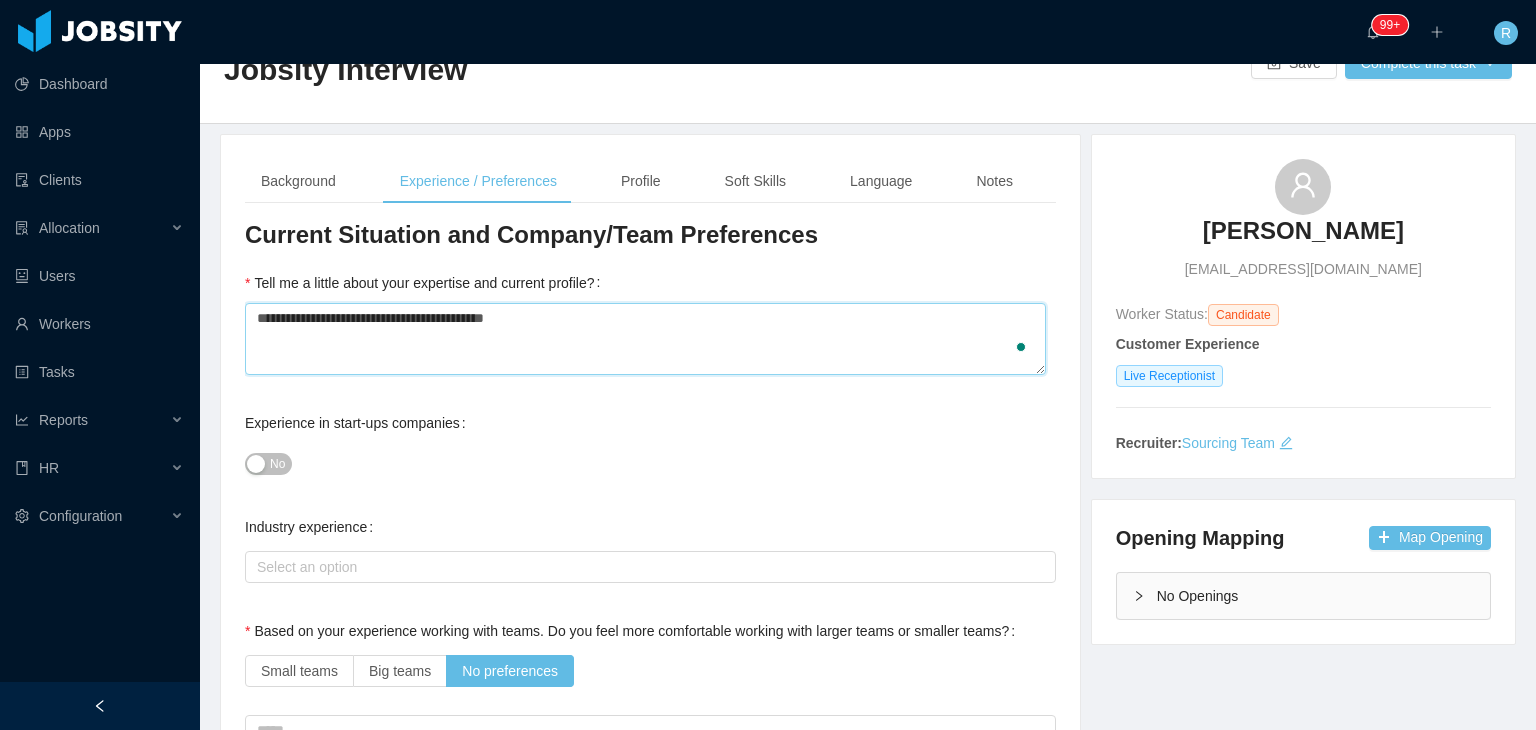 type 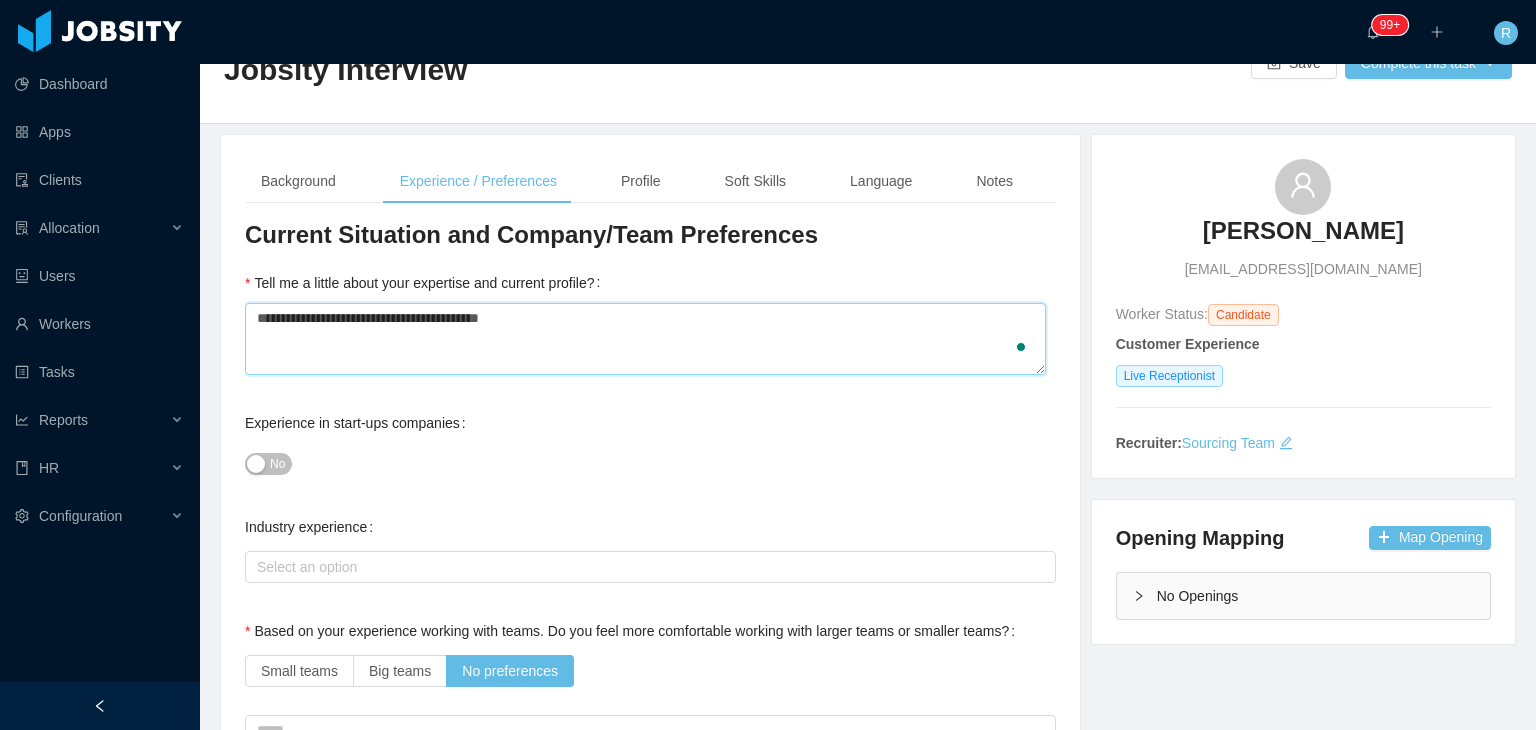 type 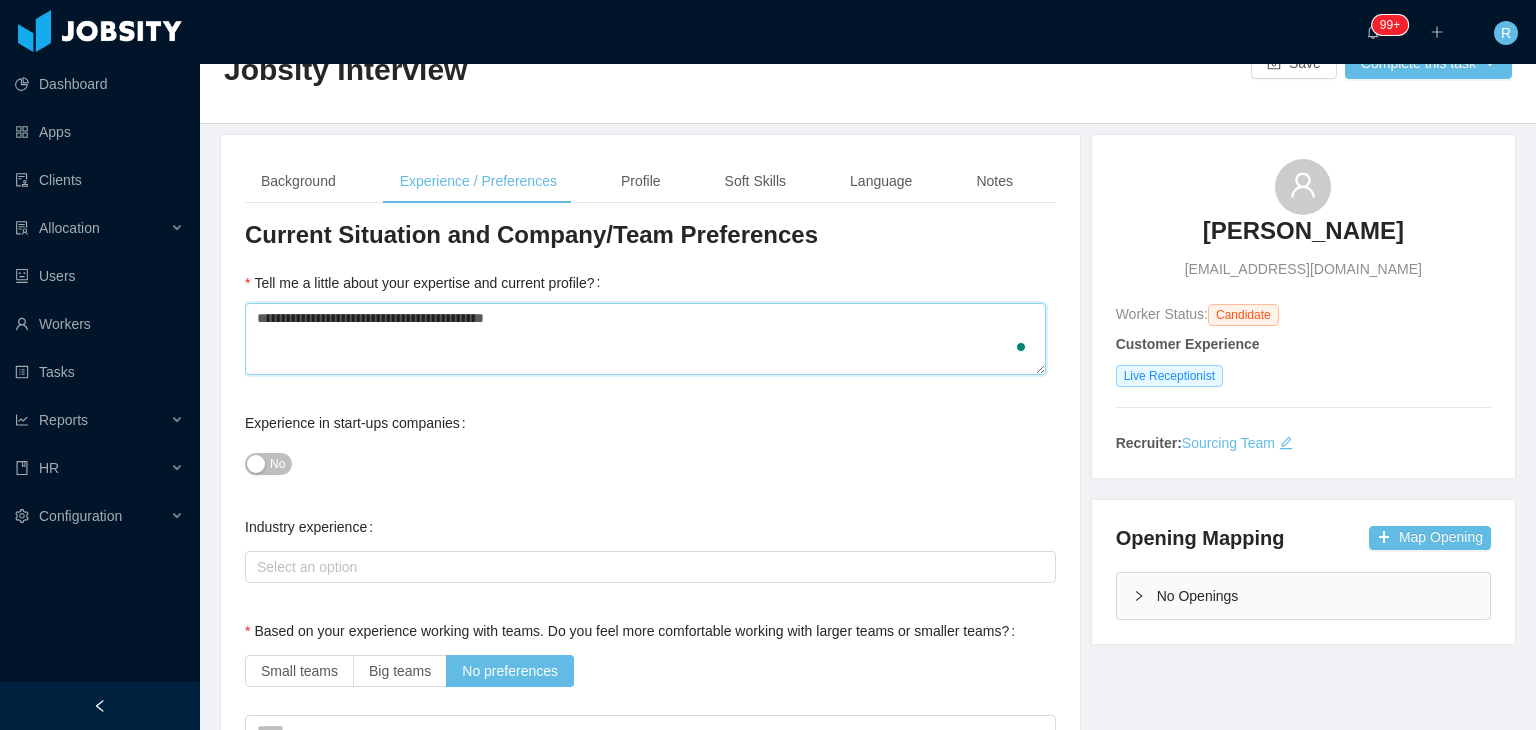 type 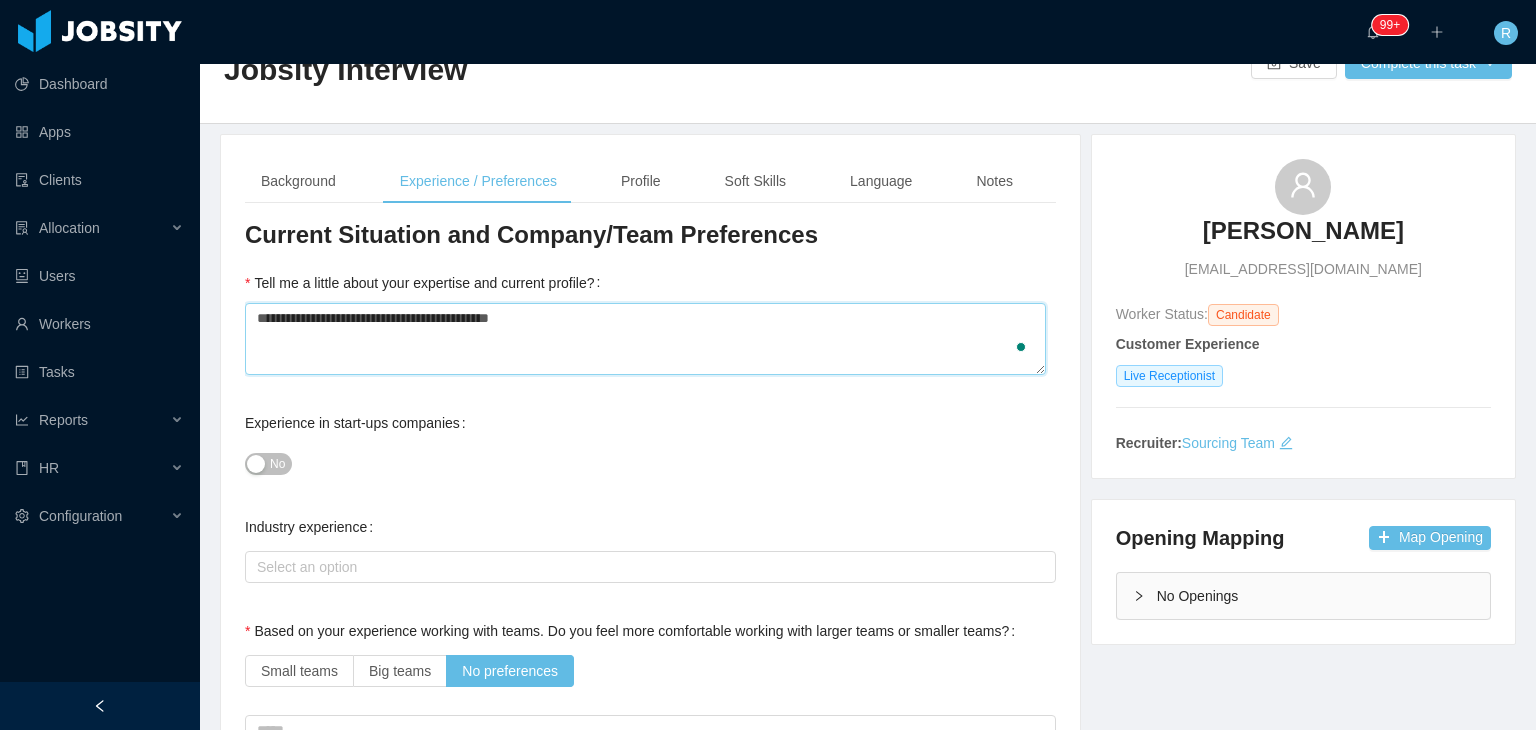 type 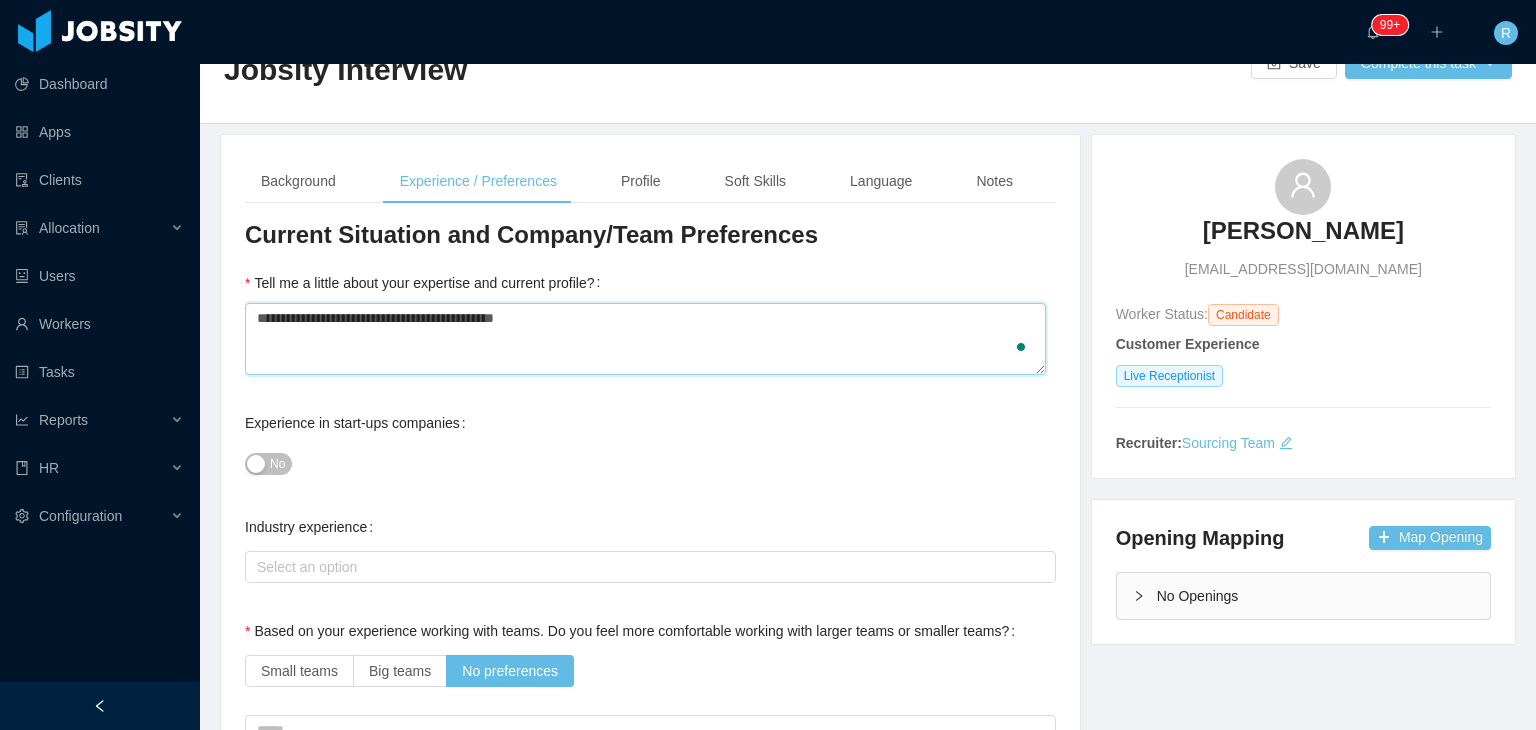 type 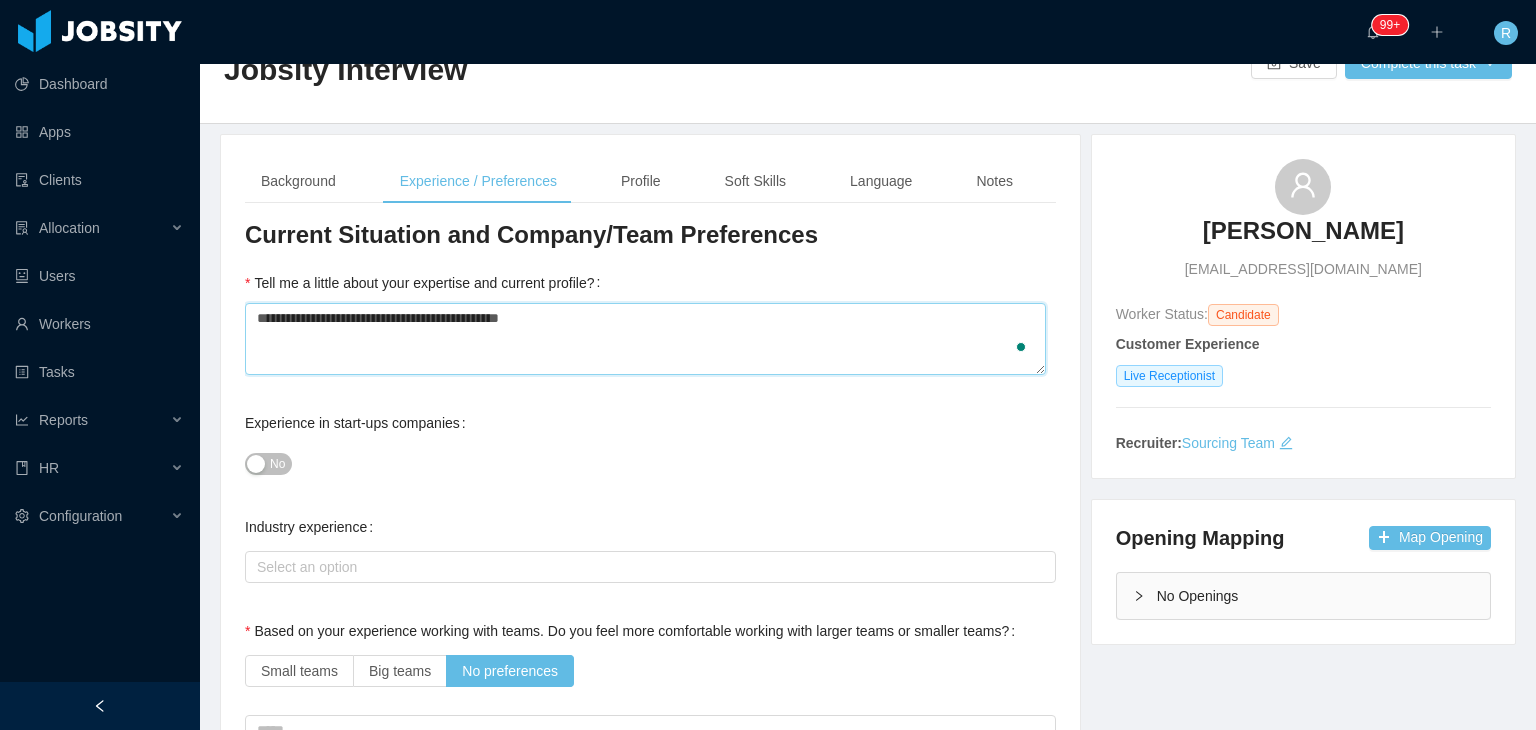 type on "**********" 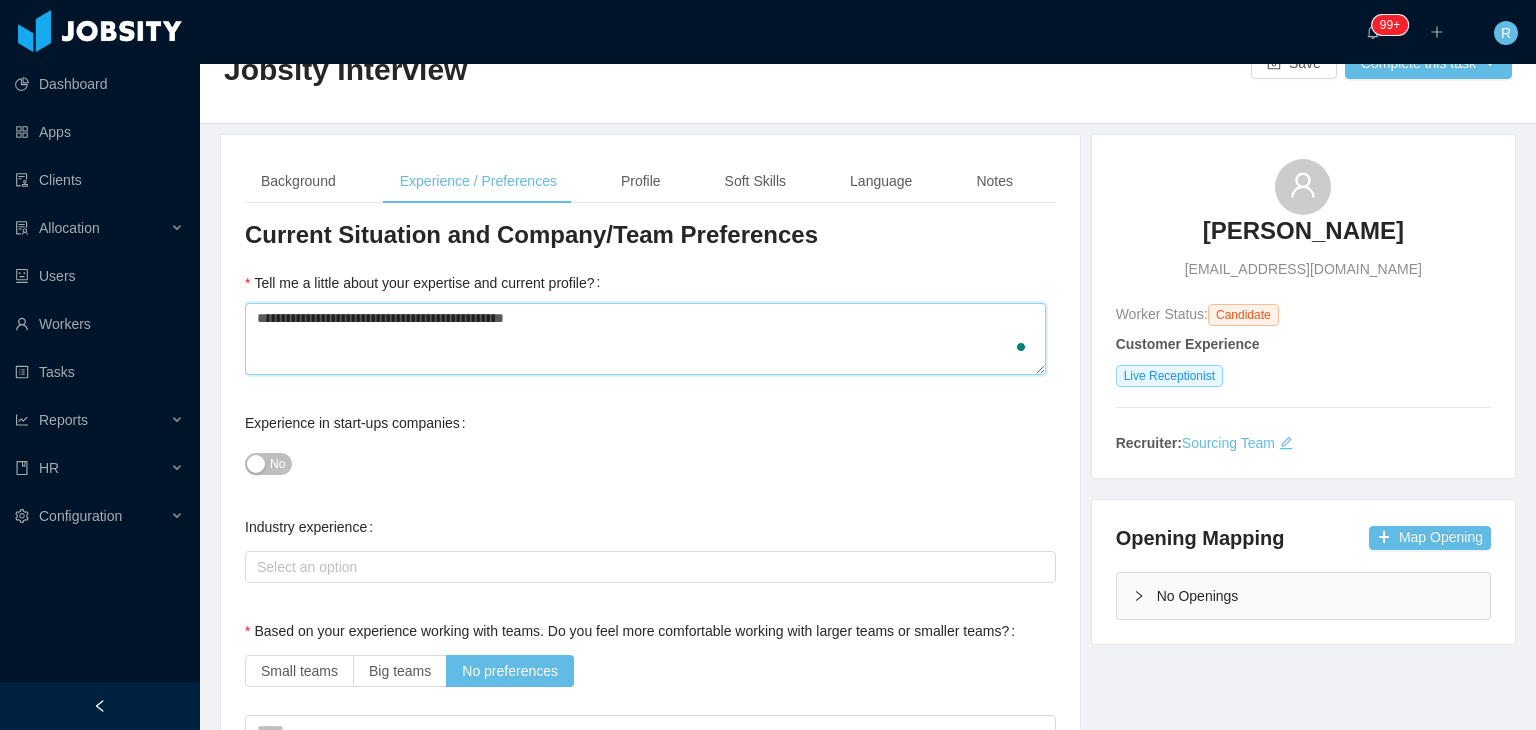 type 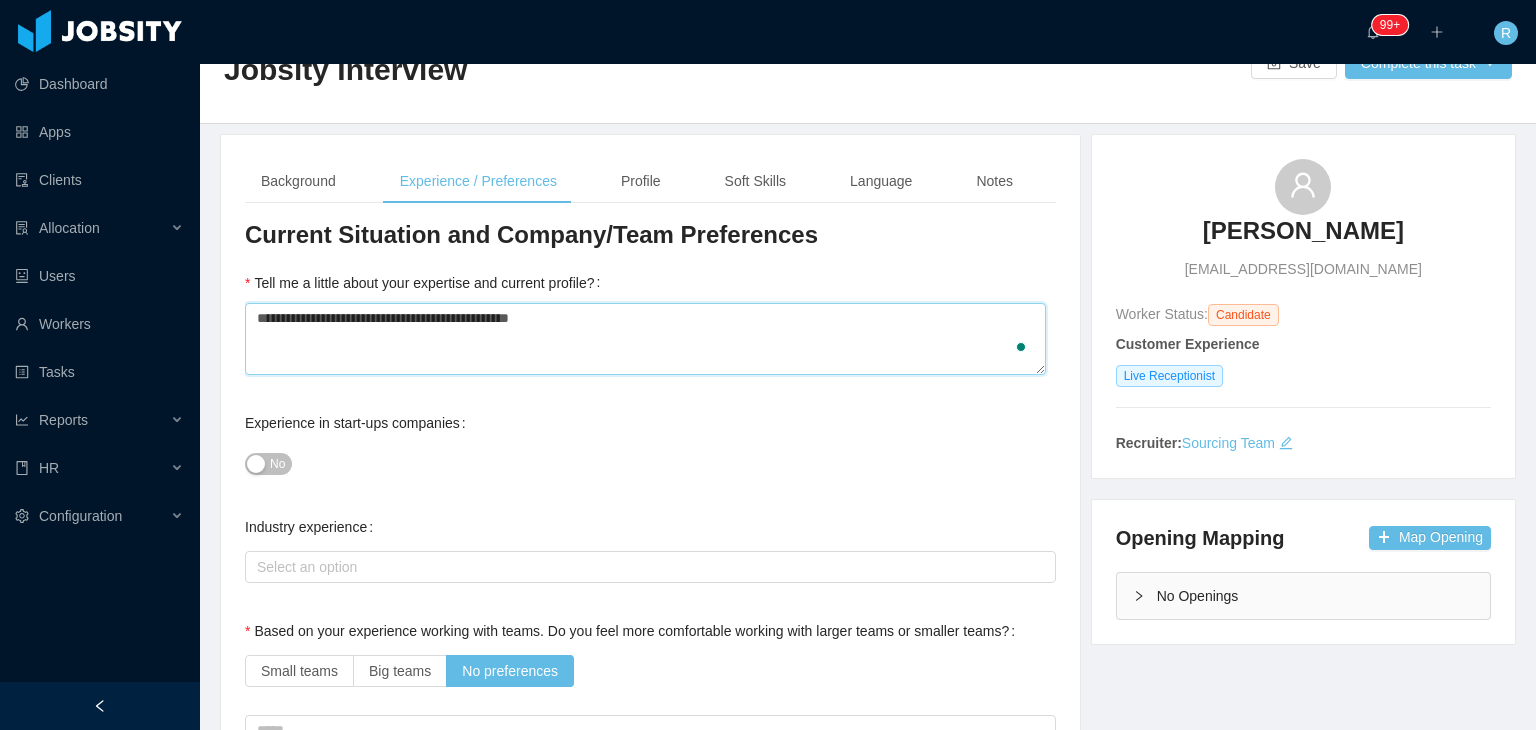 type 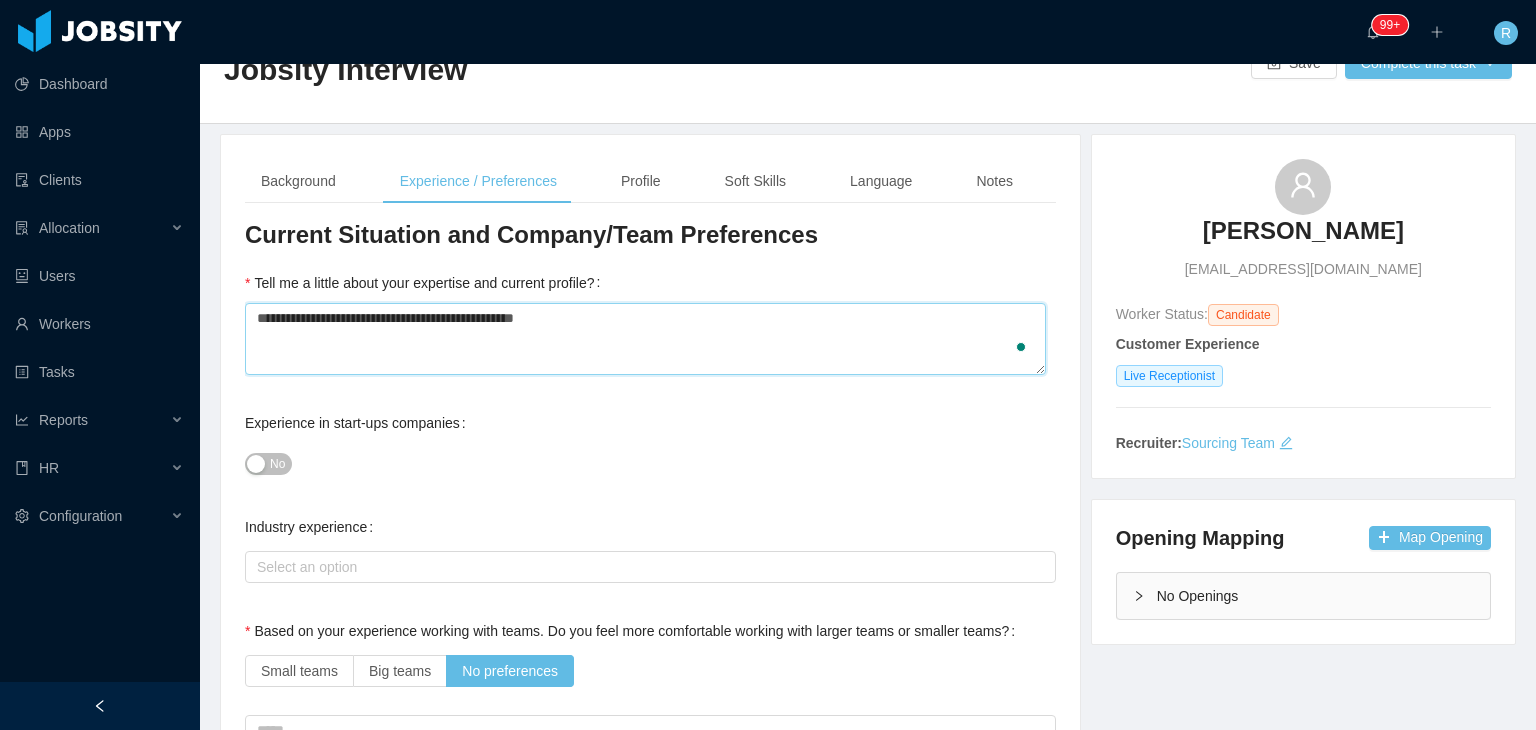type 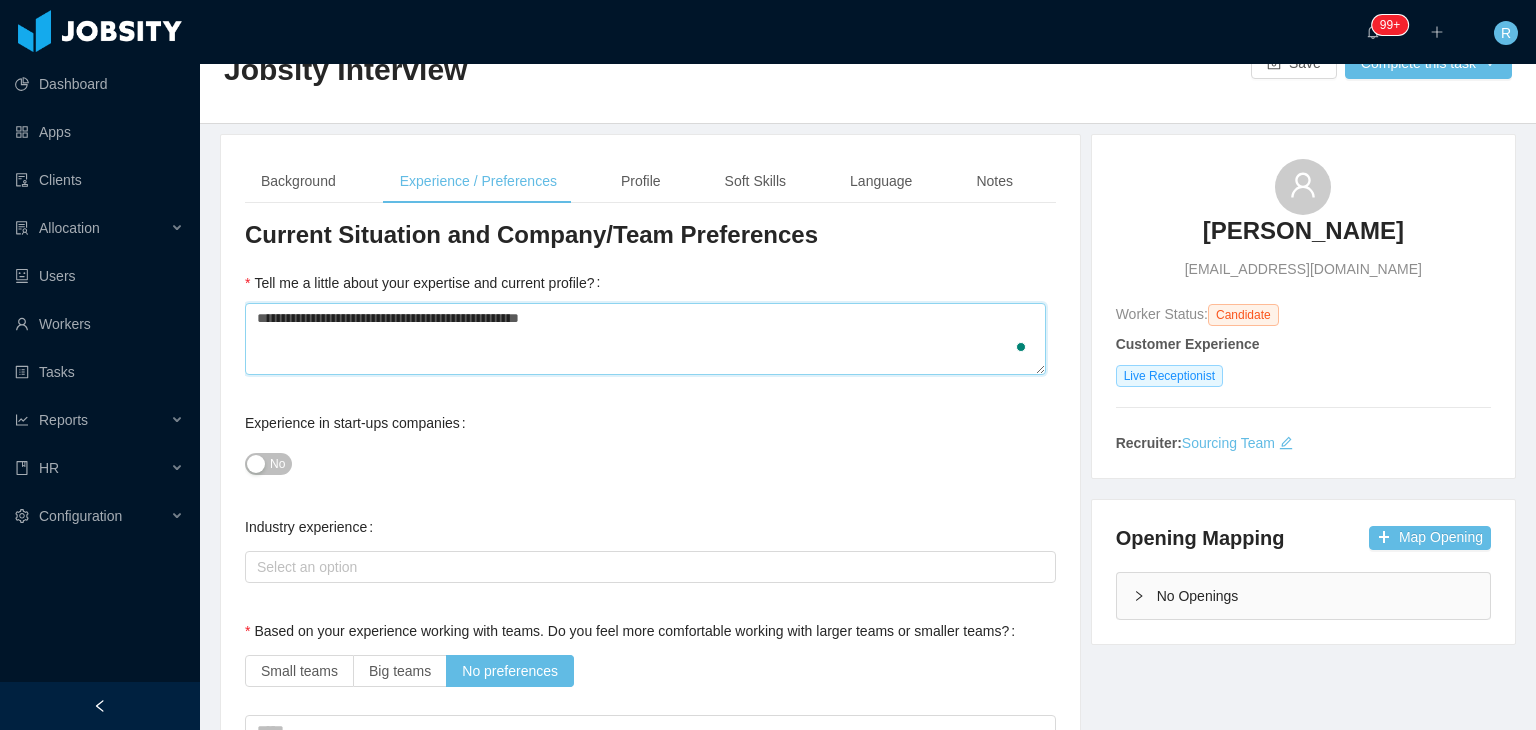 type 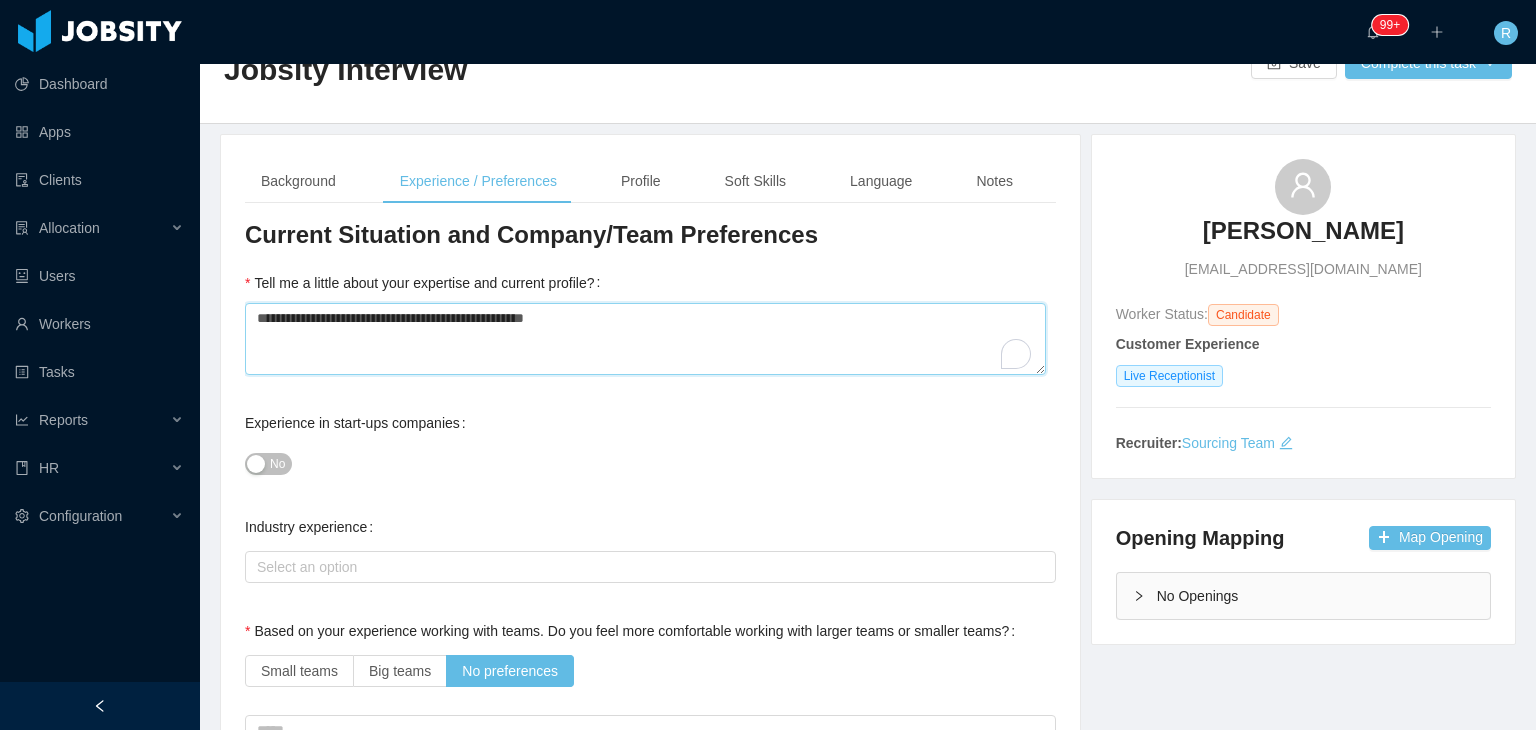 type 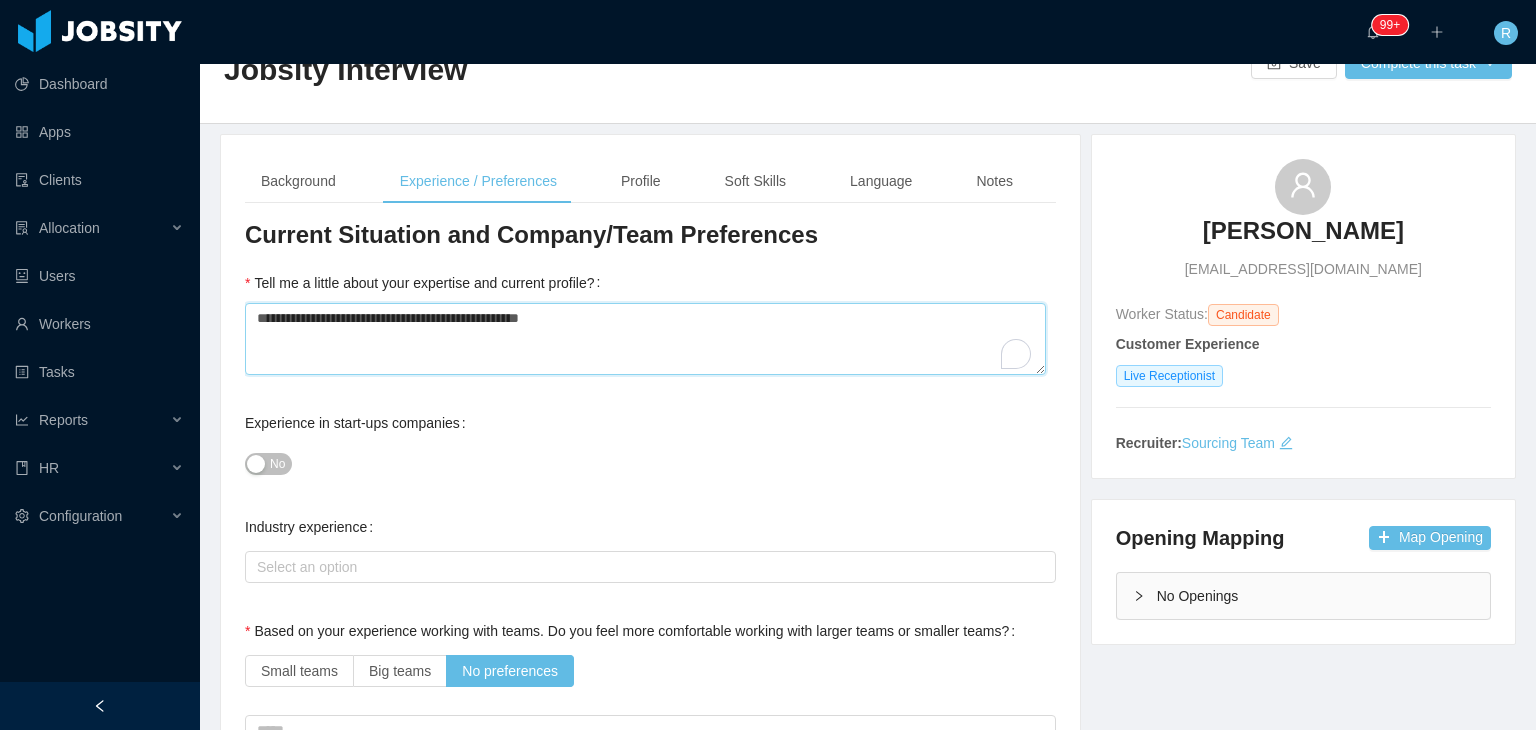 type 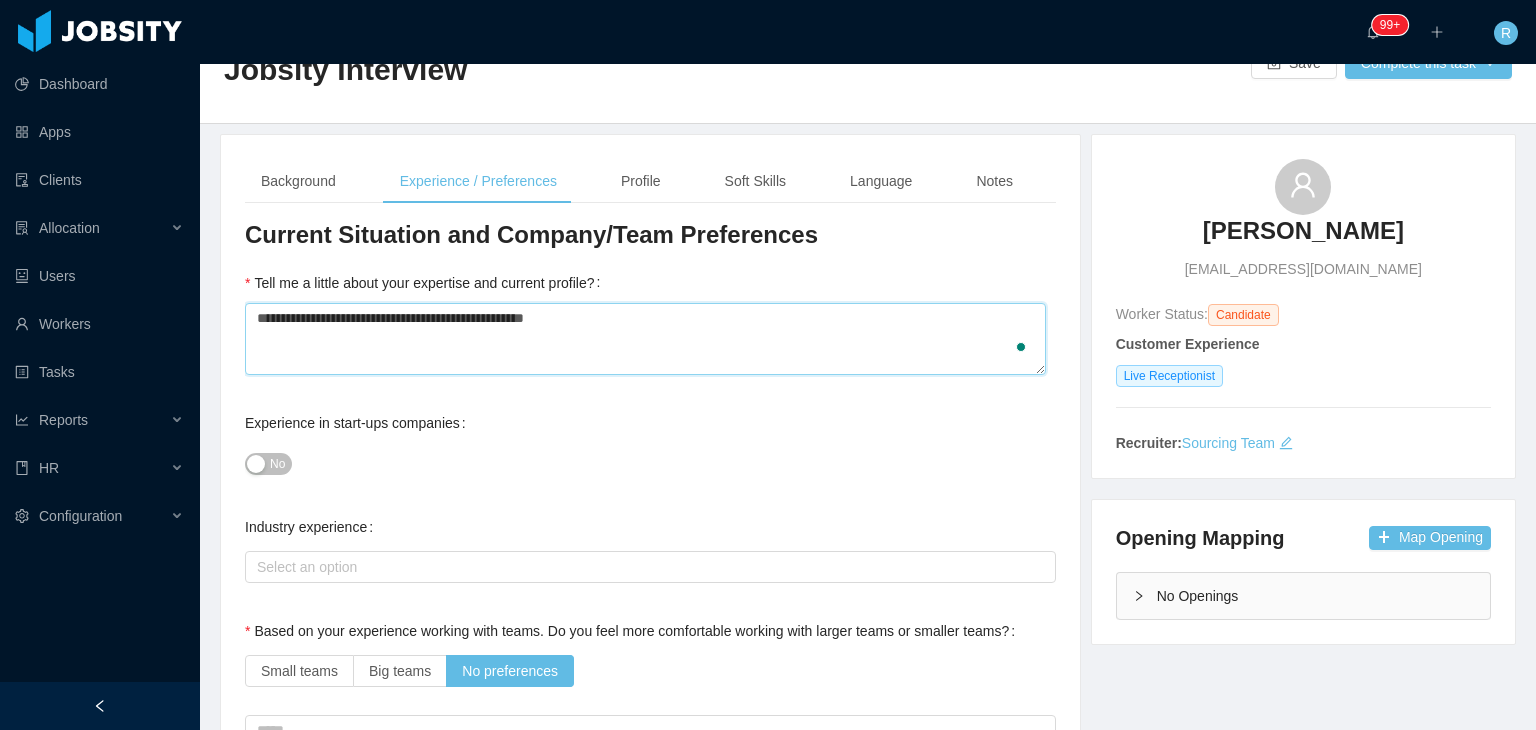 type 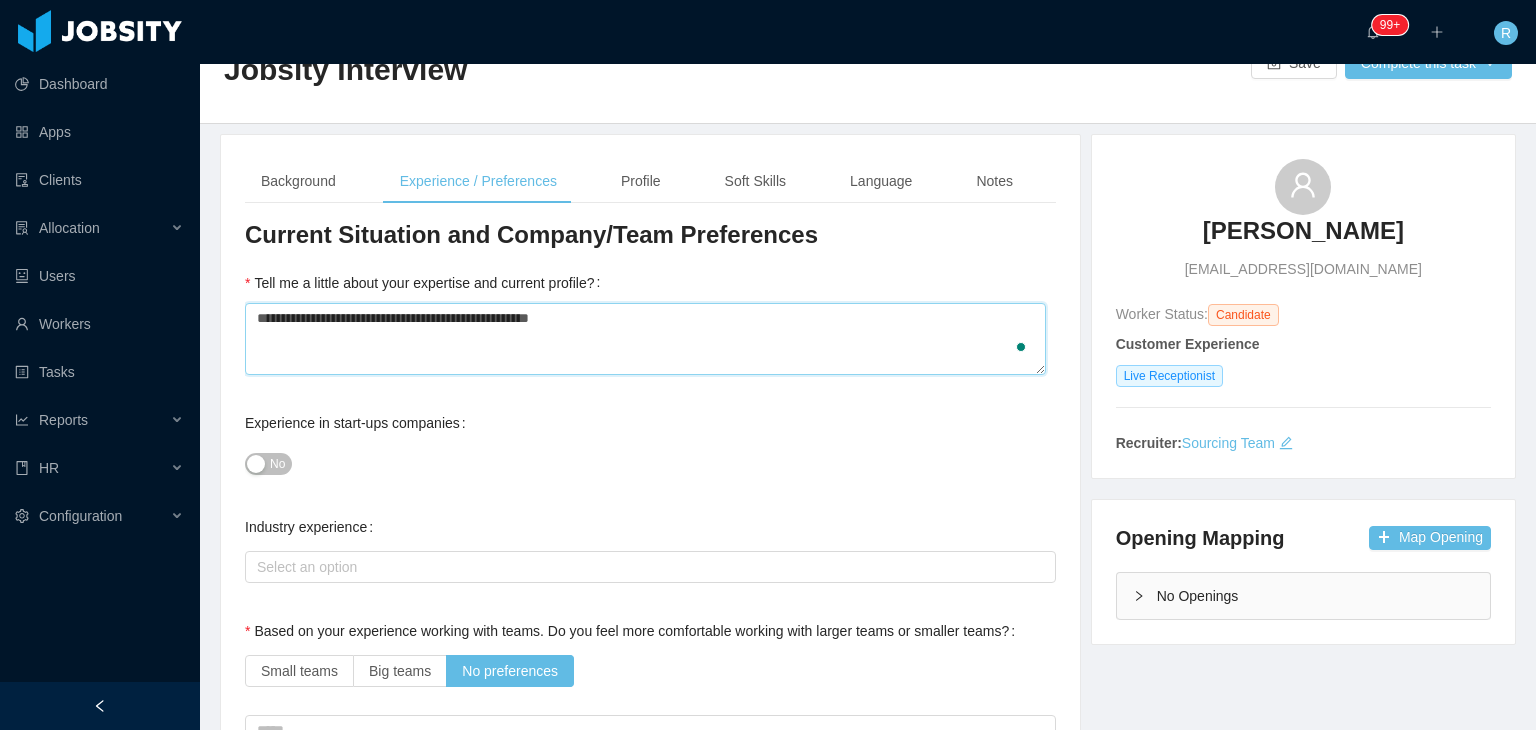 type 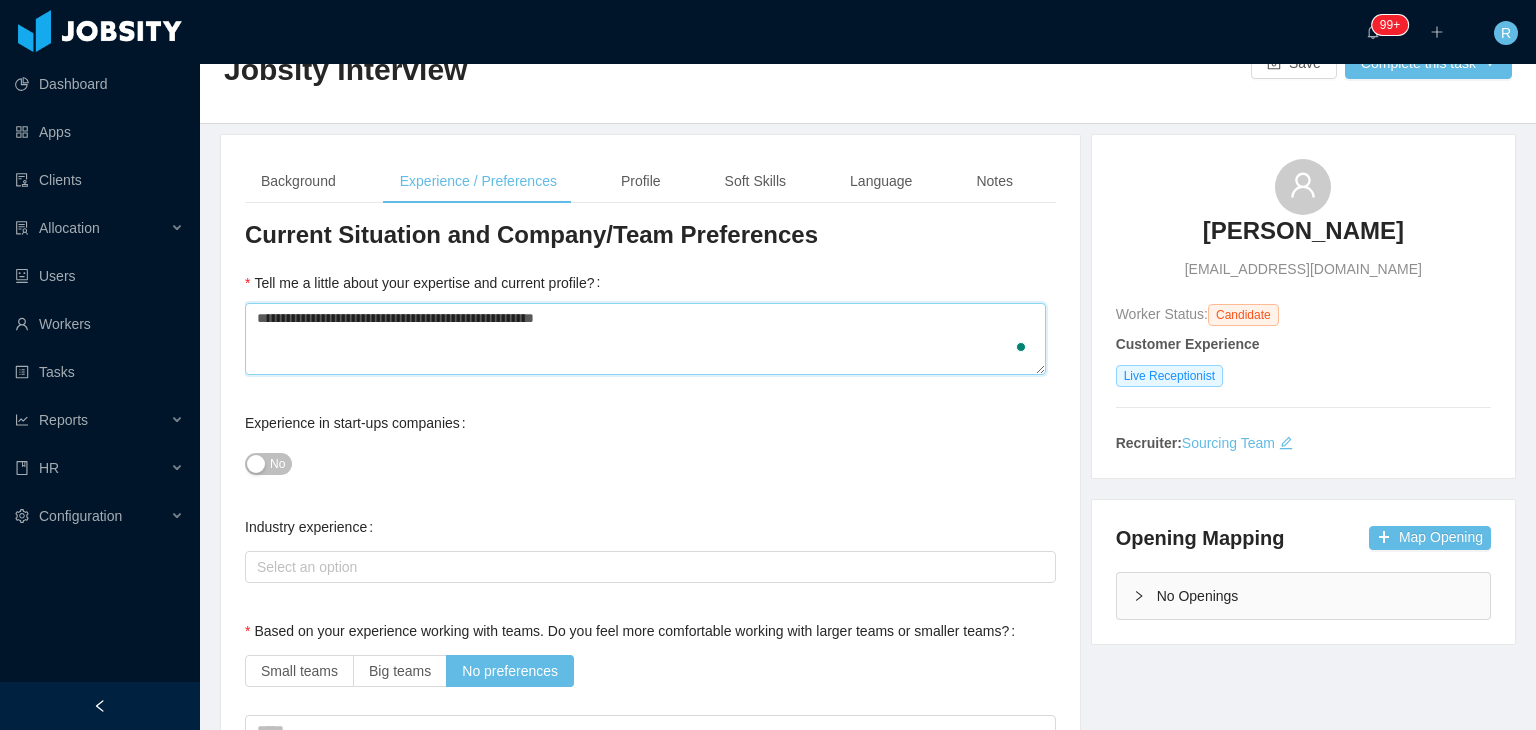 type 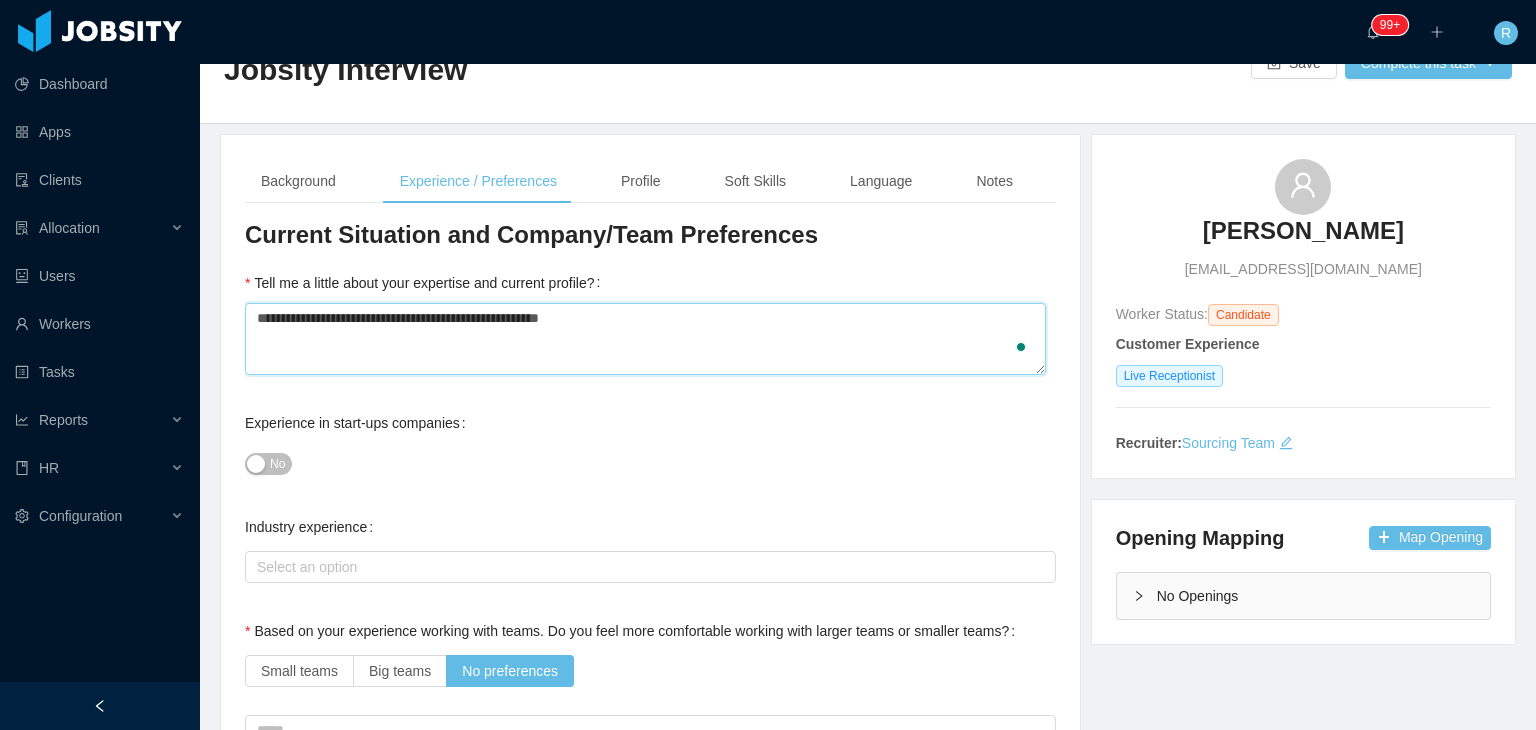 type 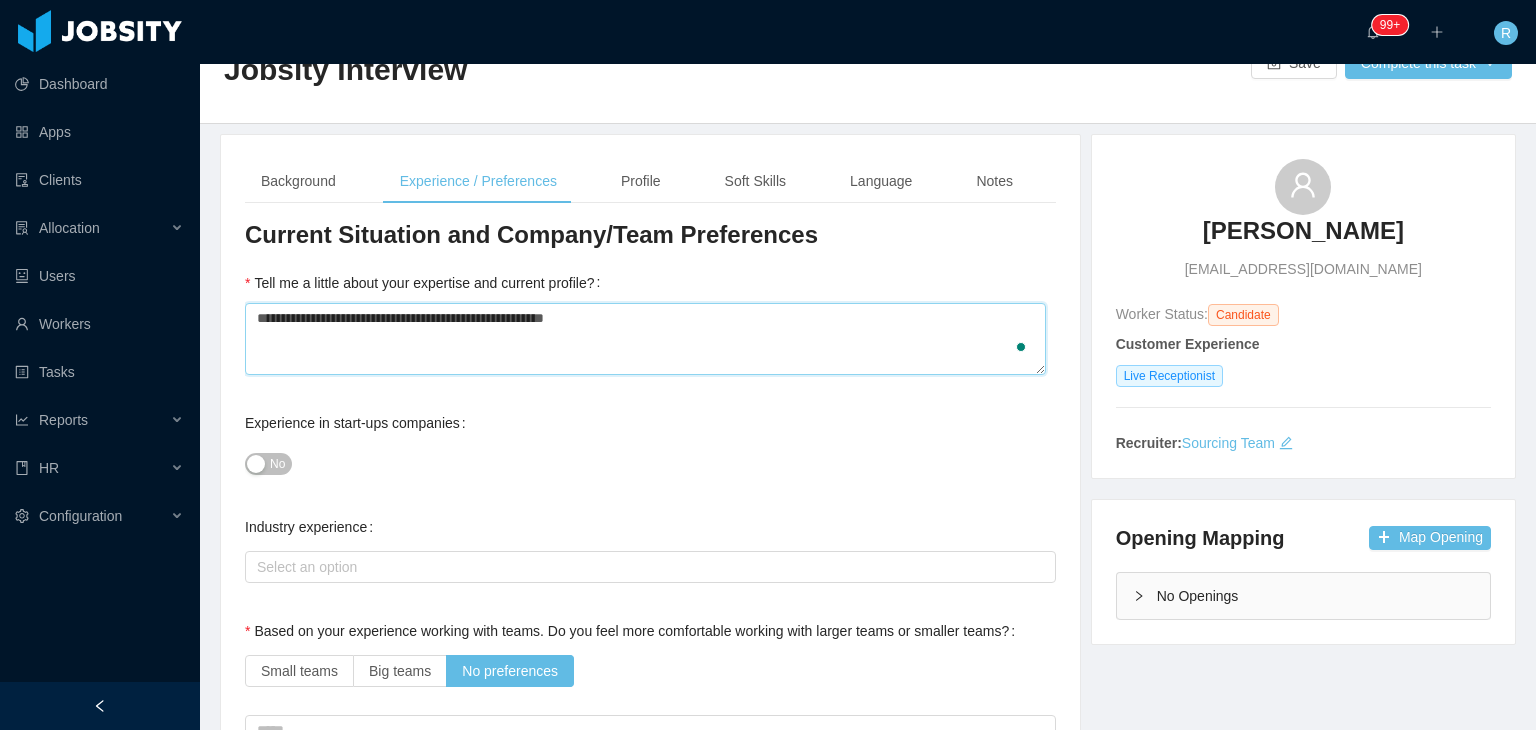 type 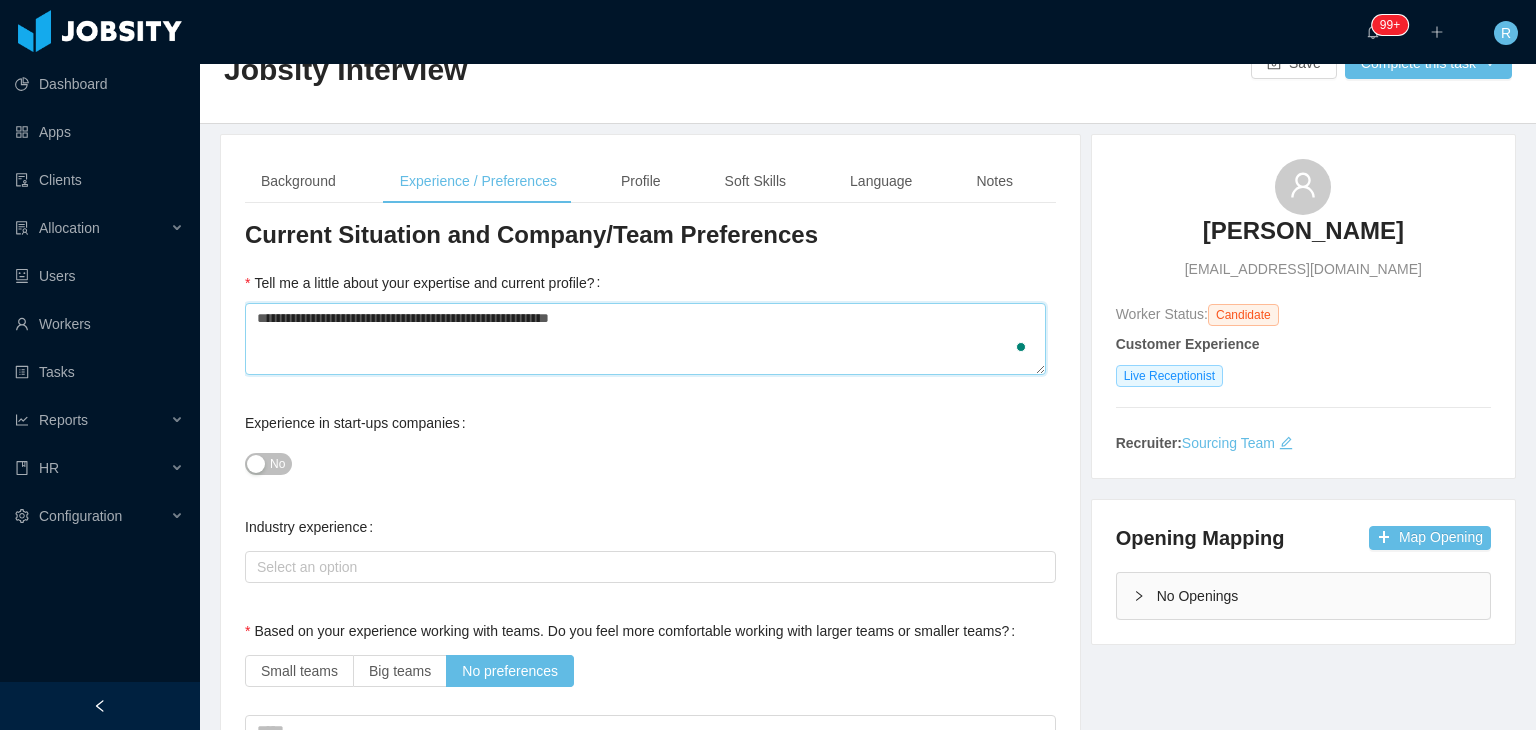 type 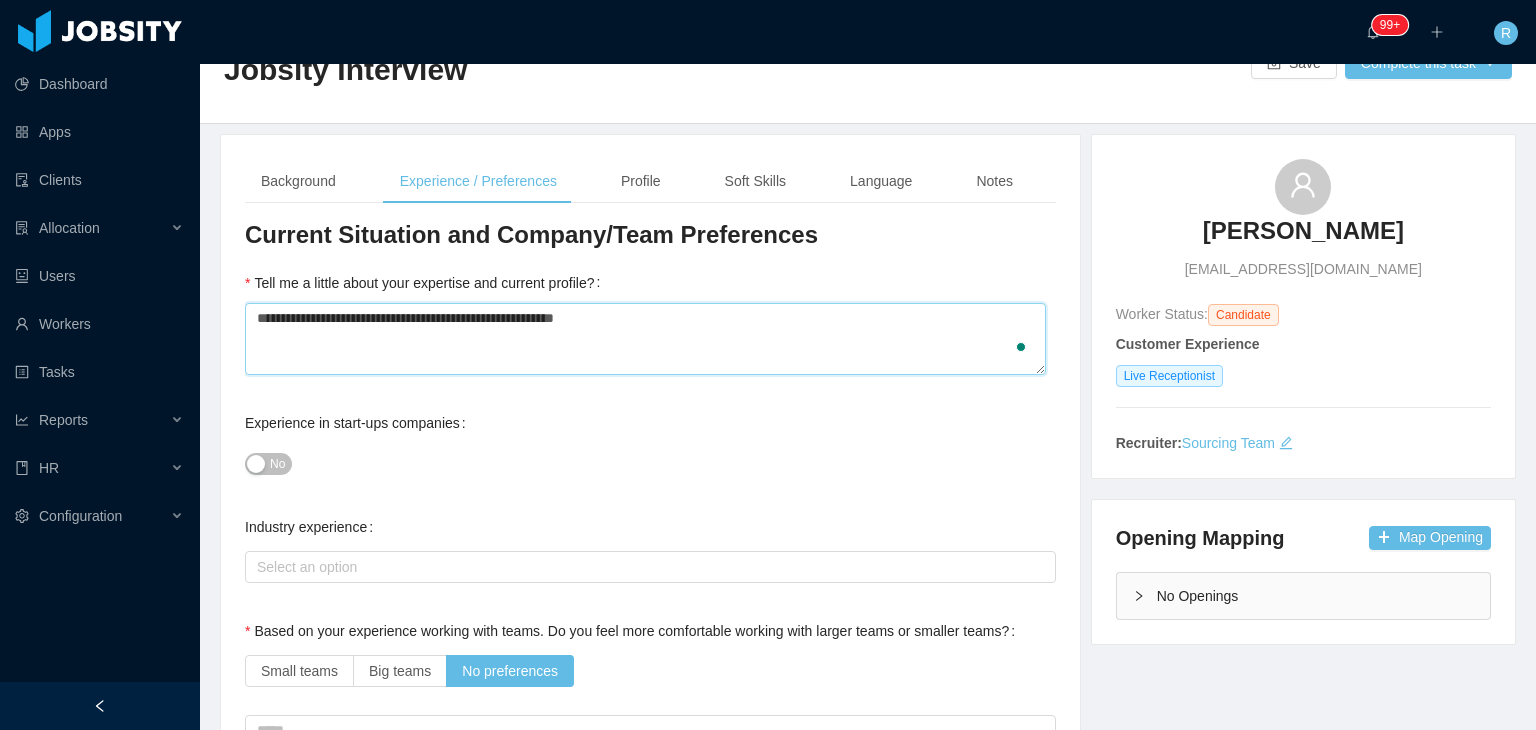 type 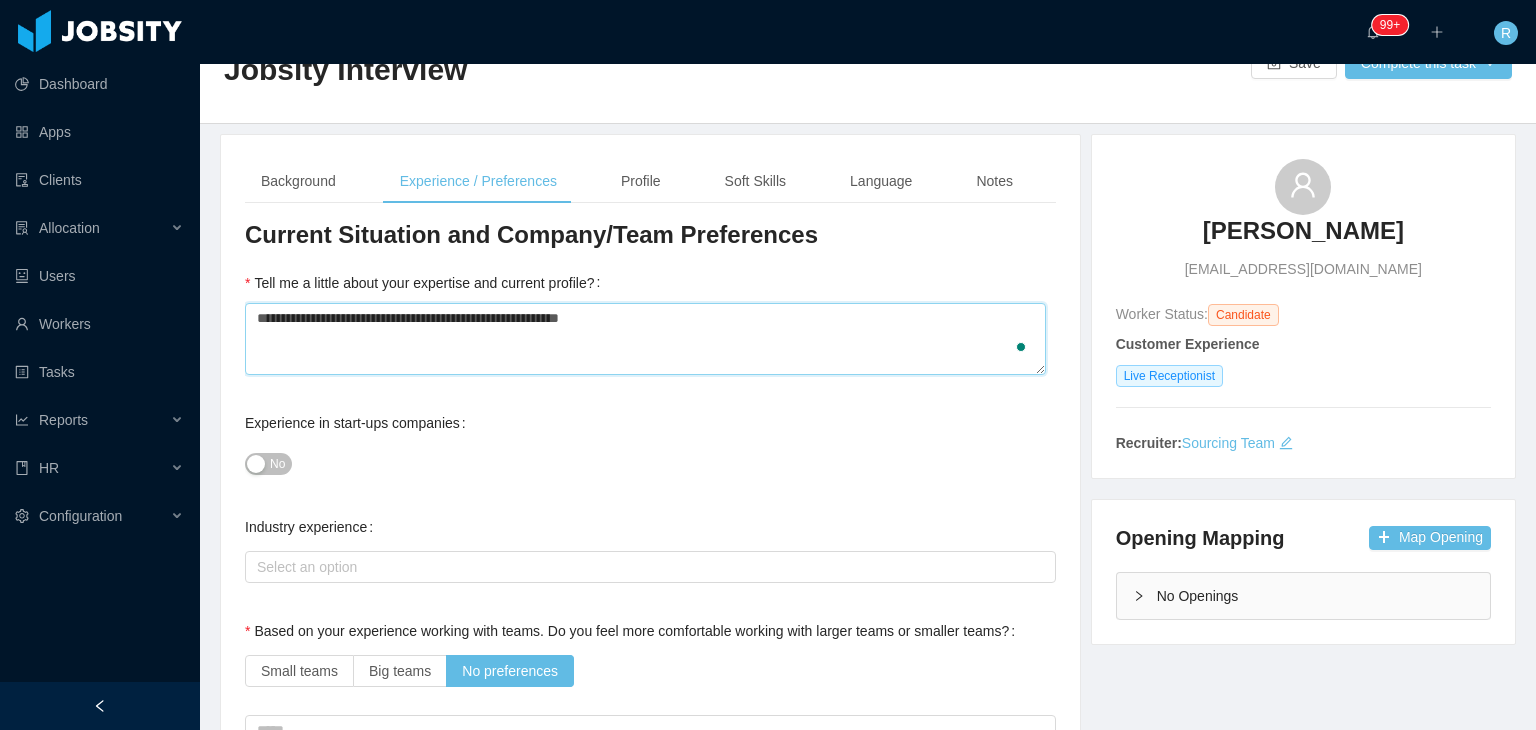 type 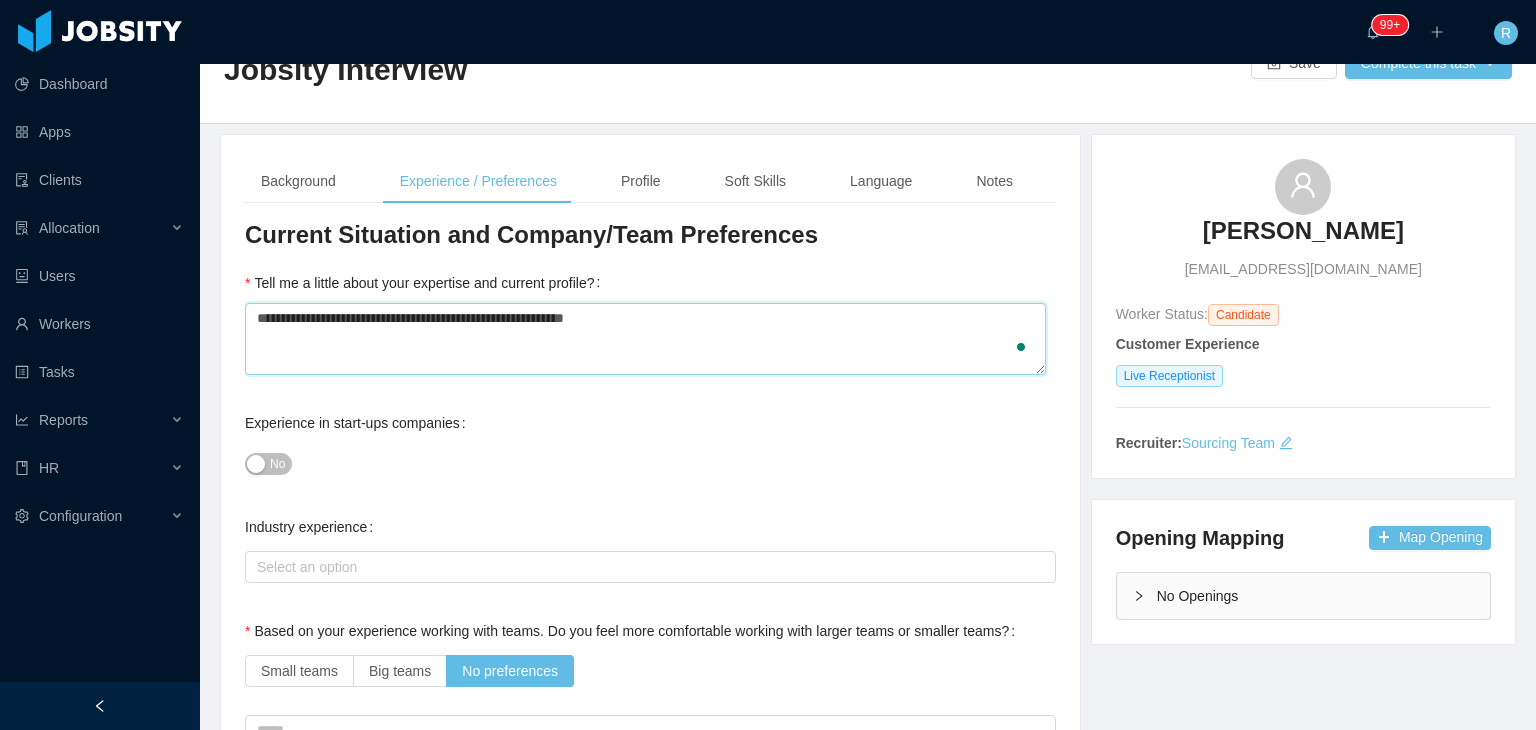 type 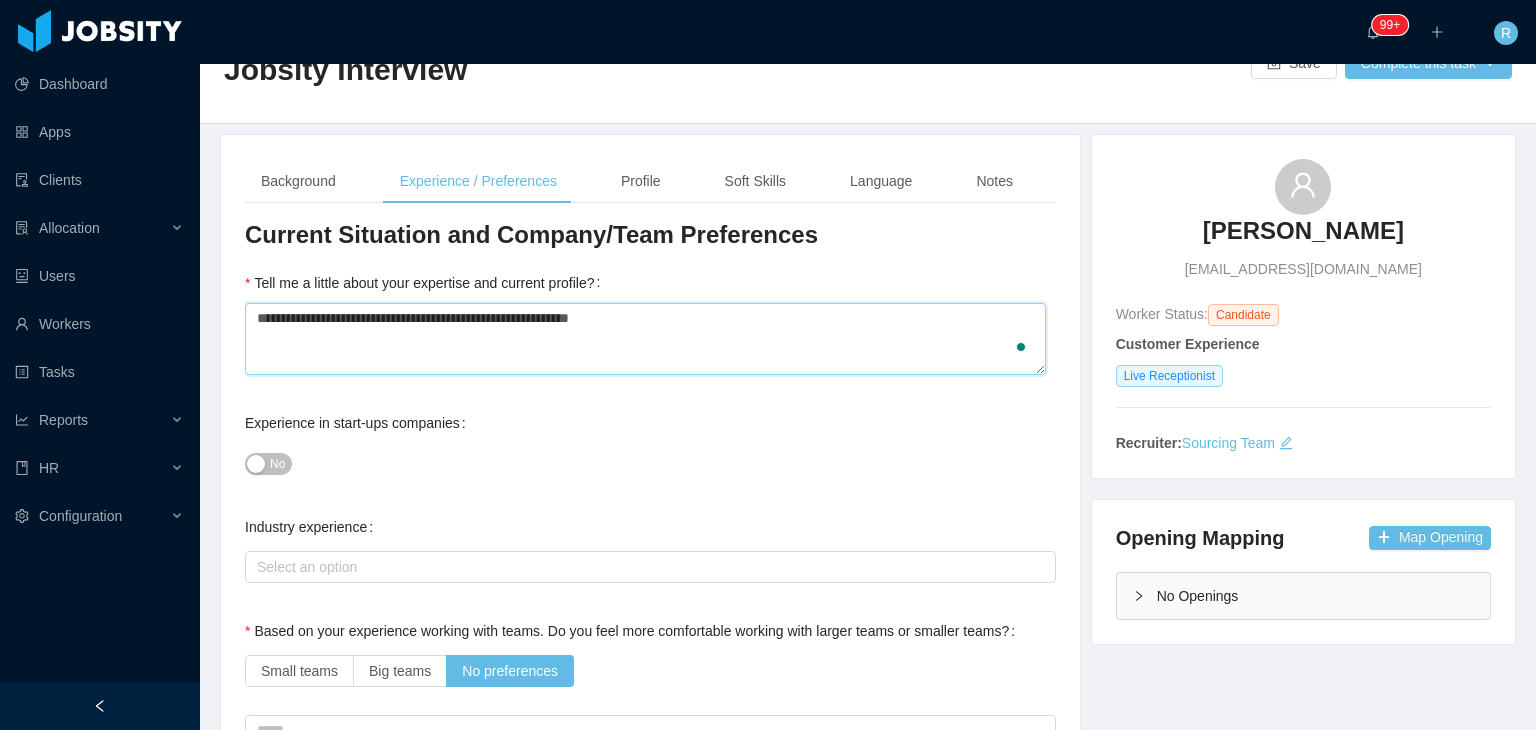 type 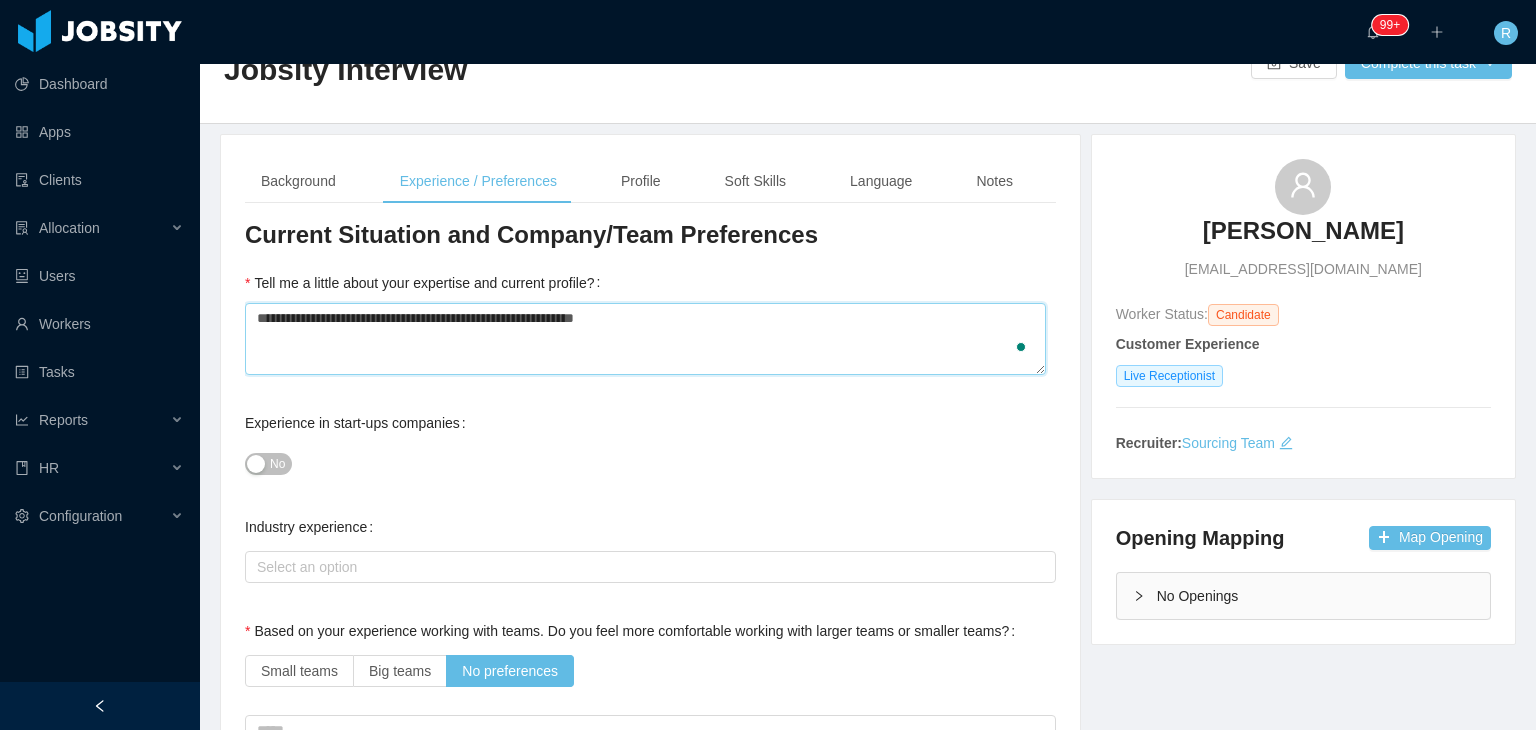 type 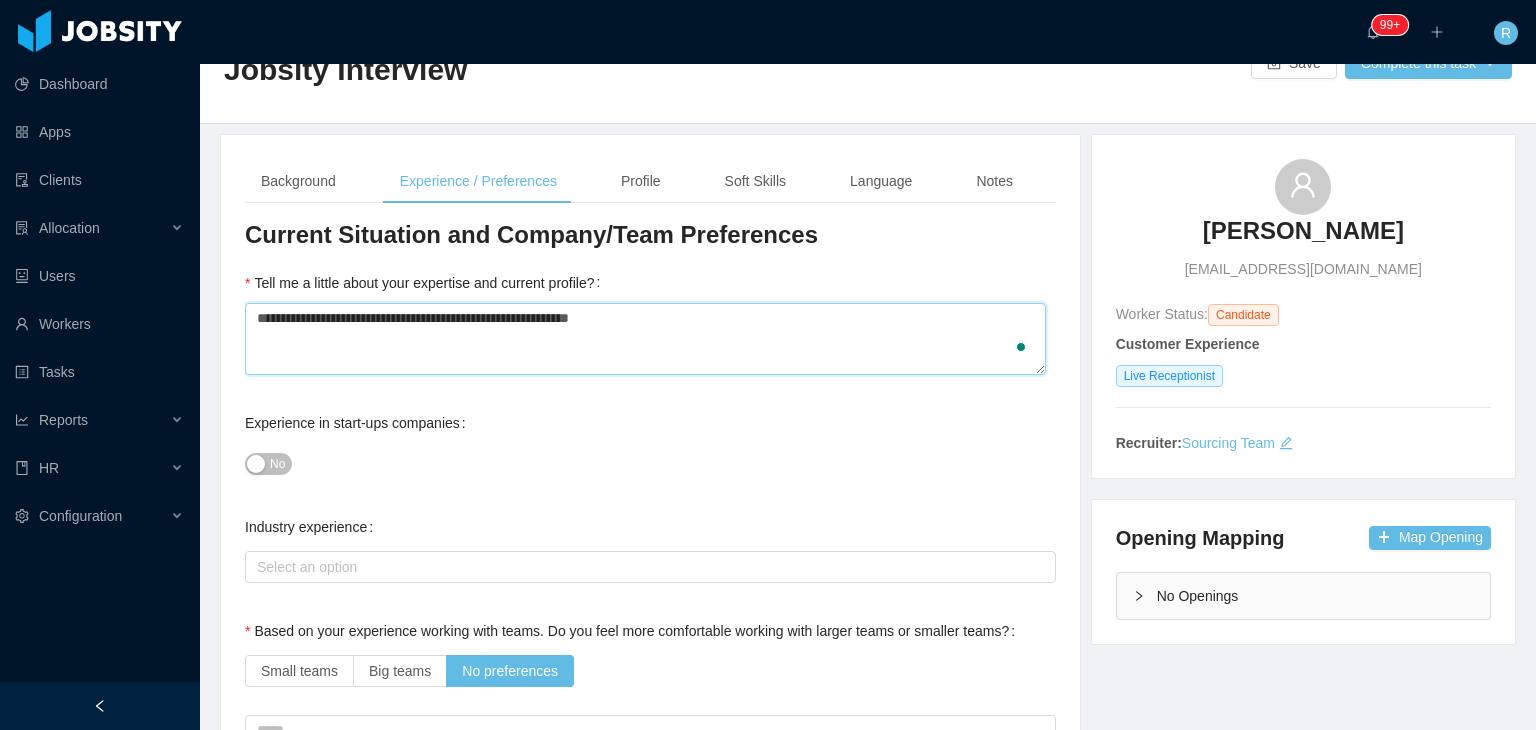 type on "**********" 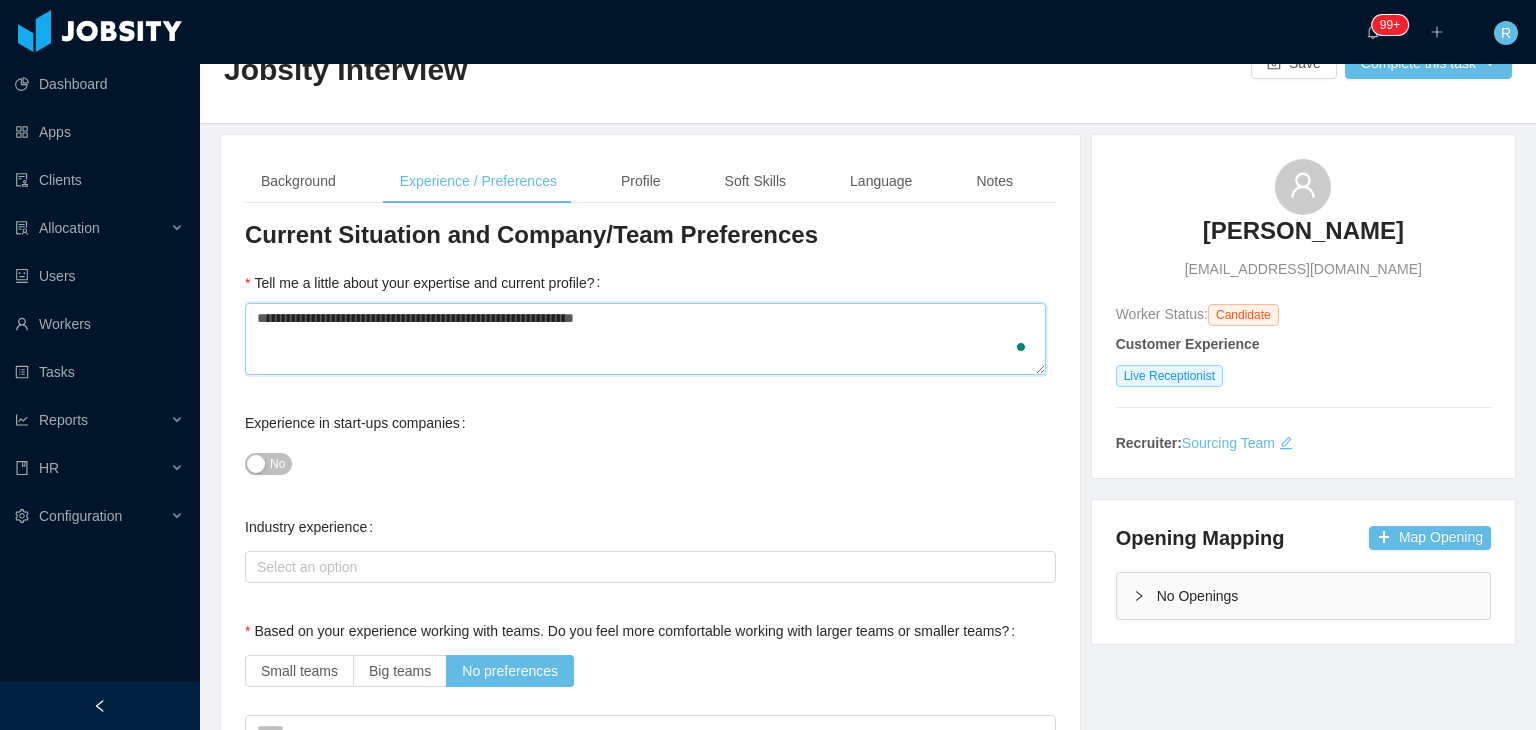 type 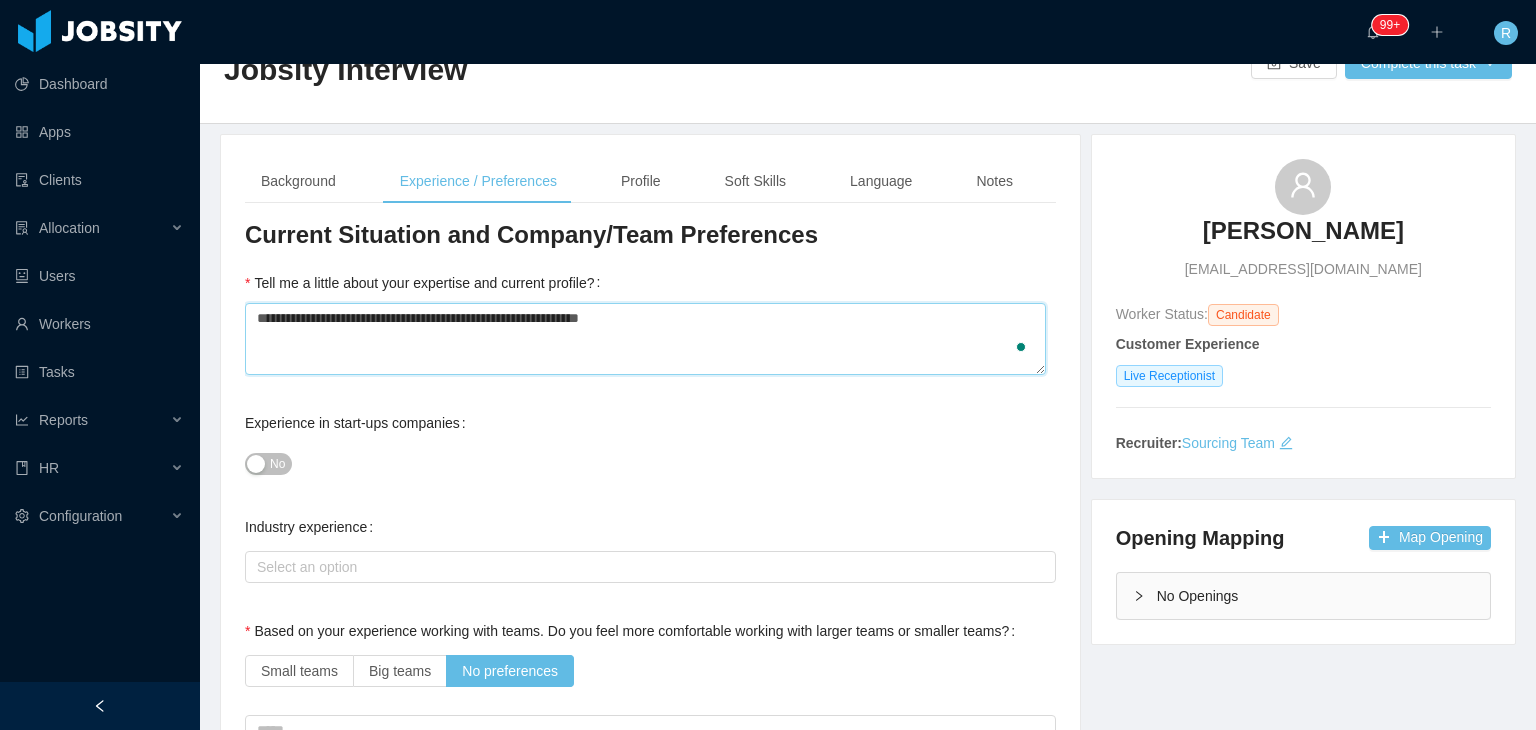 type on "**********" 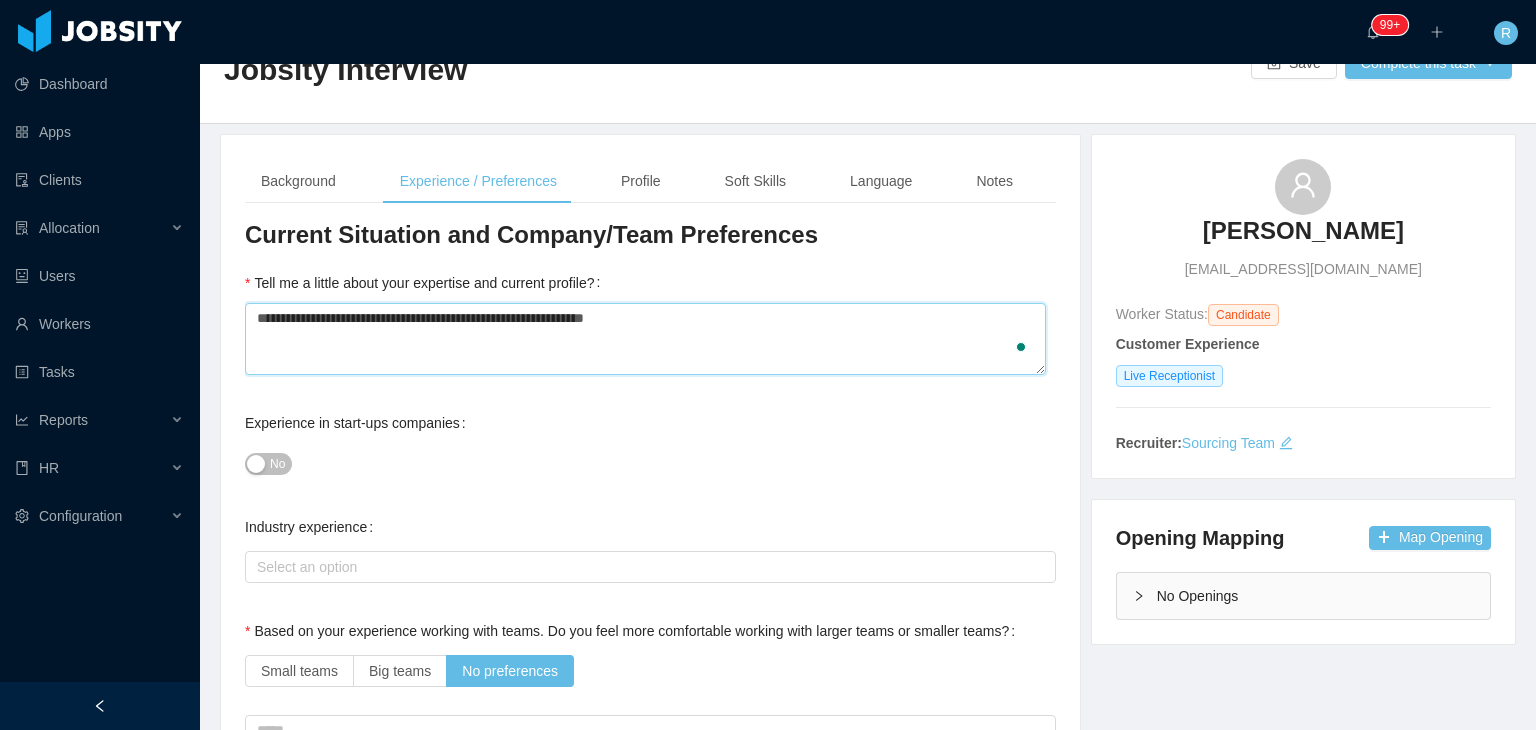 type 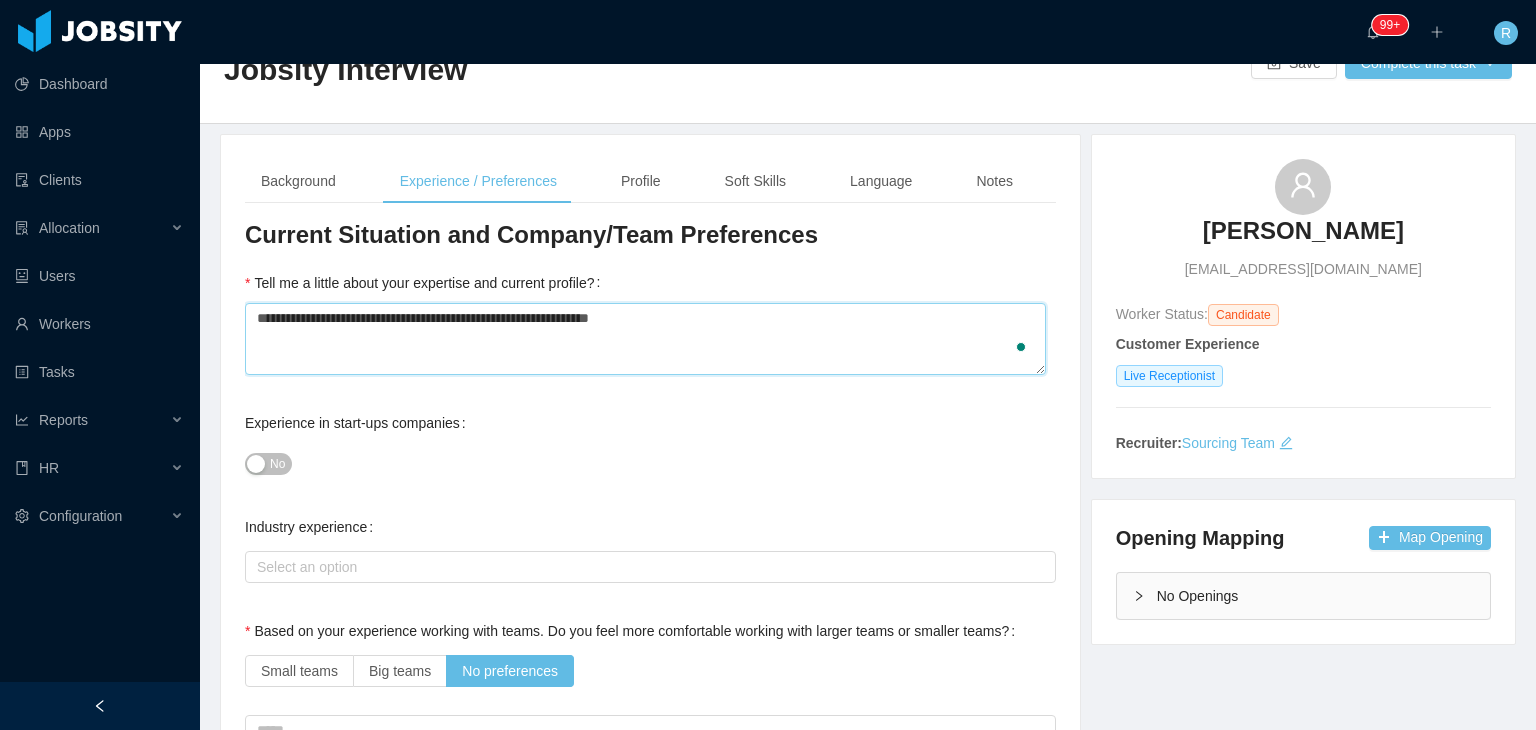 type 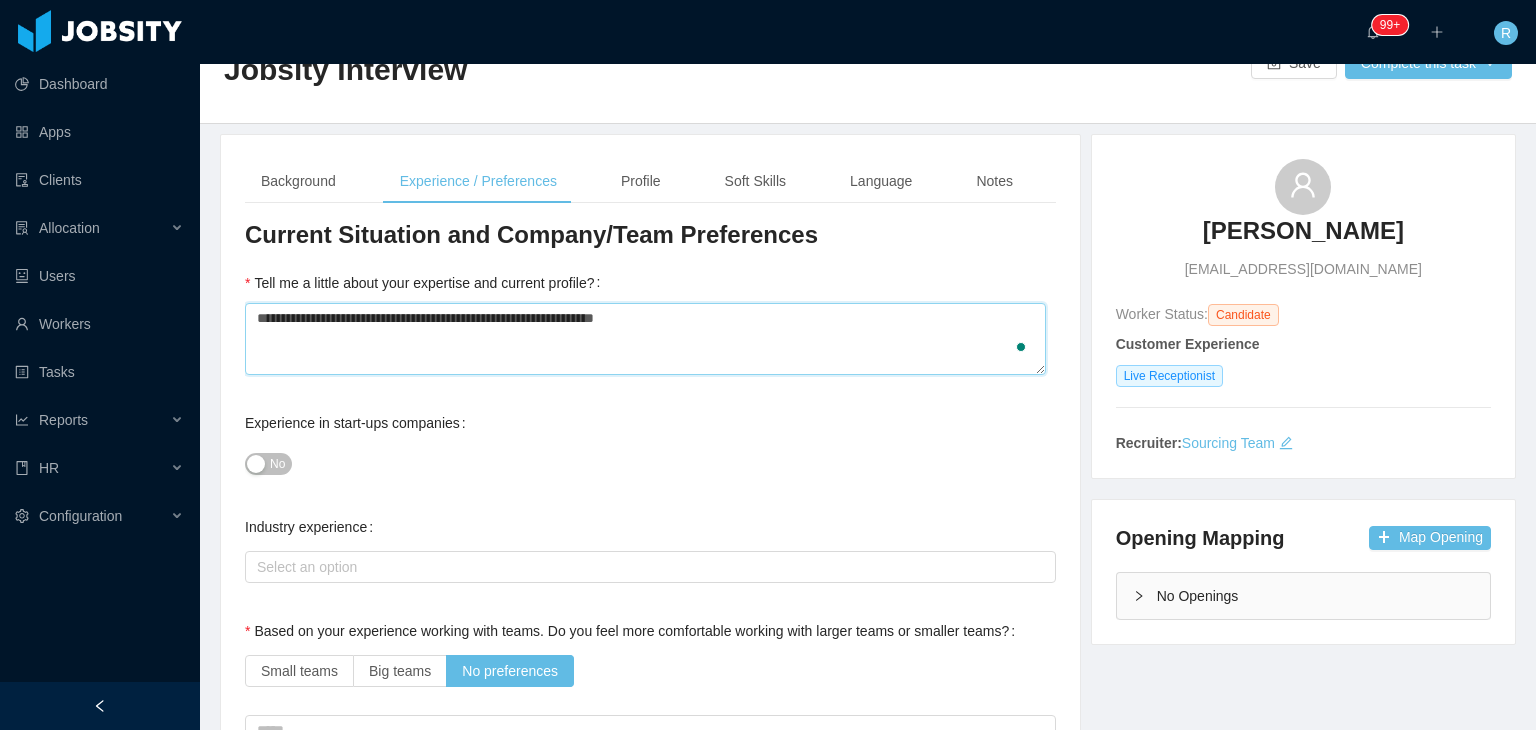 type 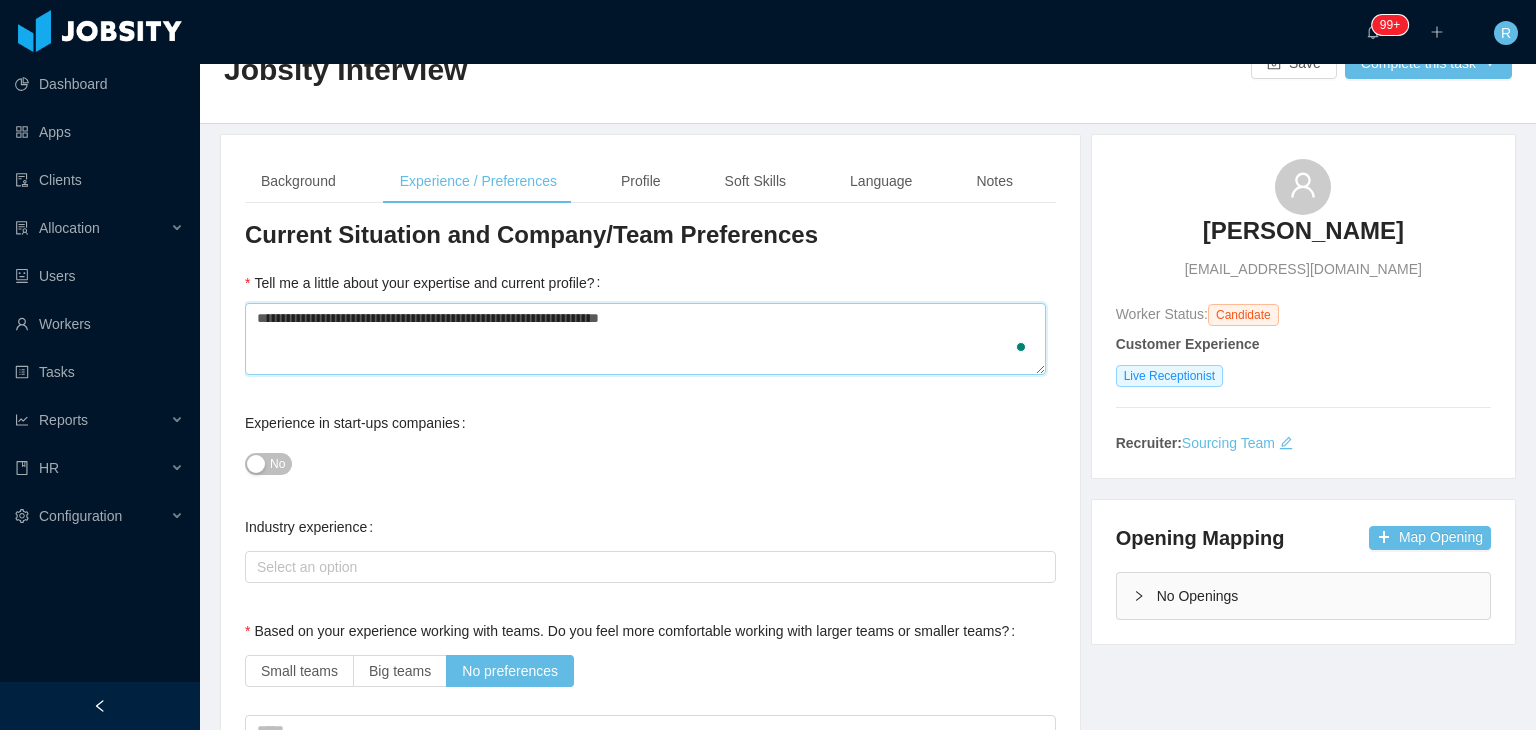 type 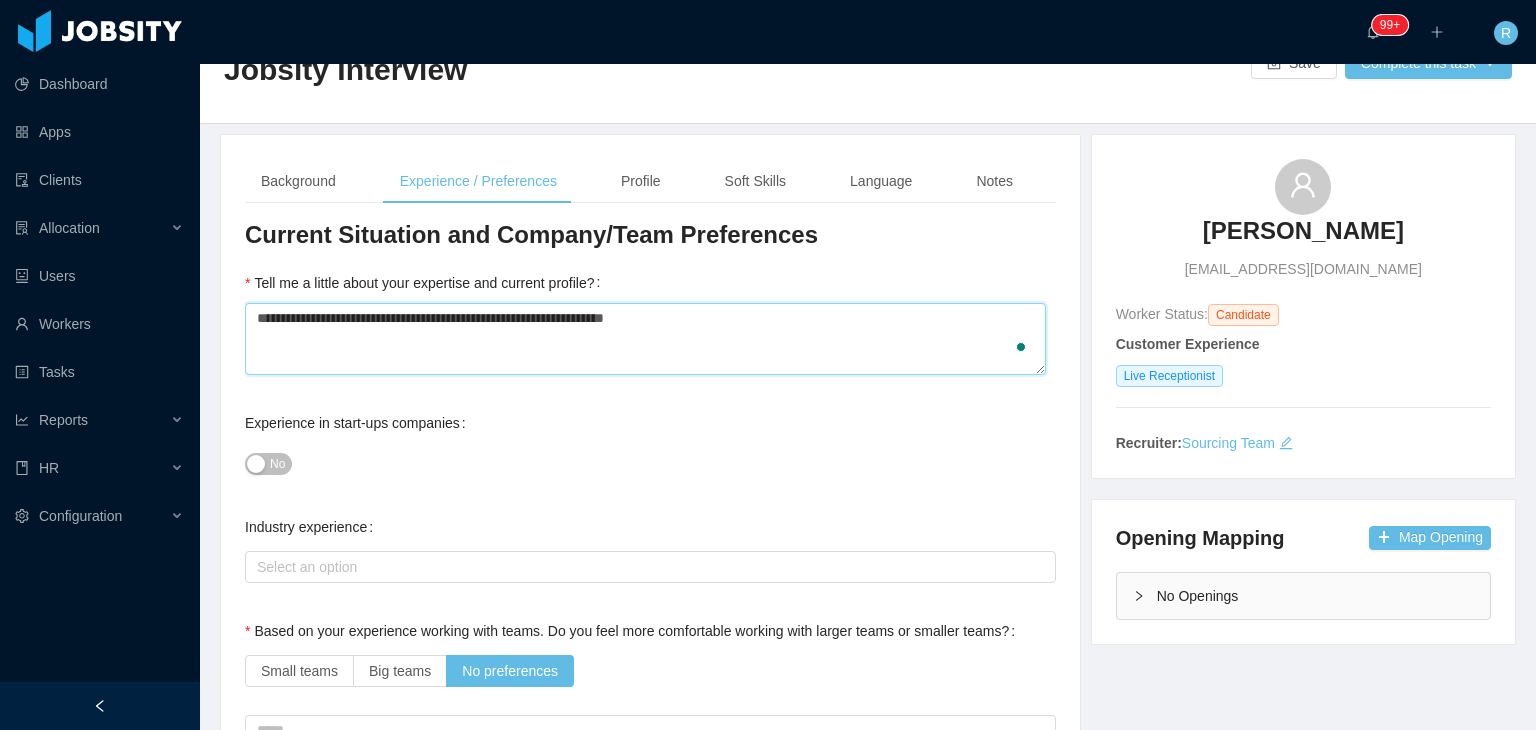 type on "**********" 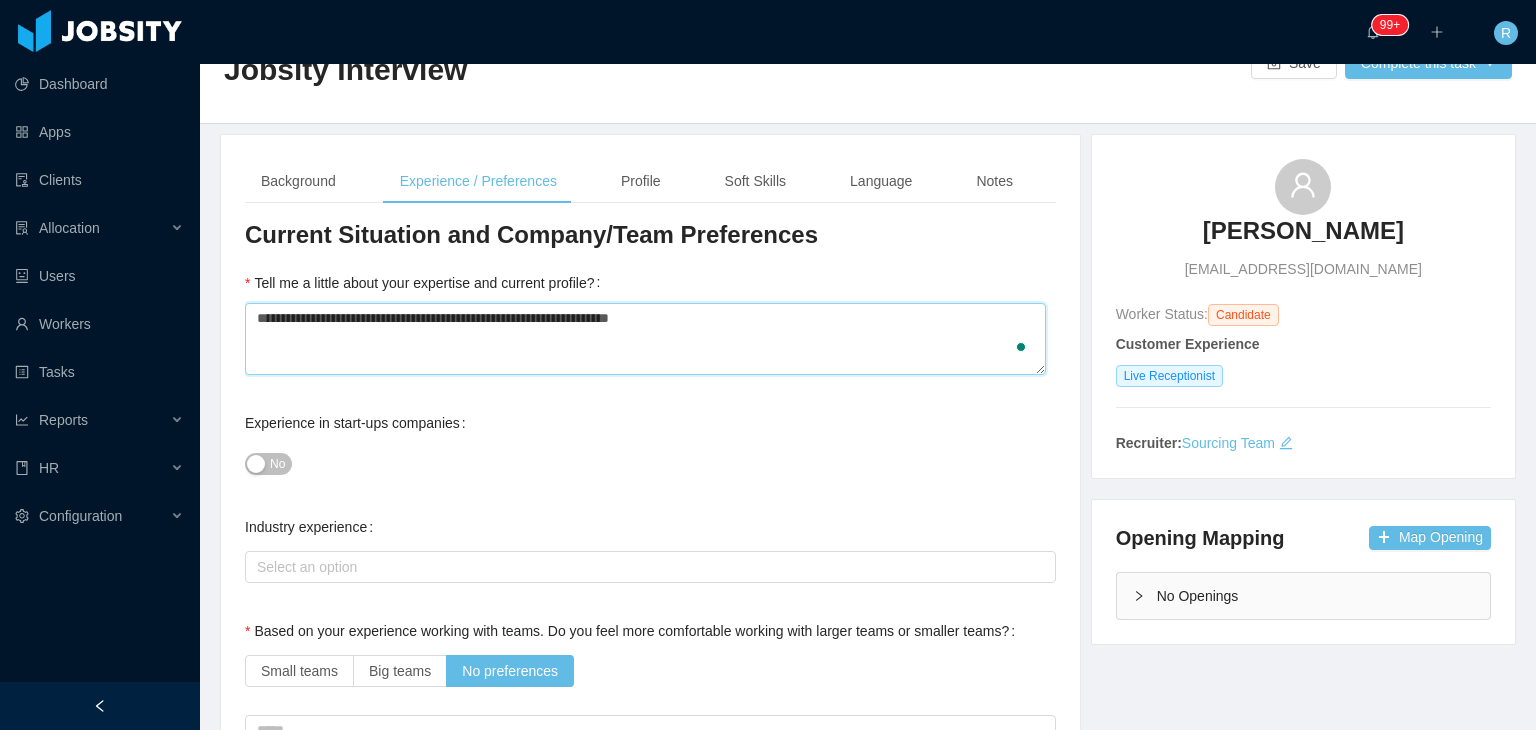 type 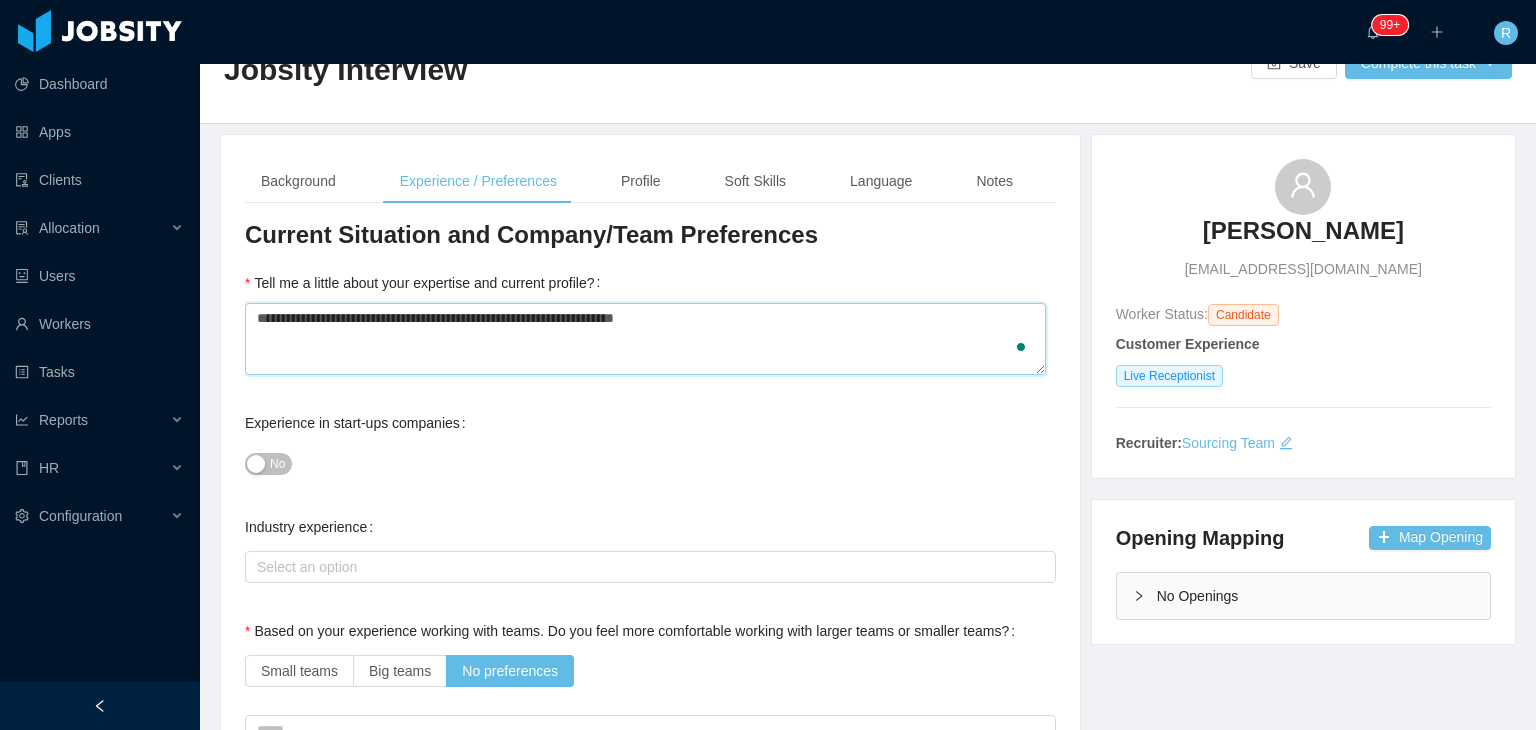 type 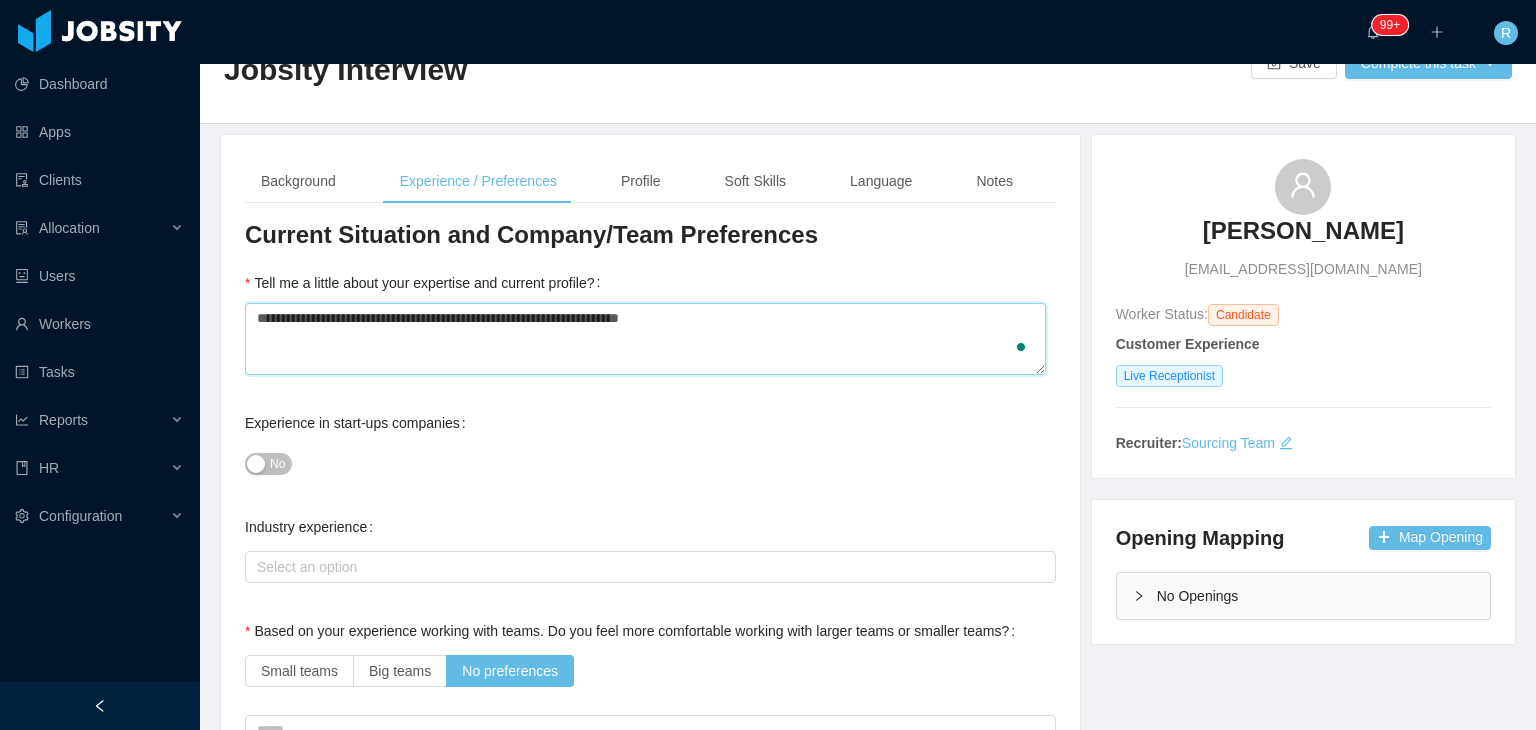type 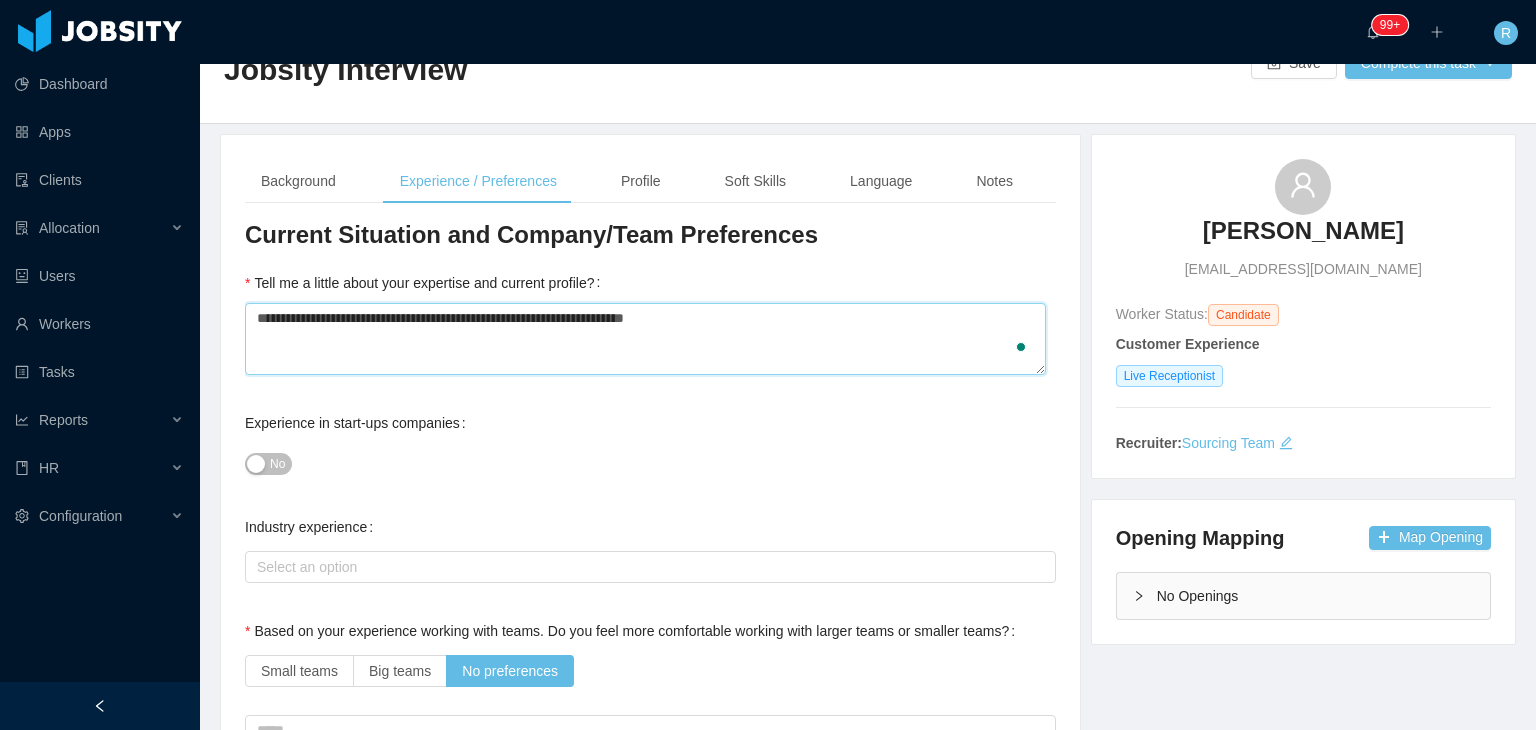 type 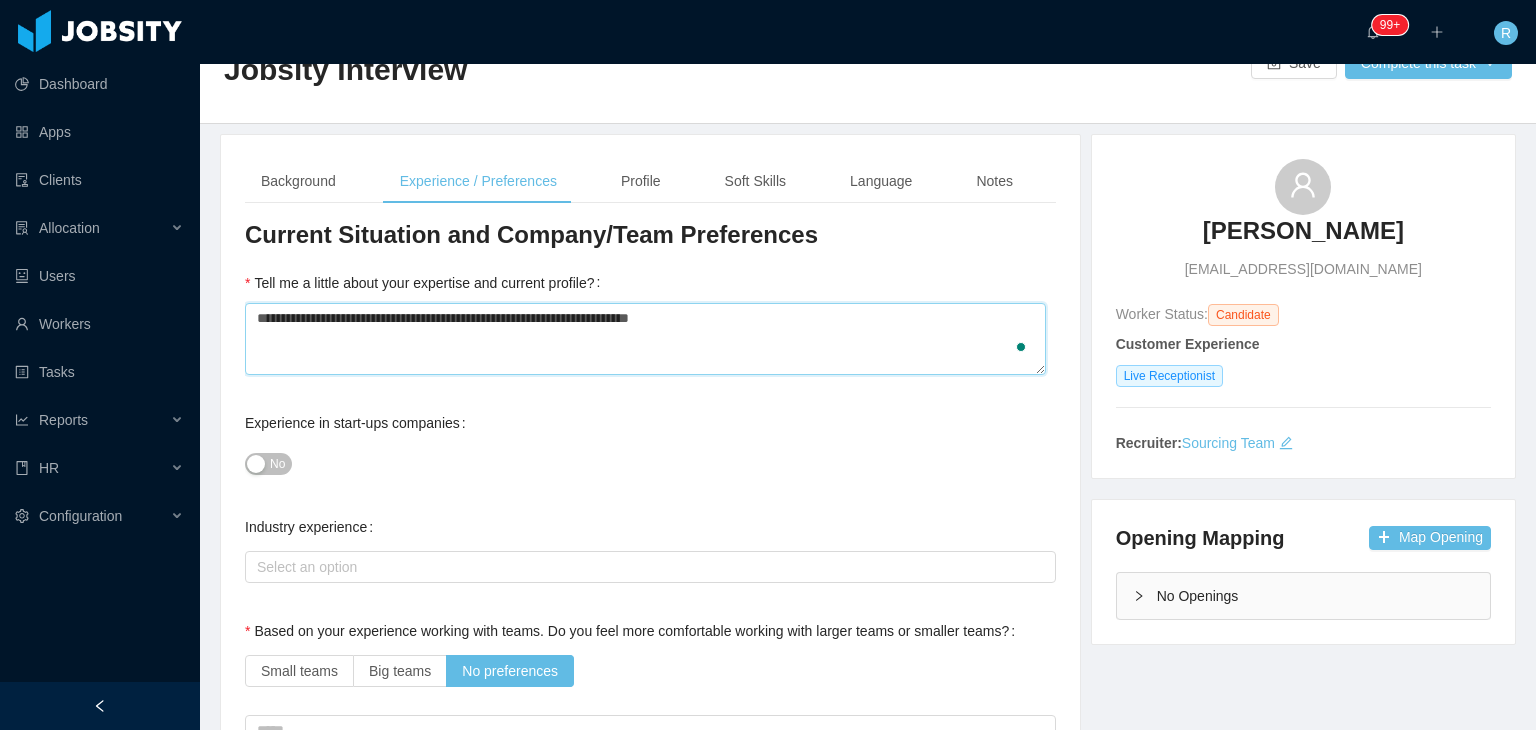 type 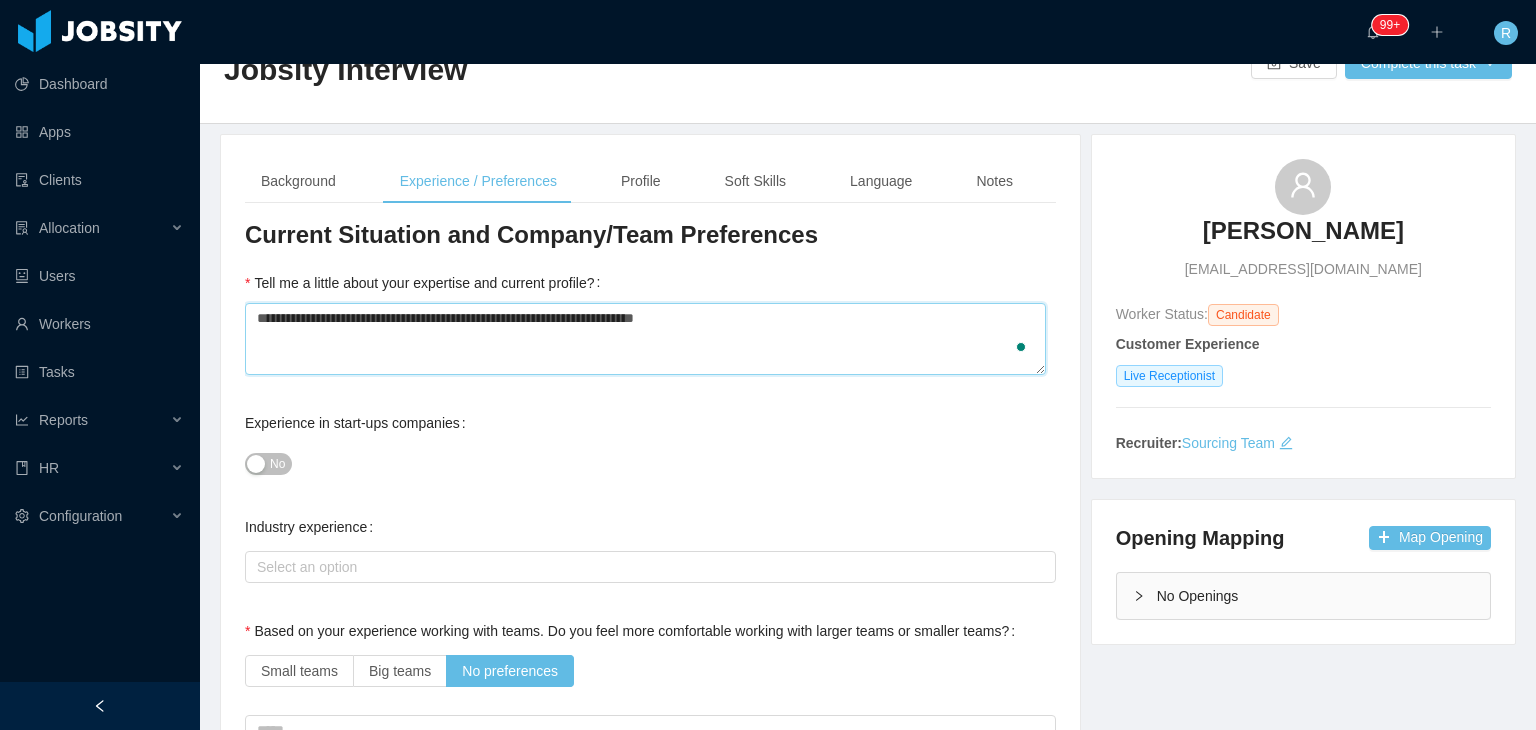 type 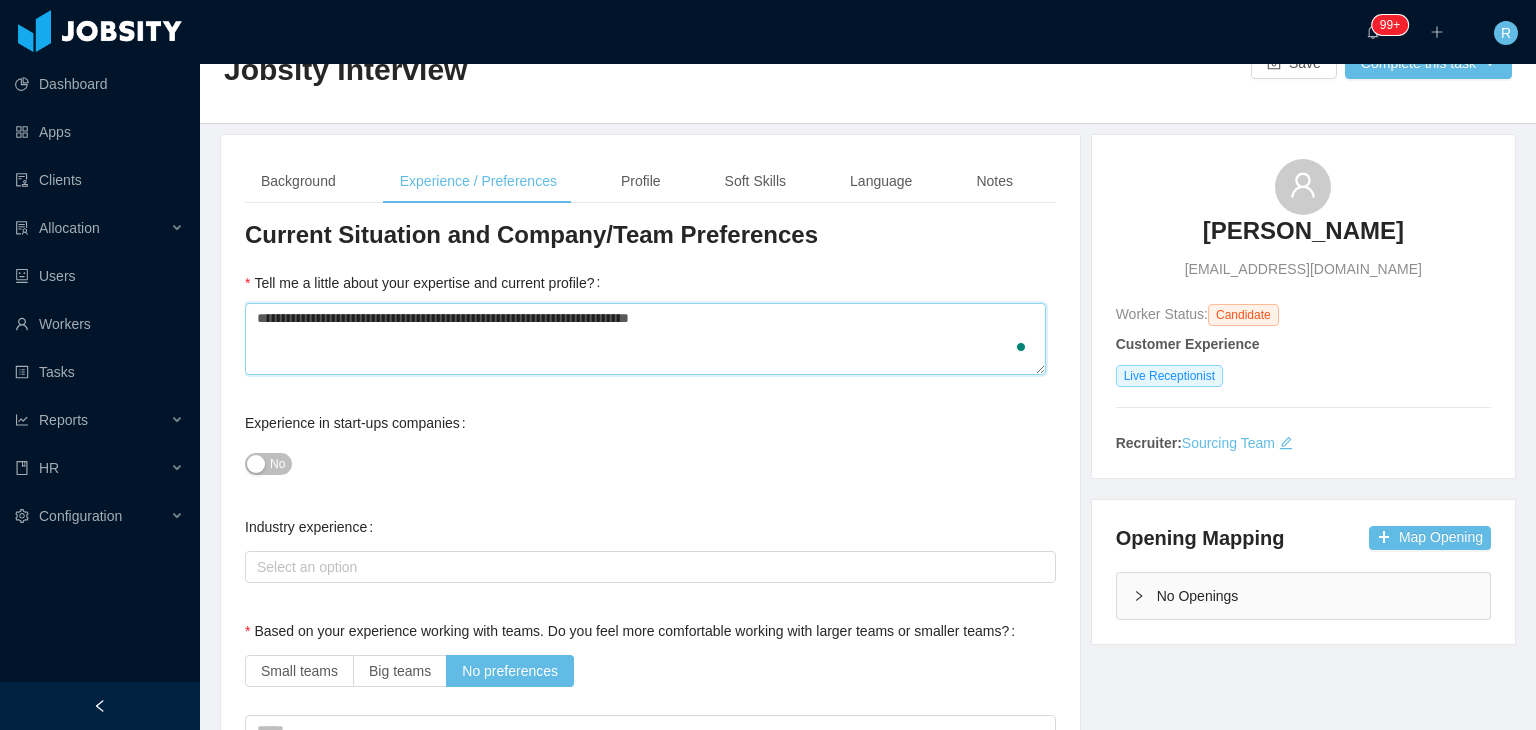 type 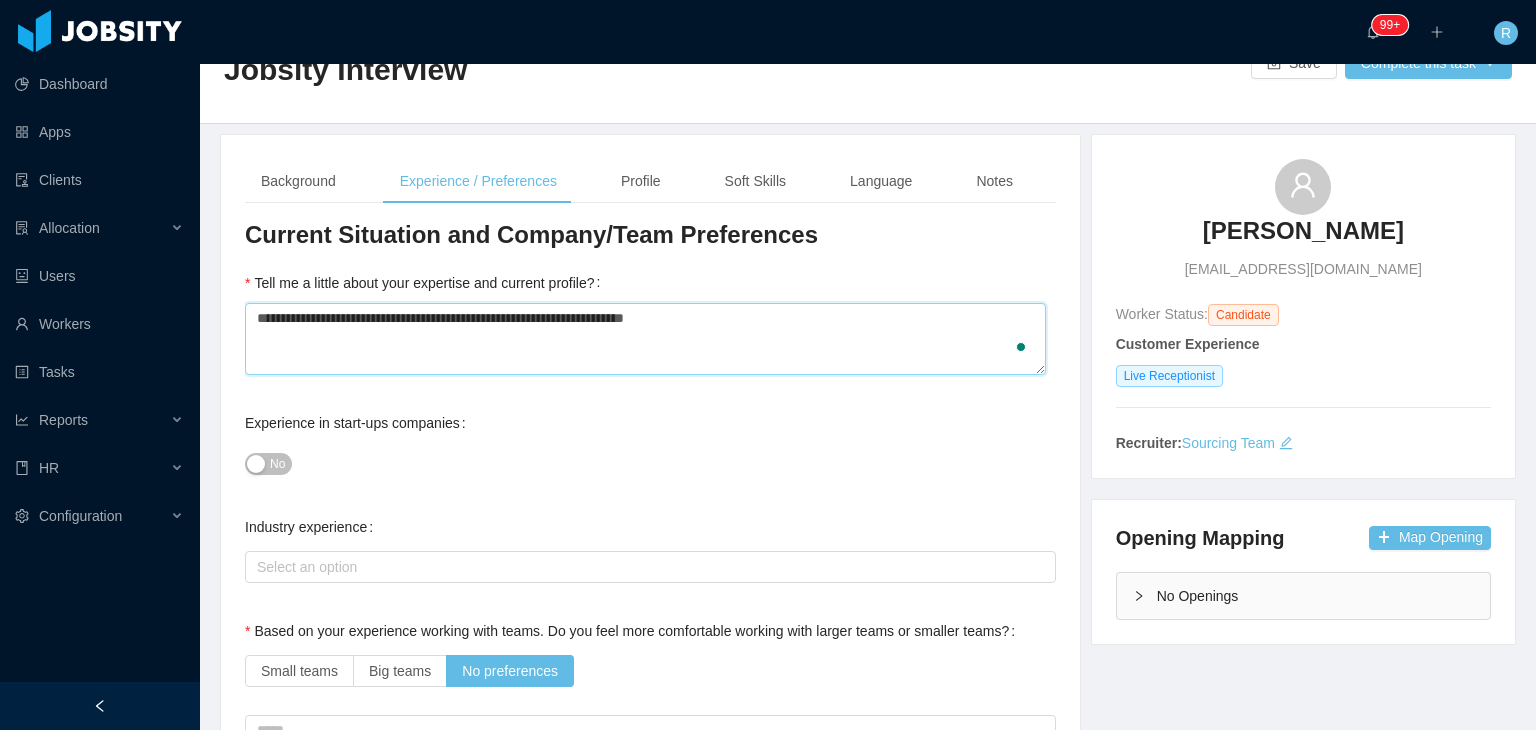 type 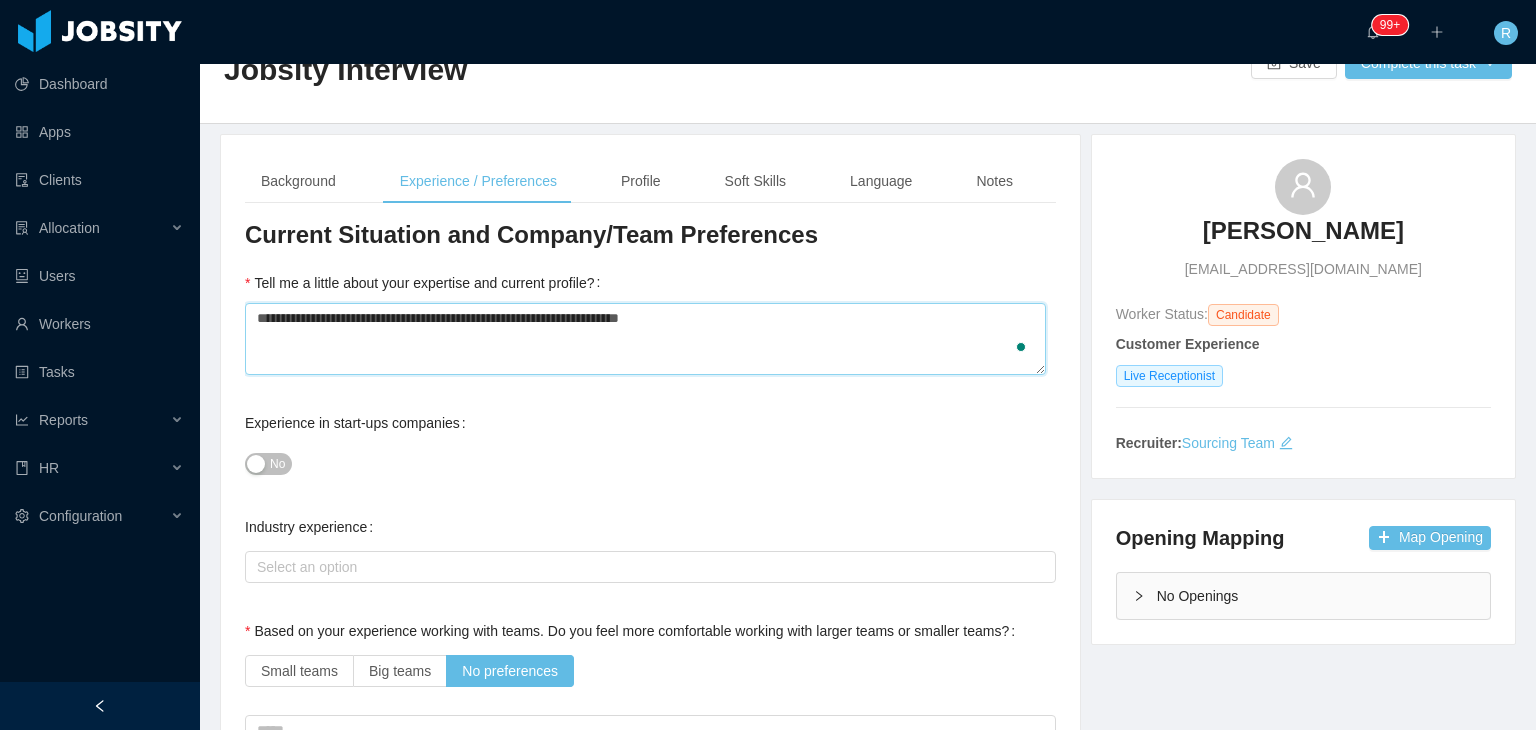 type 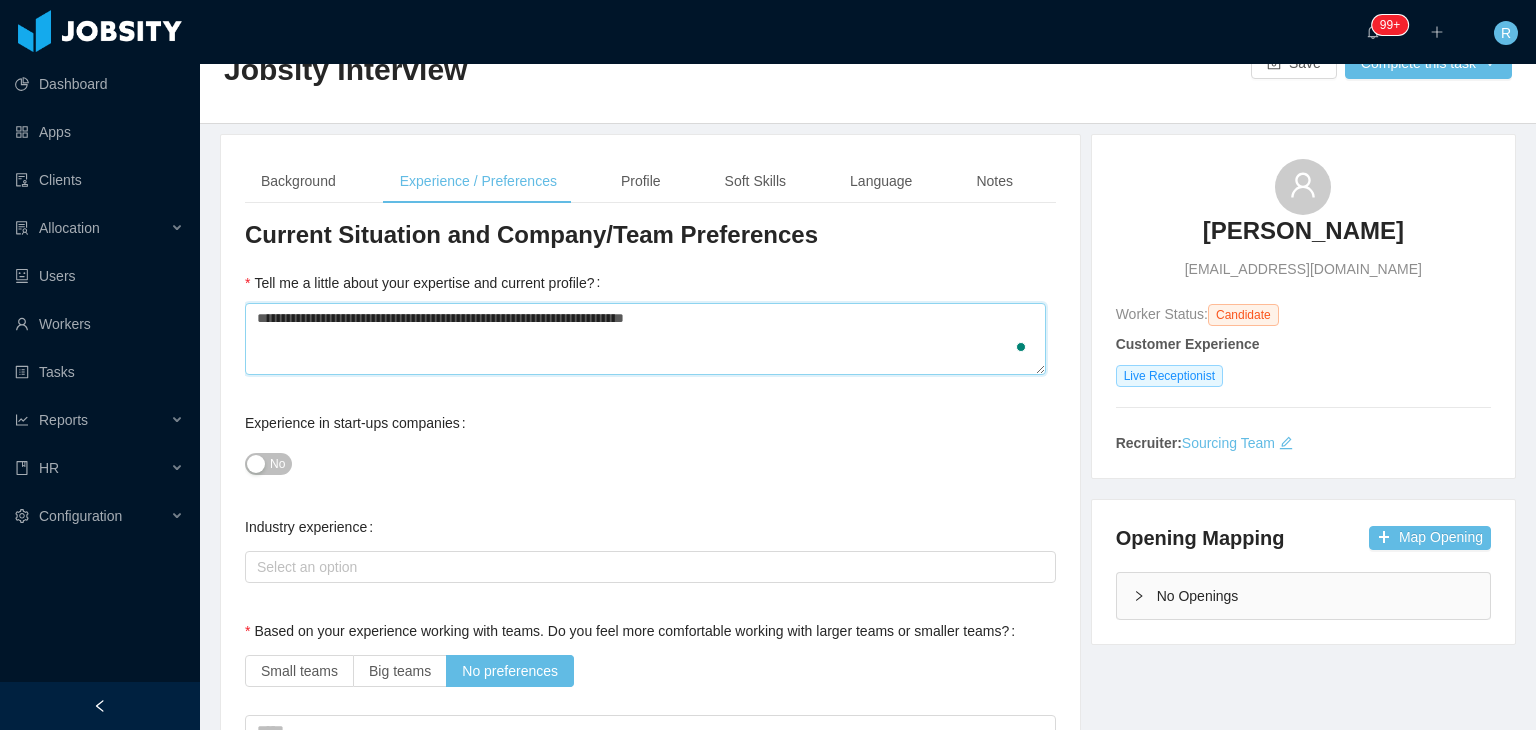 type 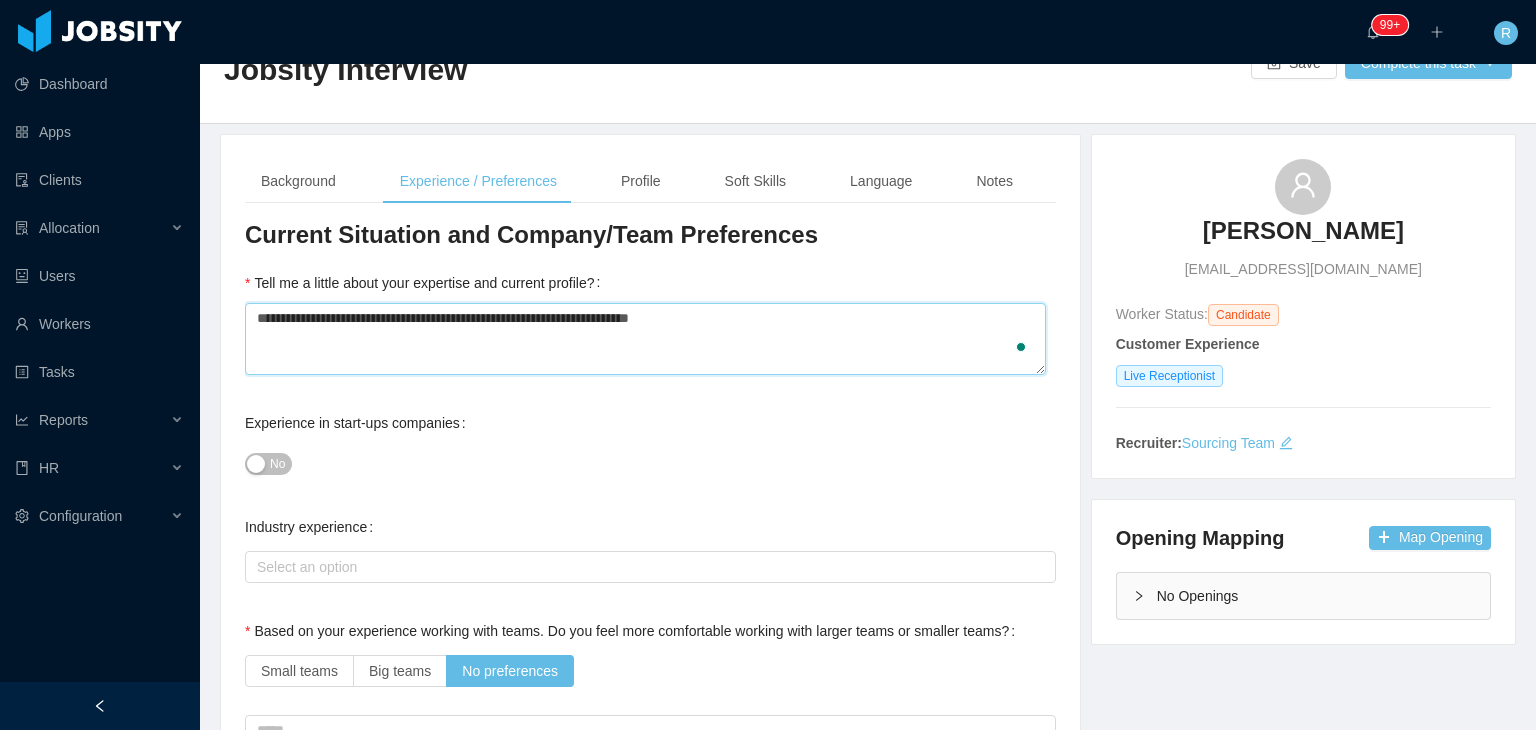 type 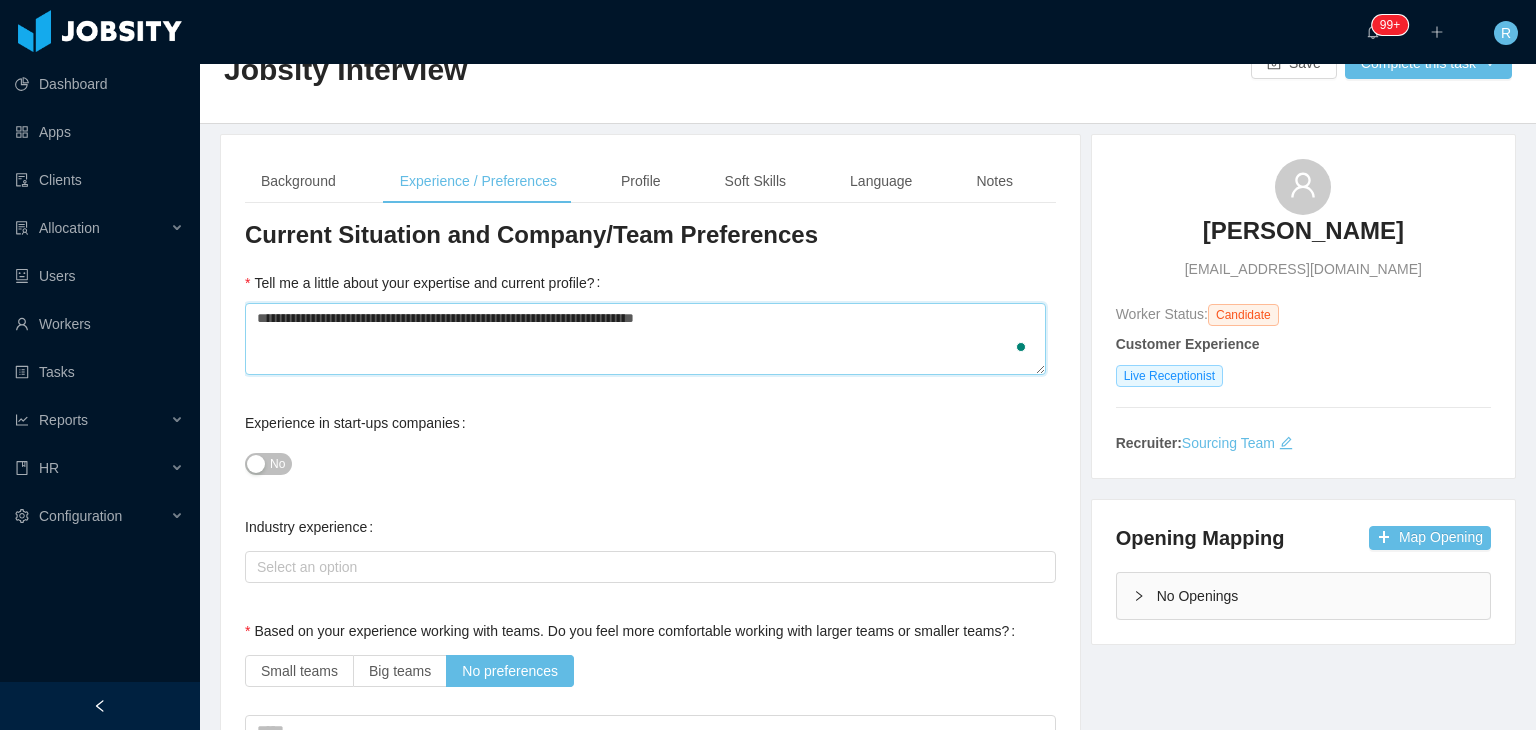 type 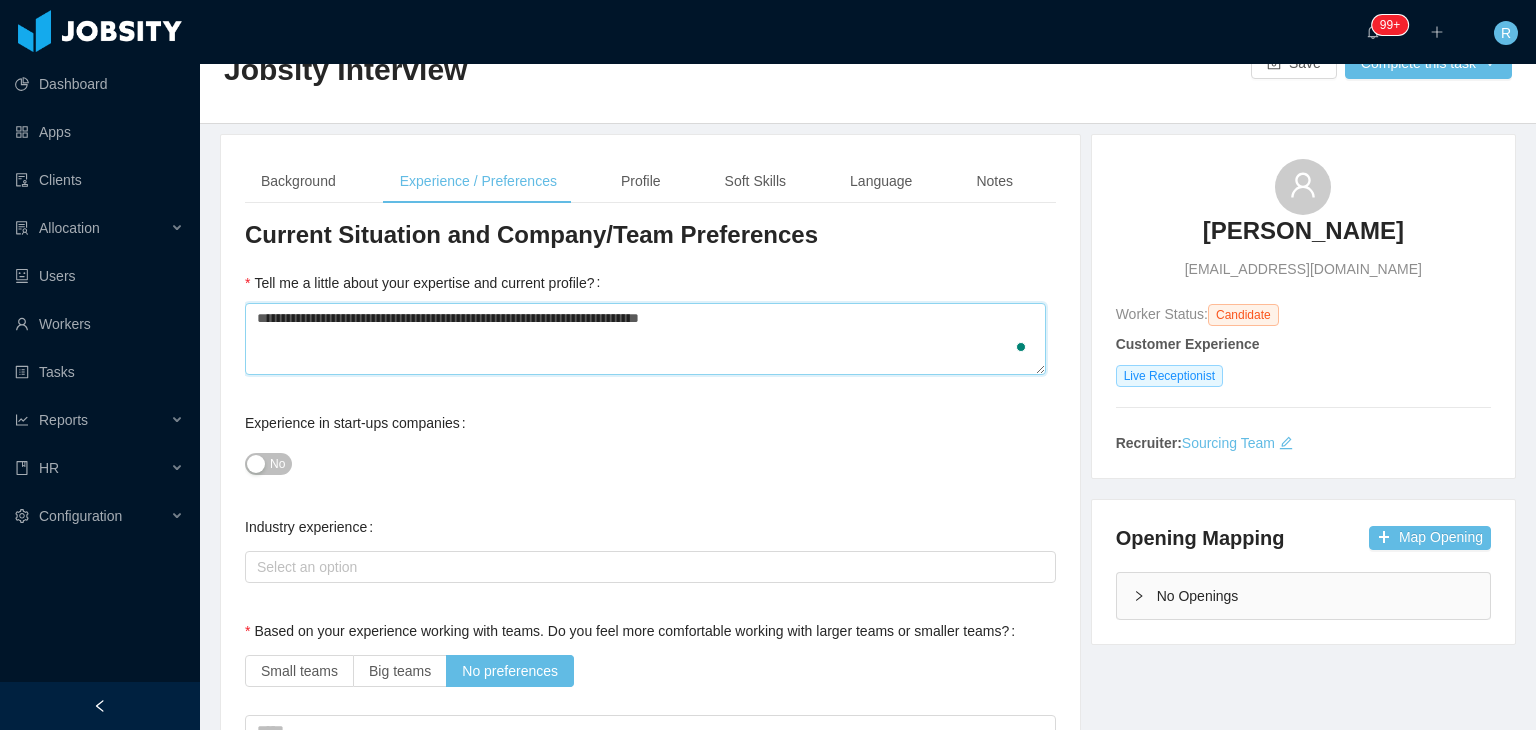 type 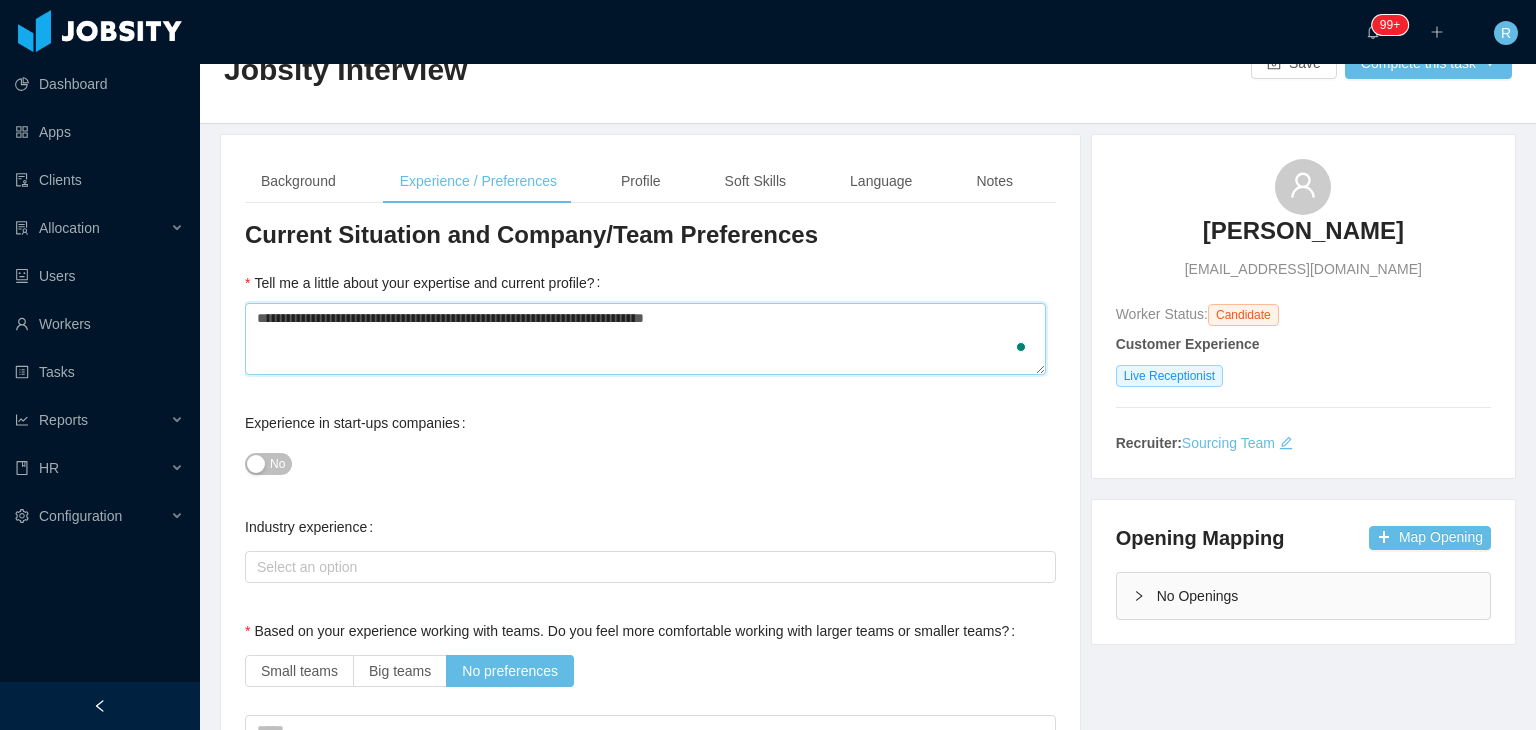 type 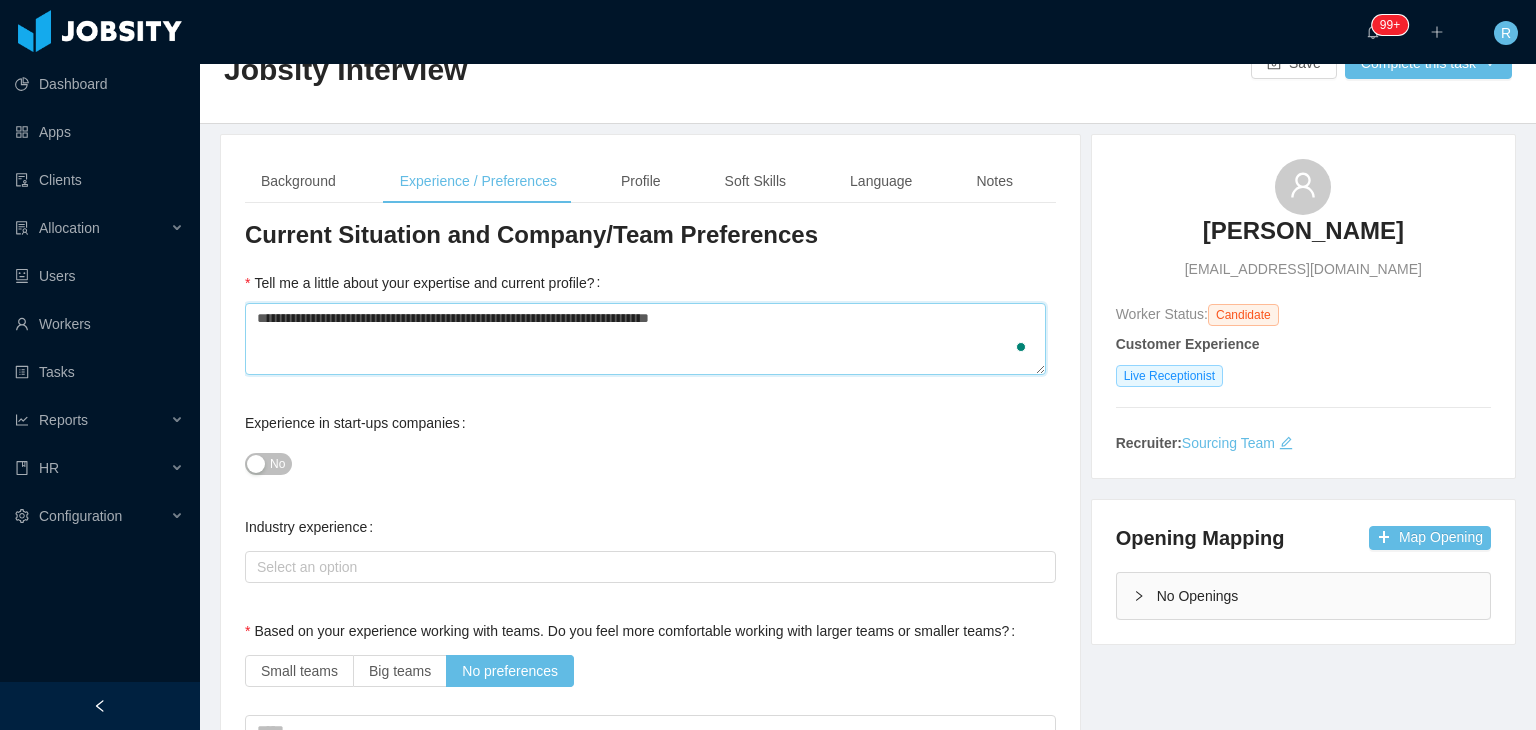 type 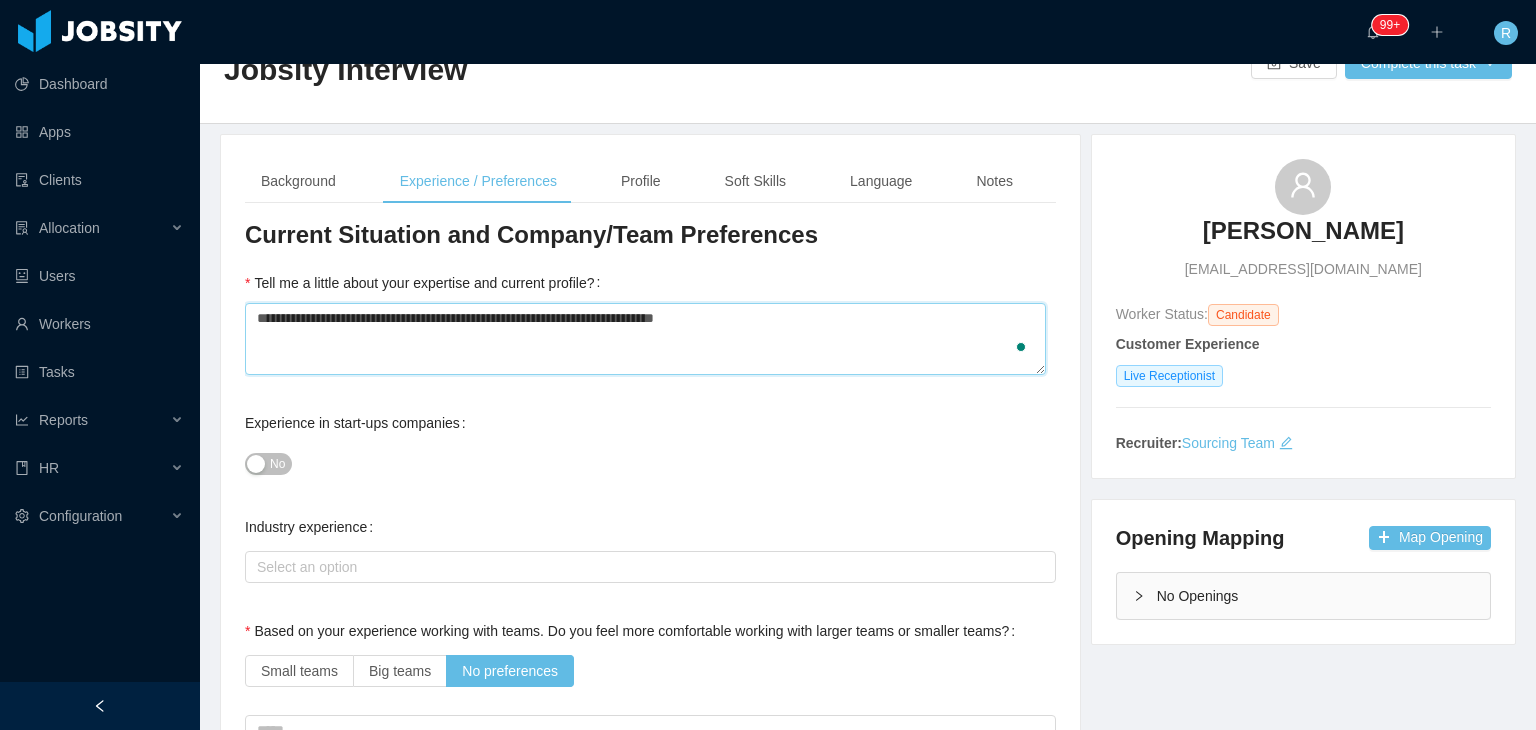 type 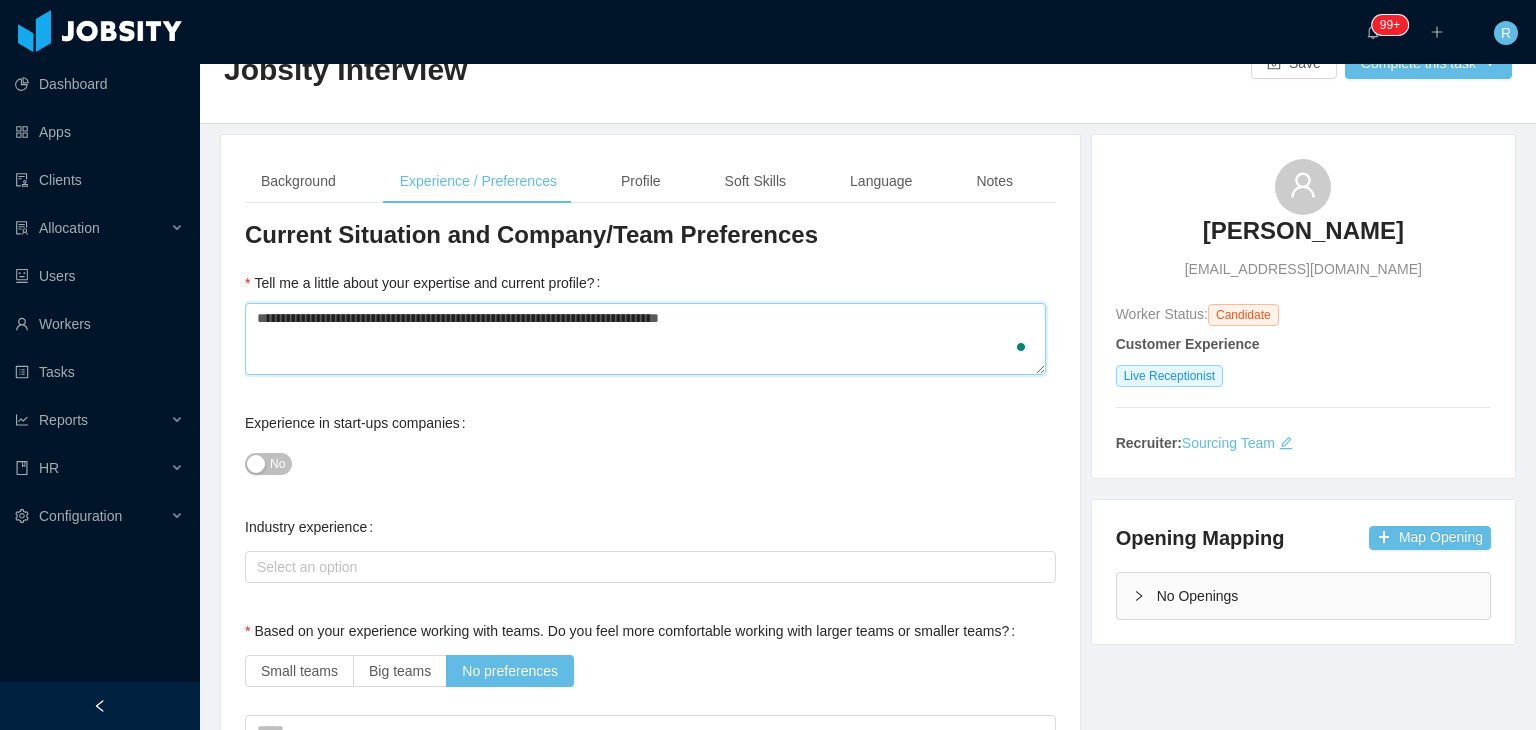 type 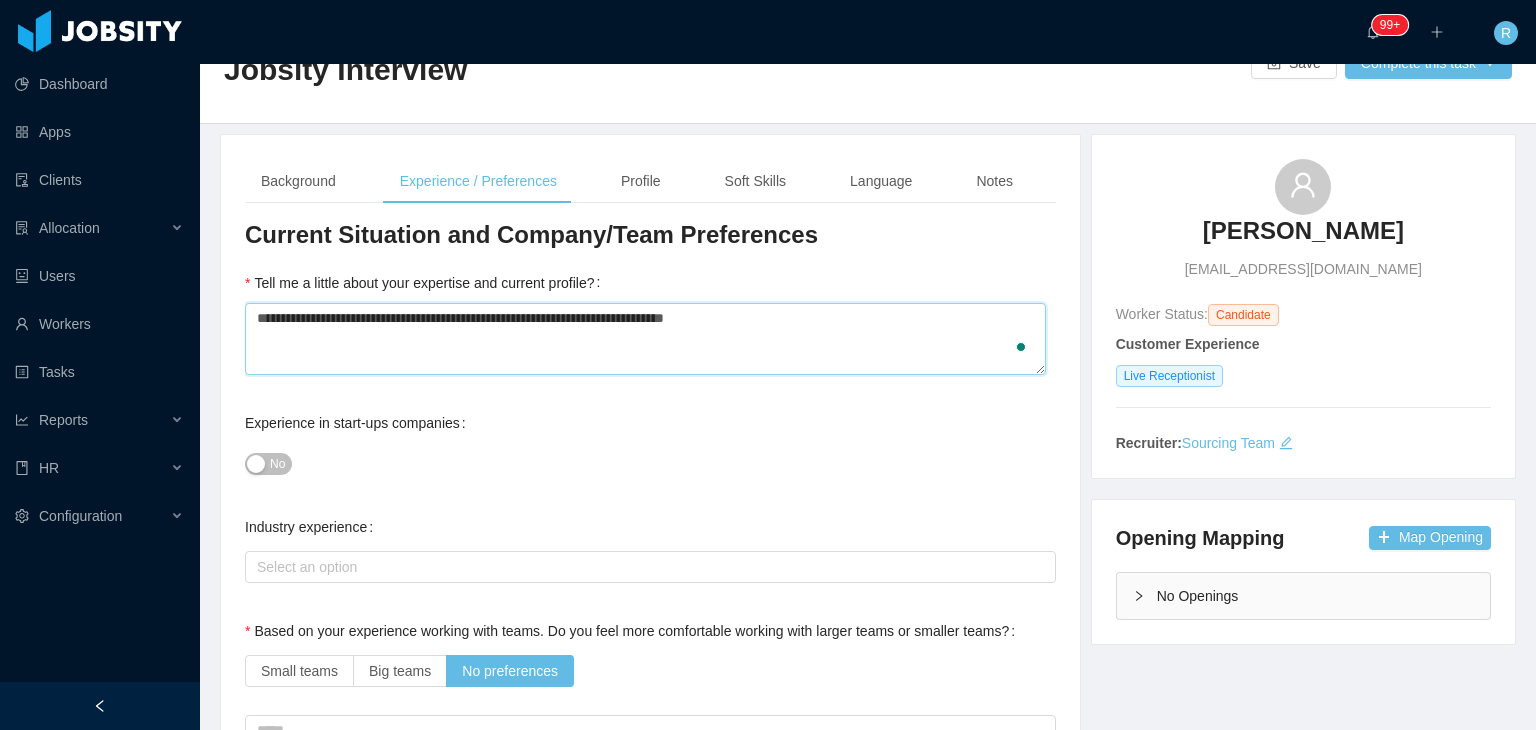 type 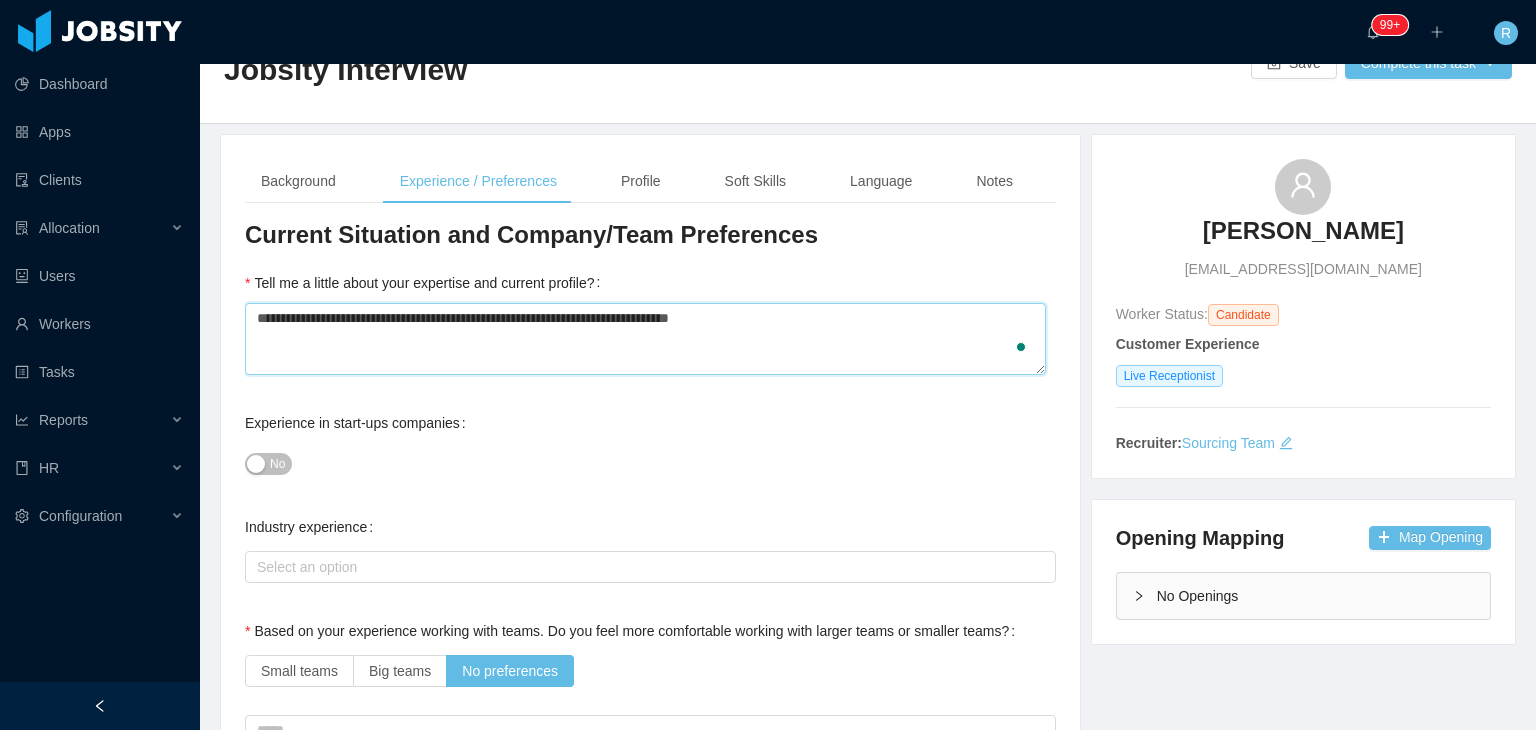 type 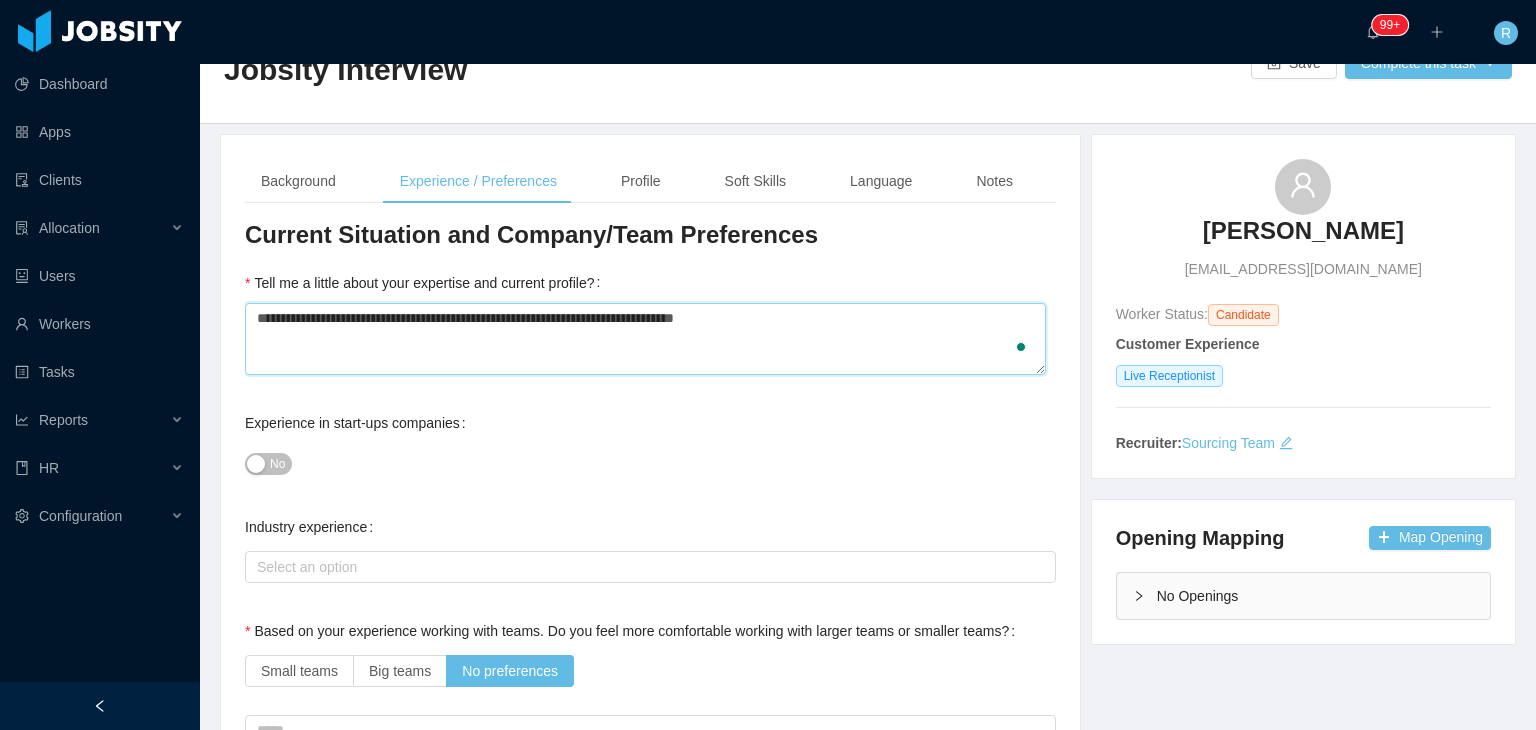 type 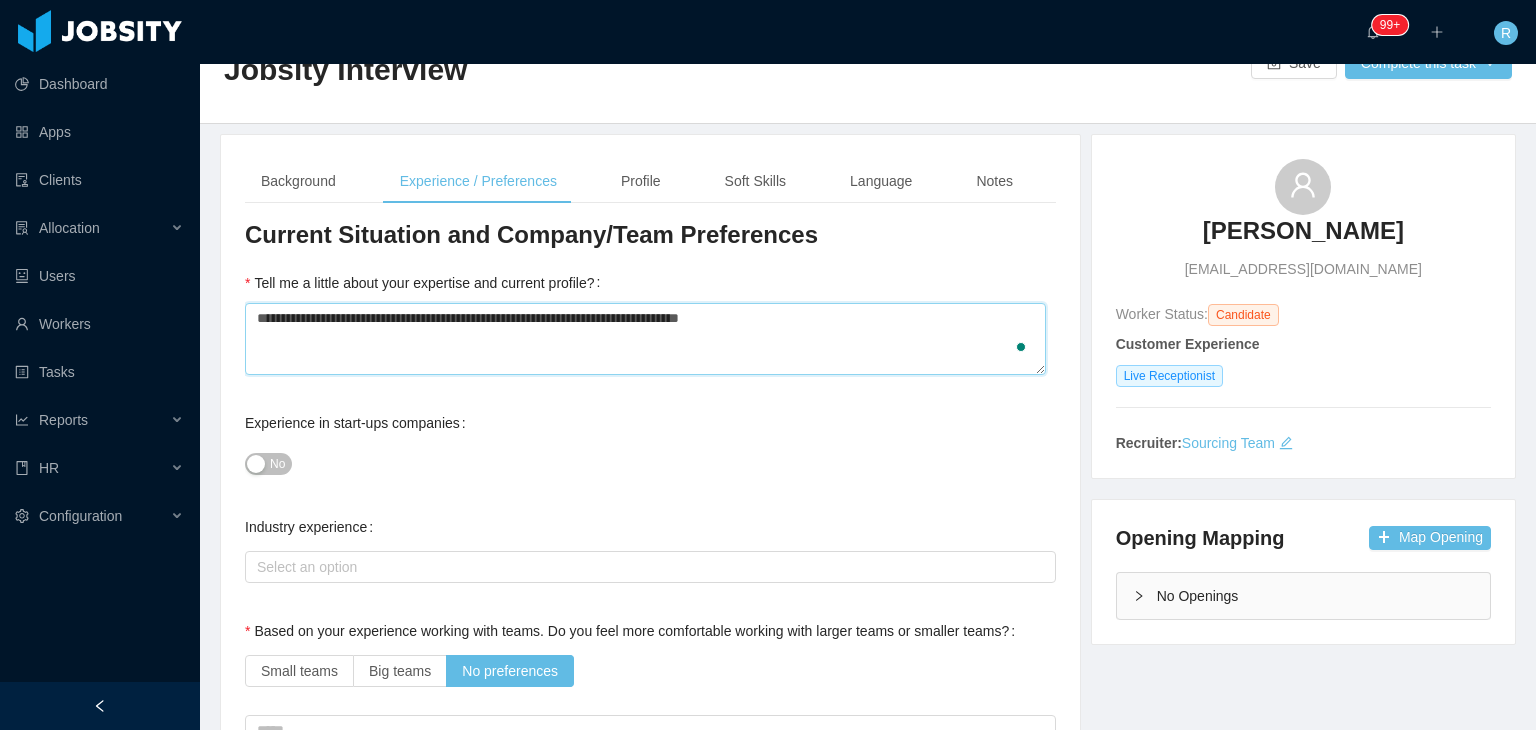 type 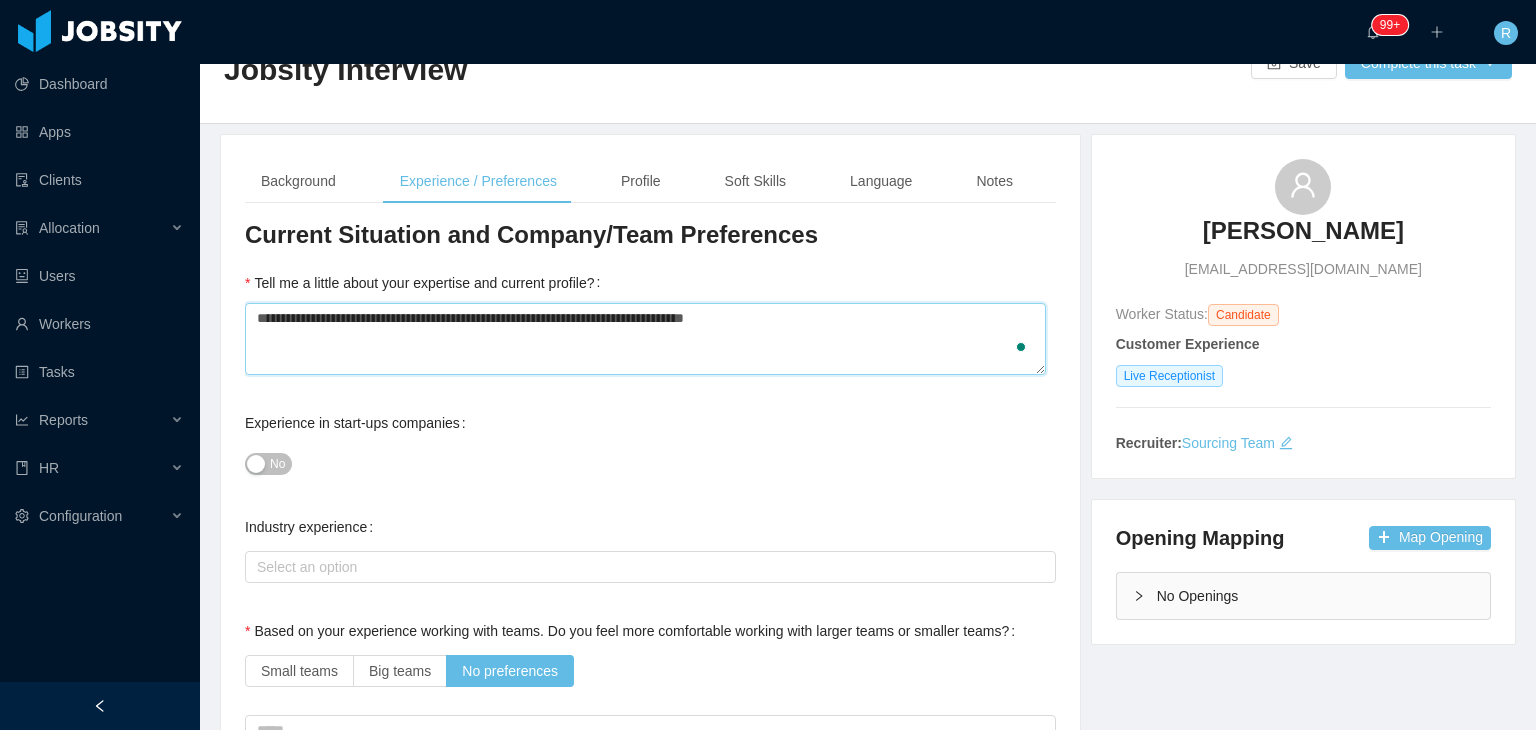 type 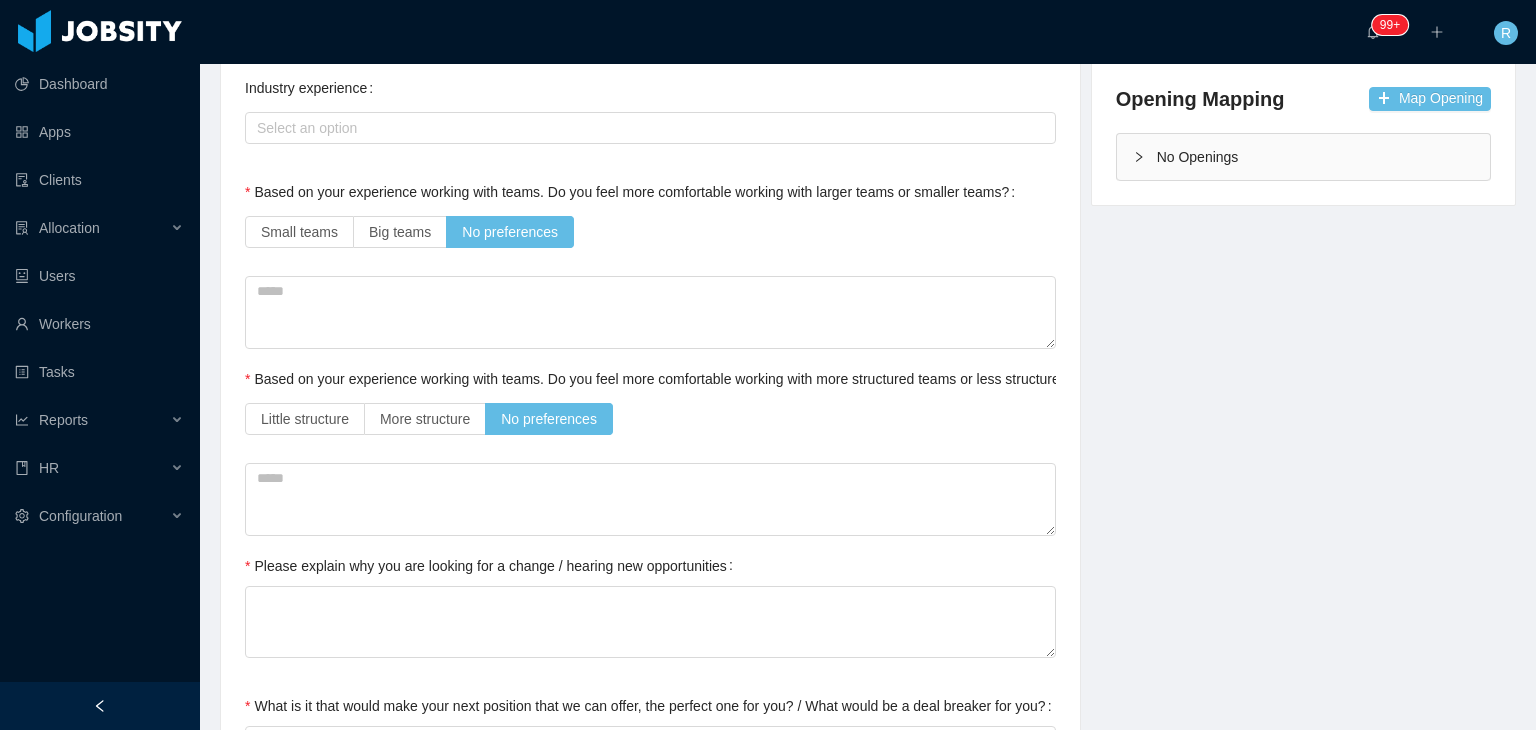 scroll, scrollTop: 500, scrollLeft: 0, axis: vertical 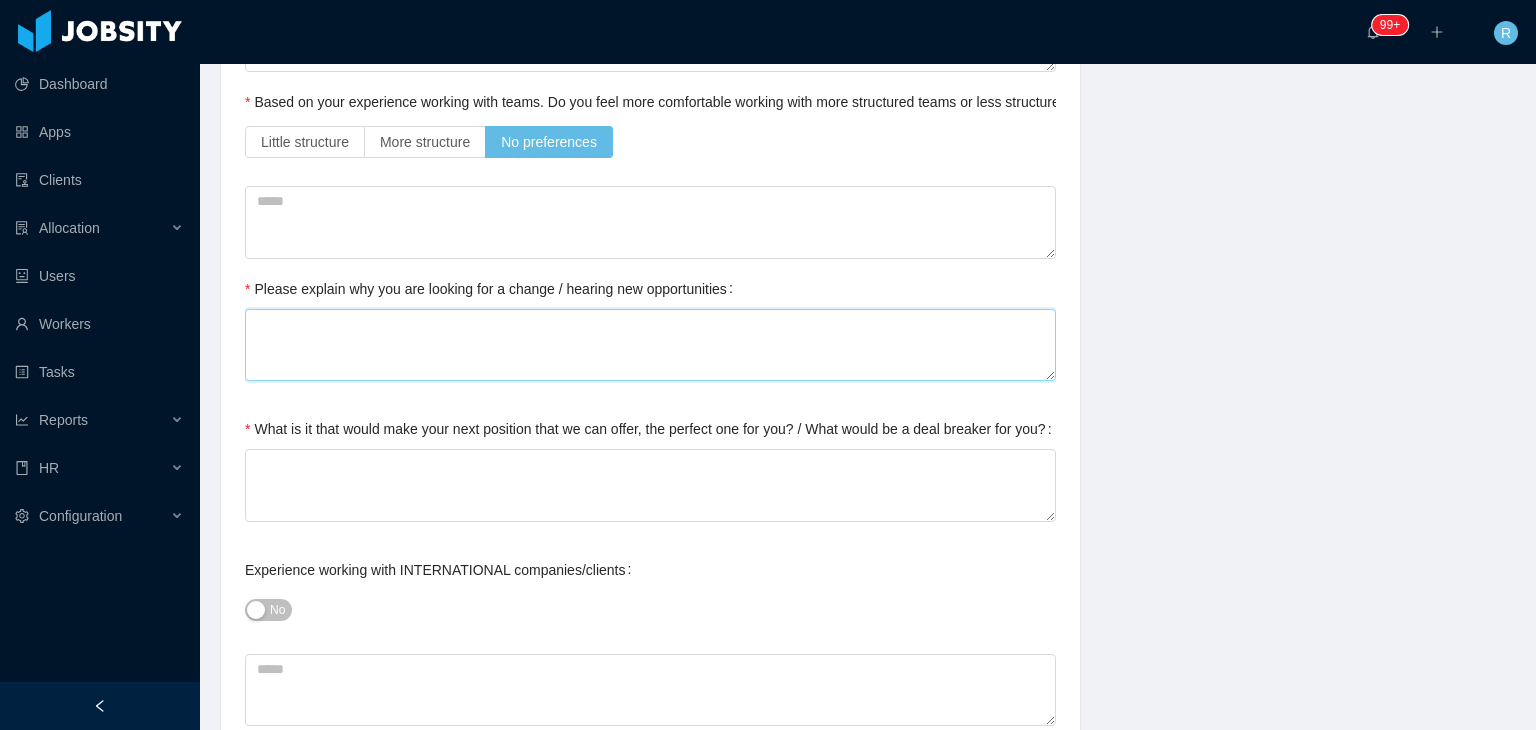 click on "Please explain why you are looking for a change / hearing new opportunities" at bounding box center [650, 345] 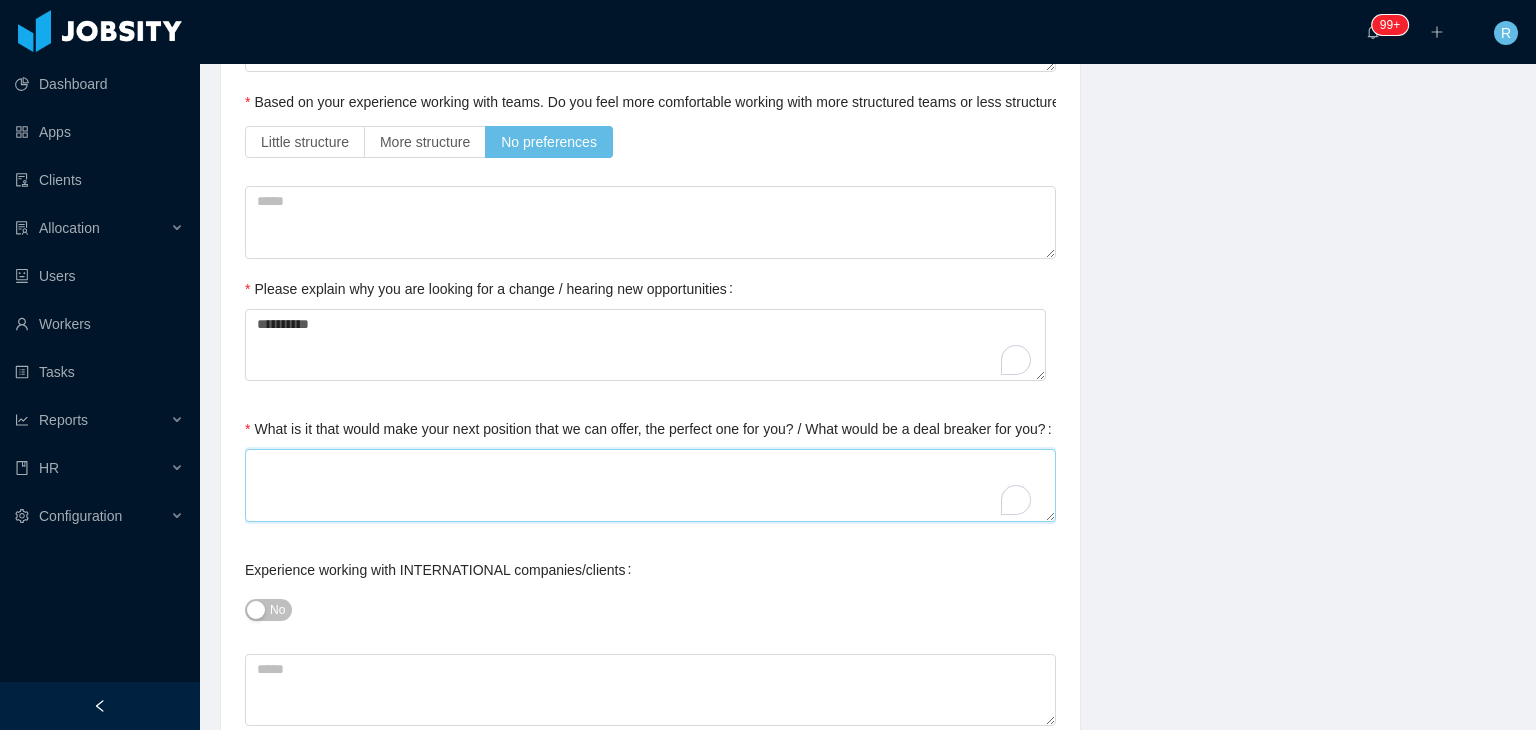 click on "What is it that would make your next position that we can offer, the perfect one for you? / What would be a deal breaker for you?" at bounding box center [650, 485] 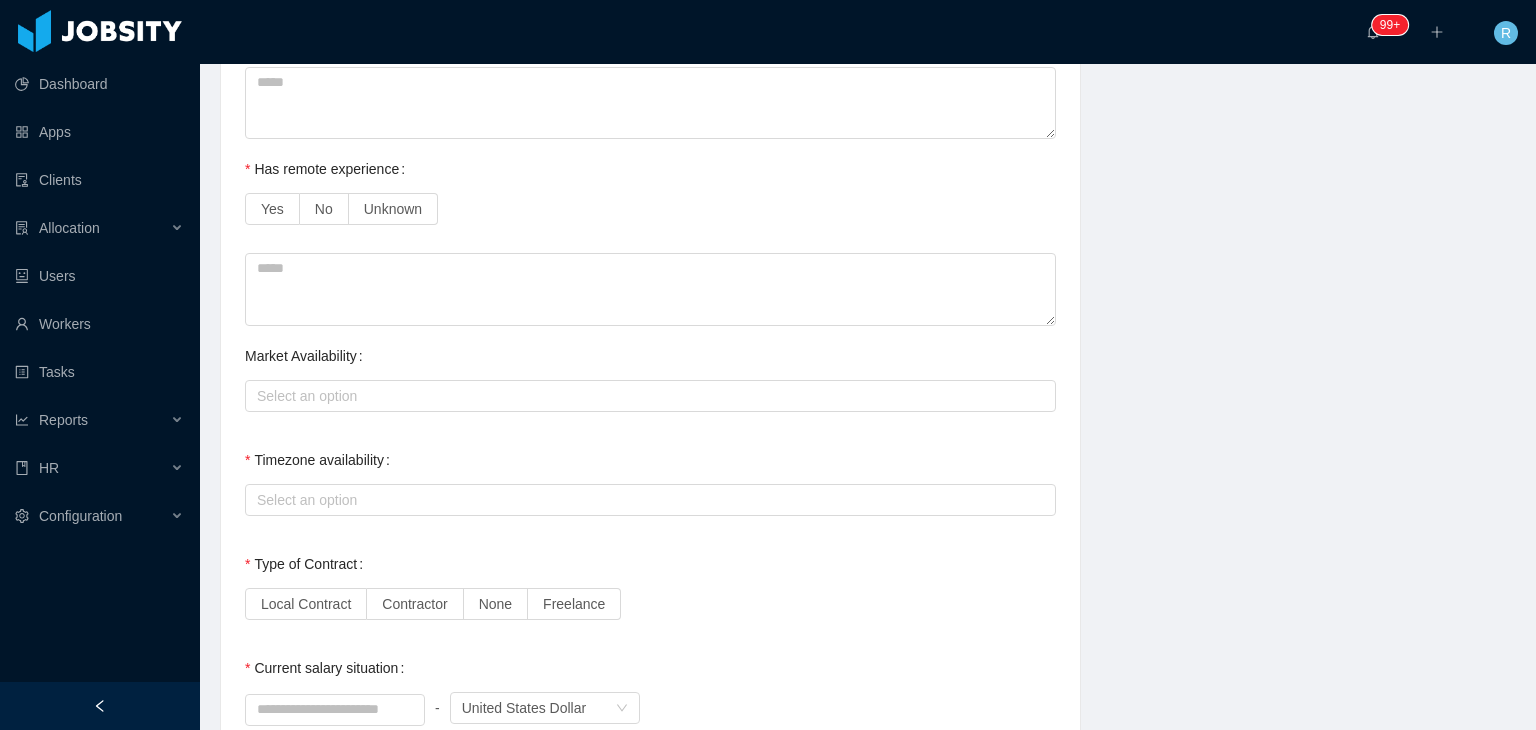 scroll, scrollTop: 1370, scrollLeft: 0, axis: vertical 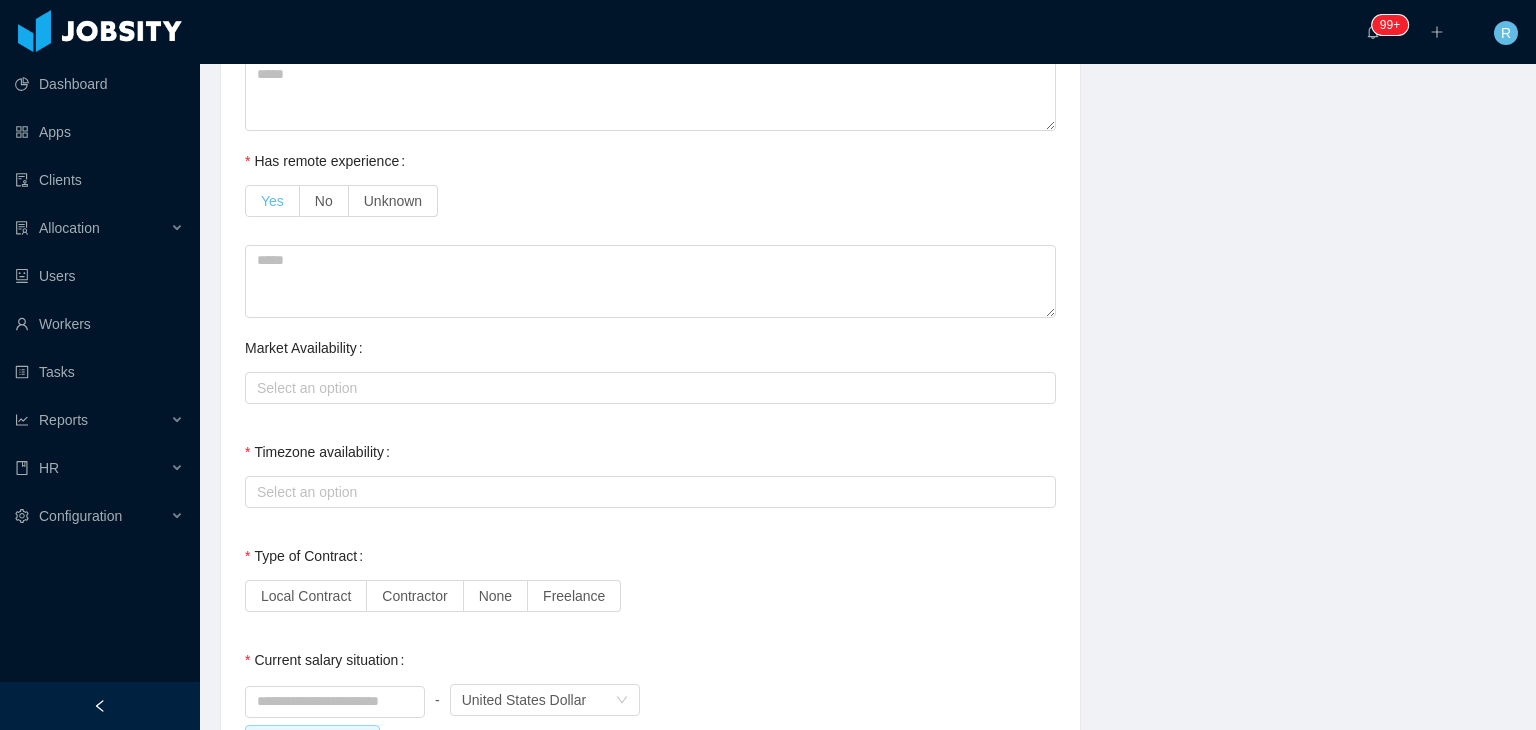 click on "Yes" at bounding box center [272, 201] 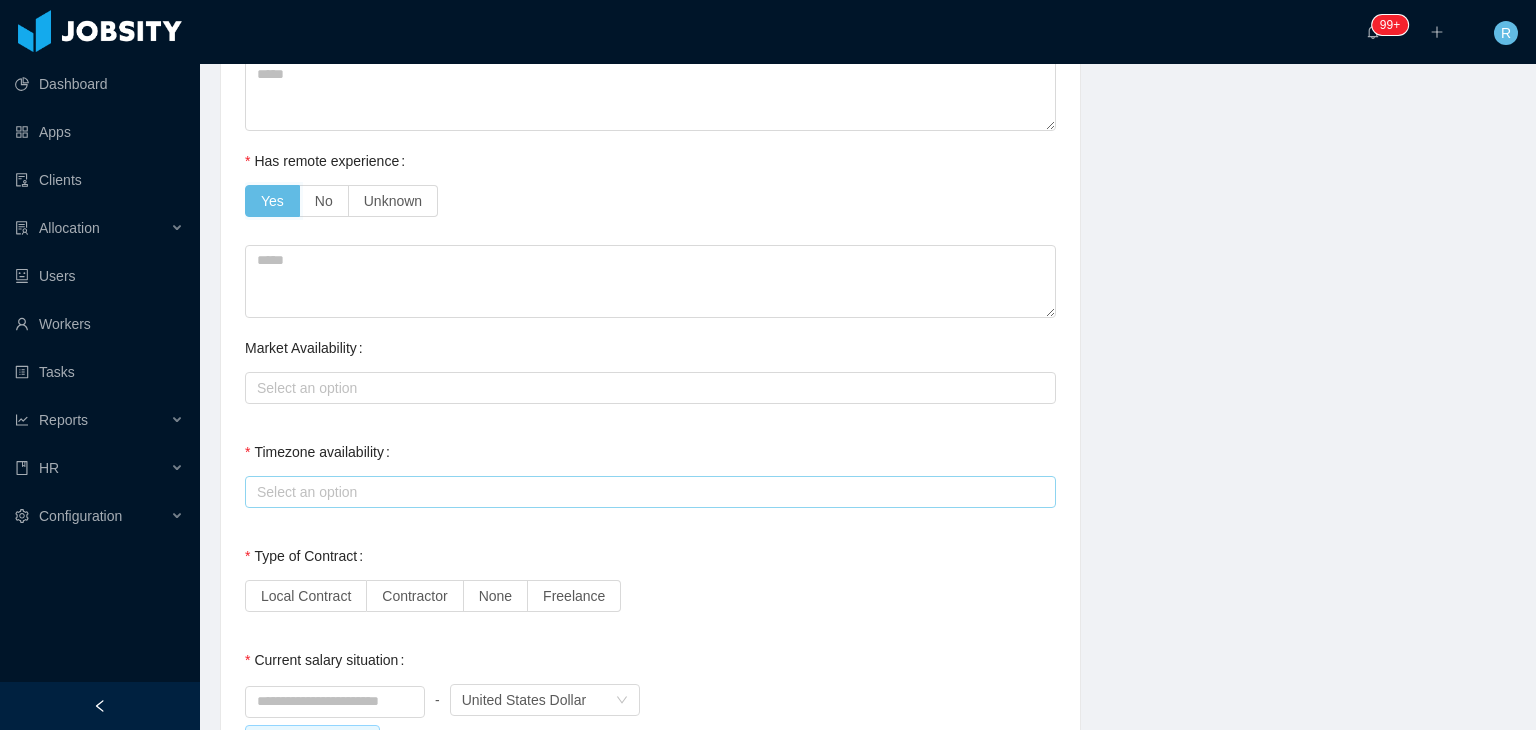 click on "Select an option" at bounding box center [646, 492] 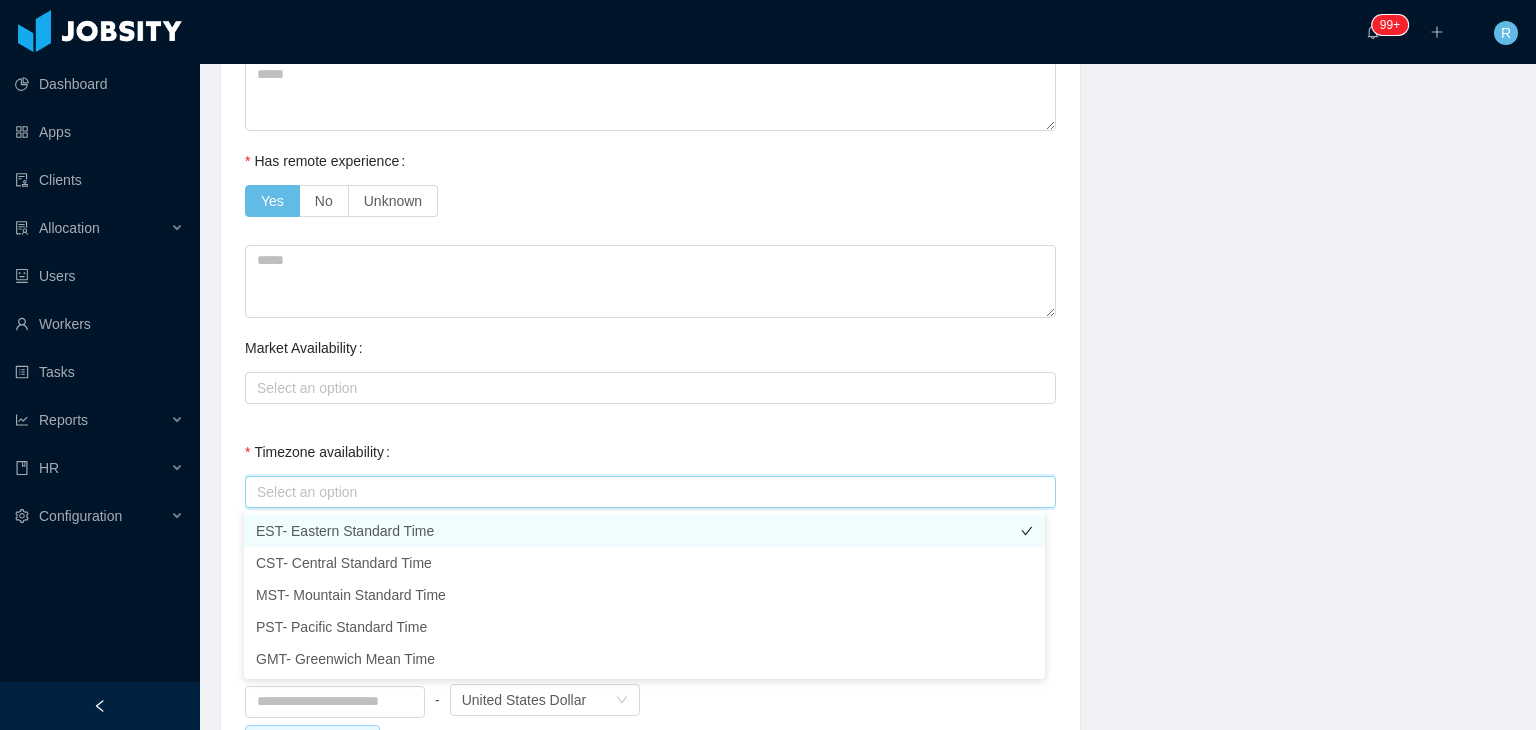 click on "EST- Eastern Standard Time" at bounding box center [644, 531] 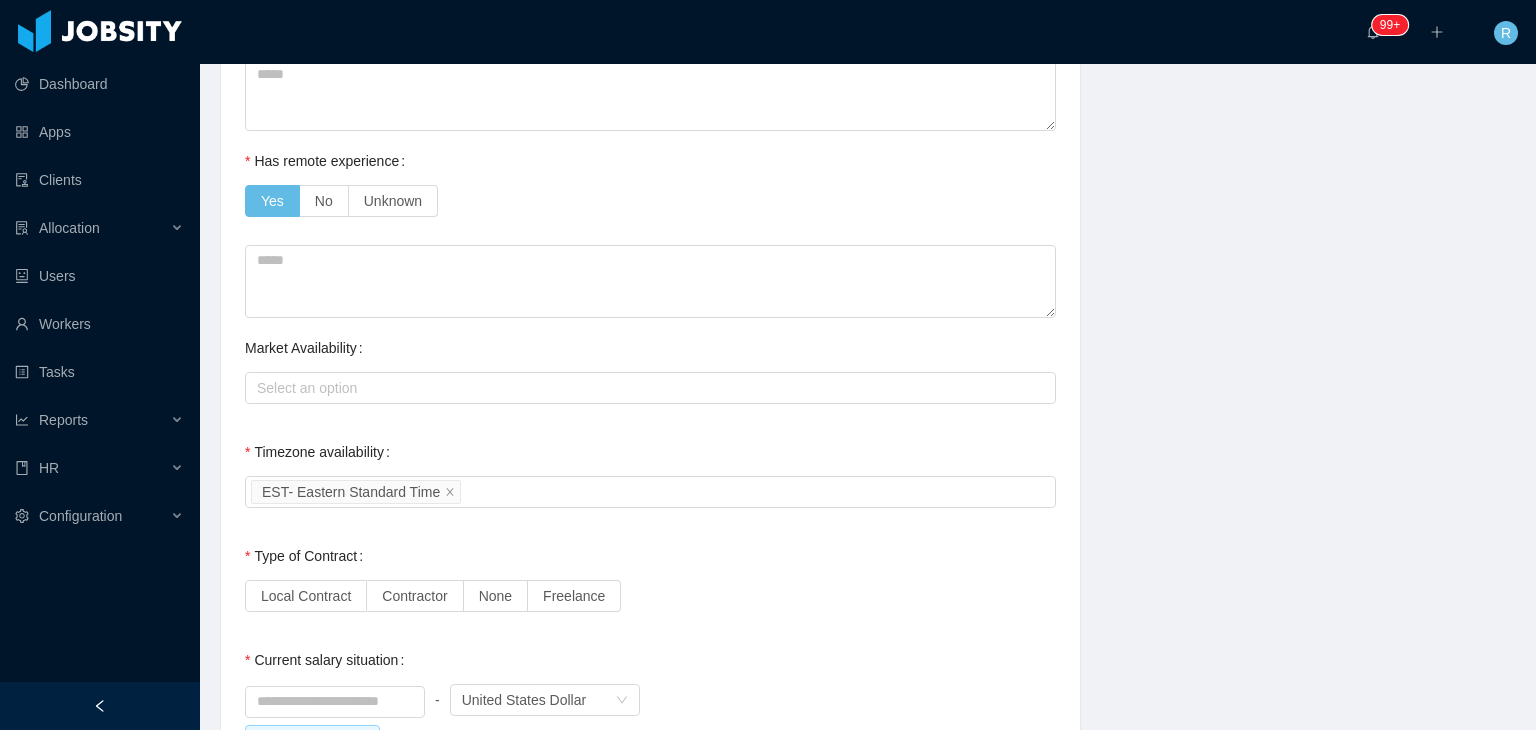 click on "Timezone availability Select an option EST- Eastern Standard Time" at bounding box center (650, 472) 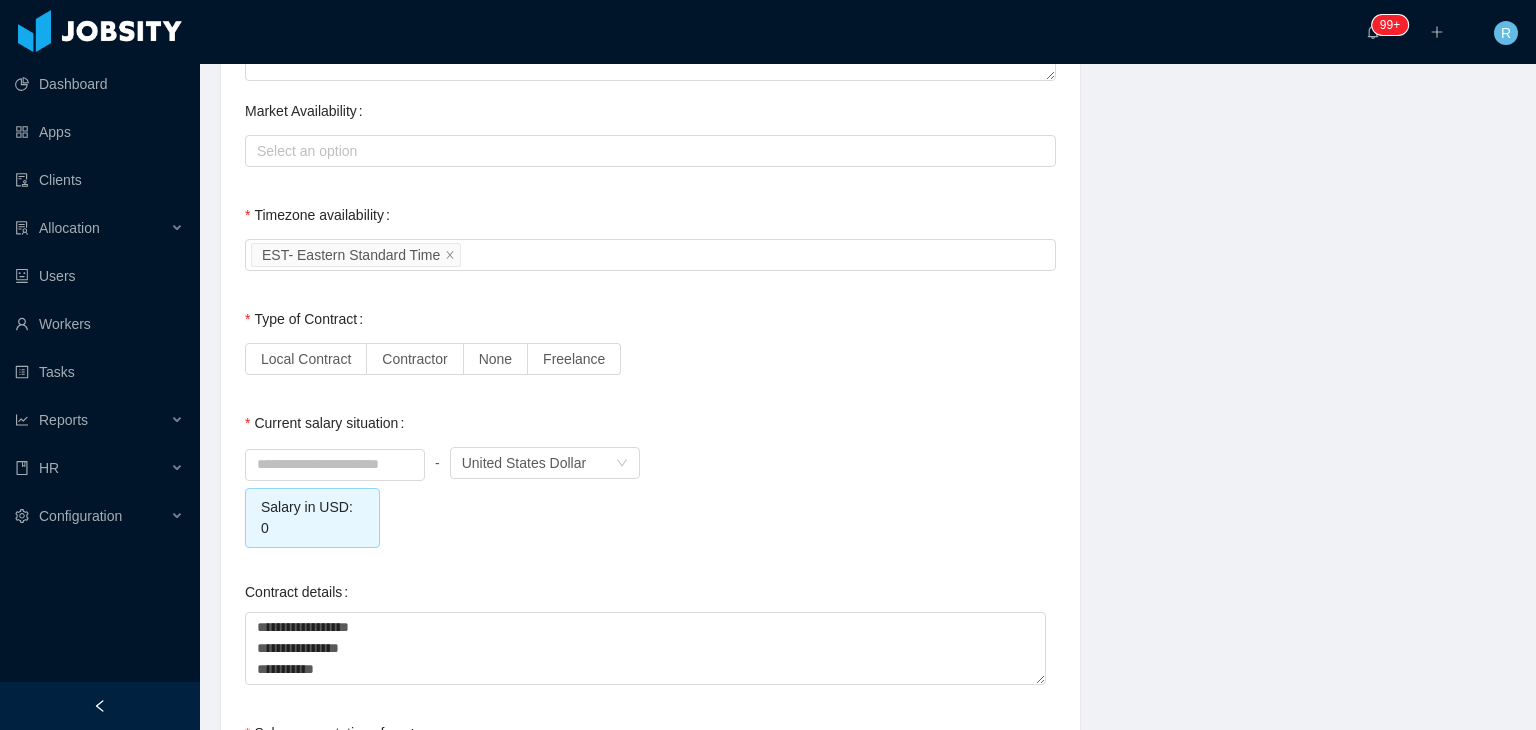 scroll, scrollTop: 1654, scrollLeft: 0, axis: vertical 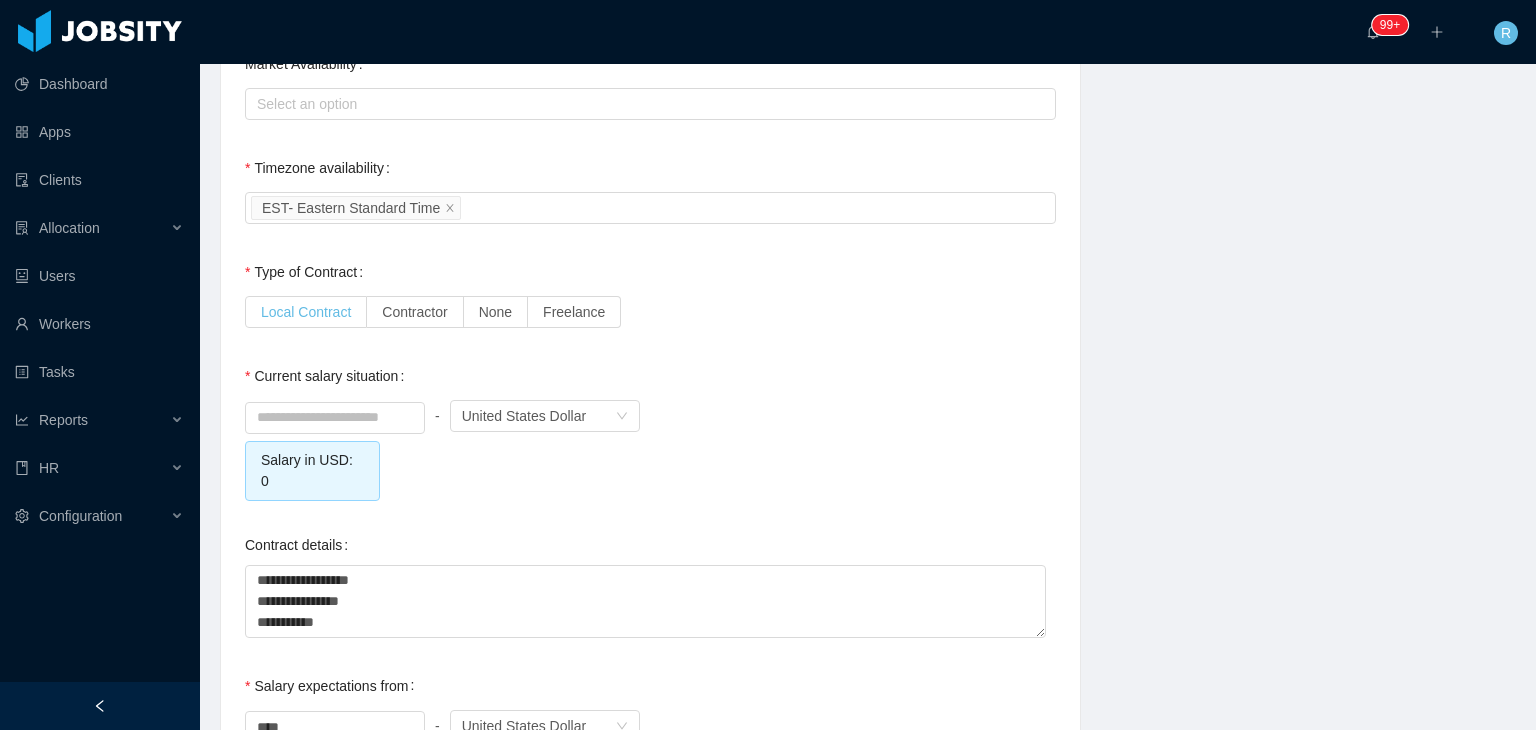 click on "Local Contract" at bounding box center (306, 312) 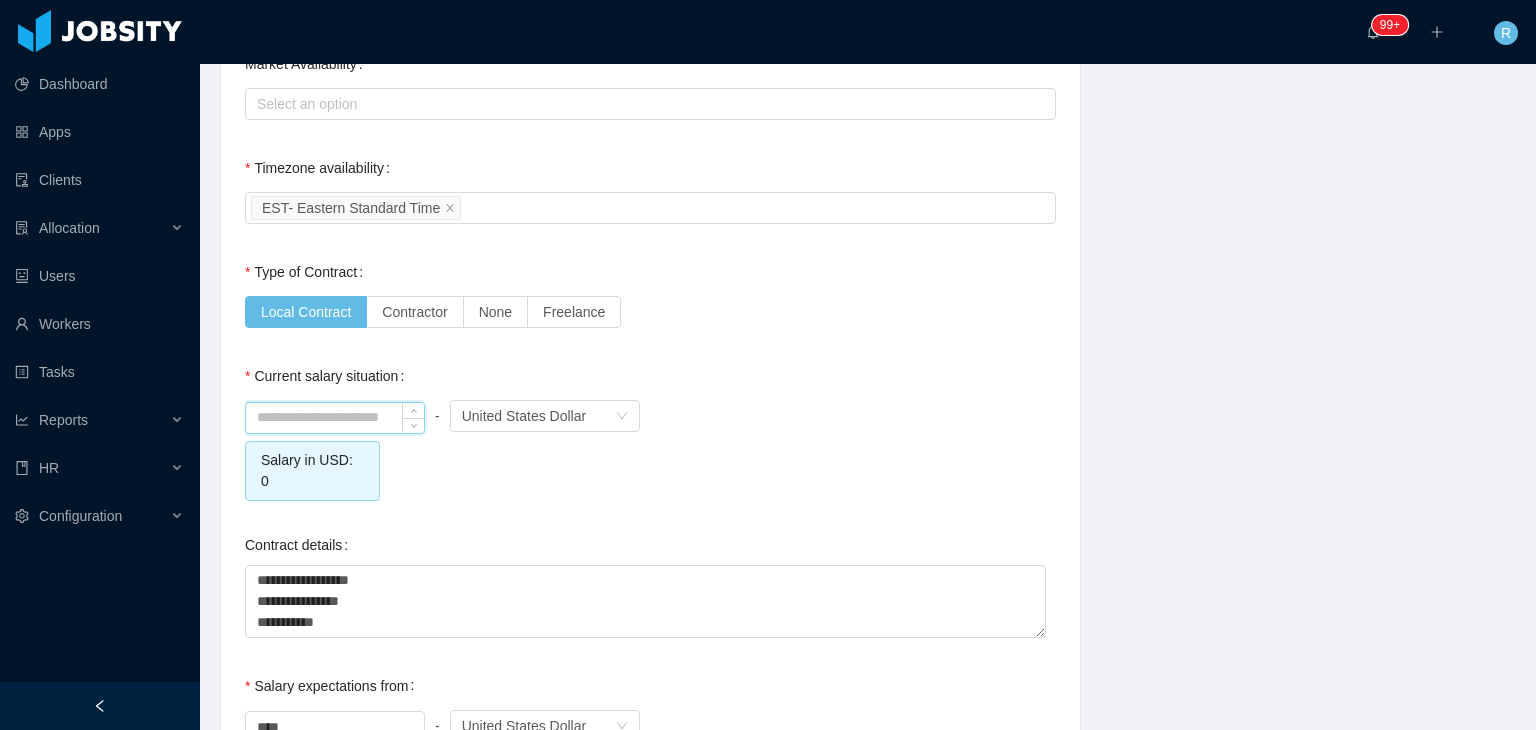 click at bounding box center [335, 418] 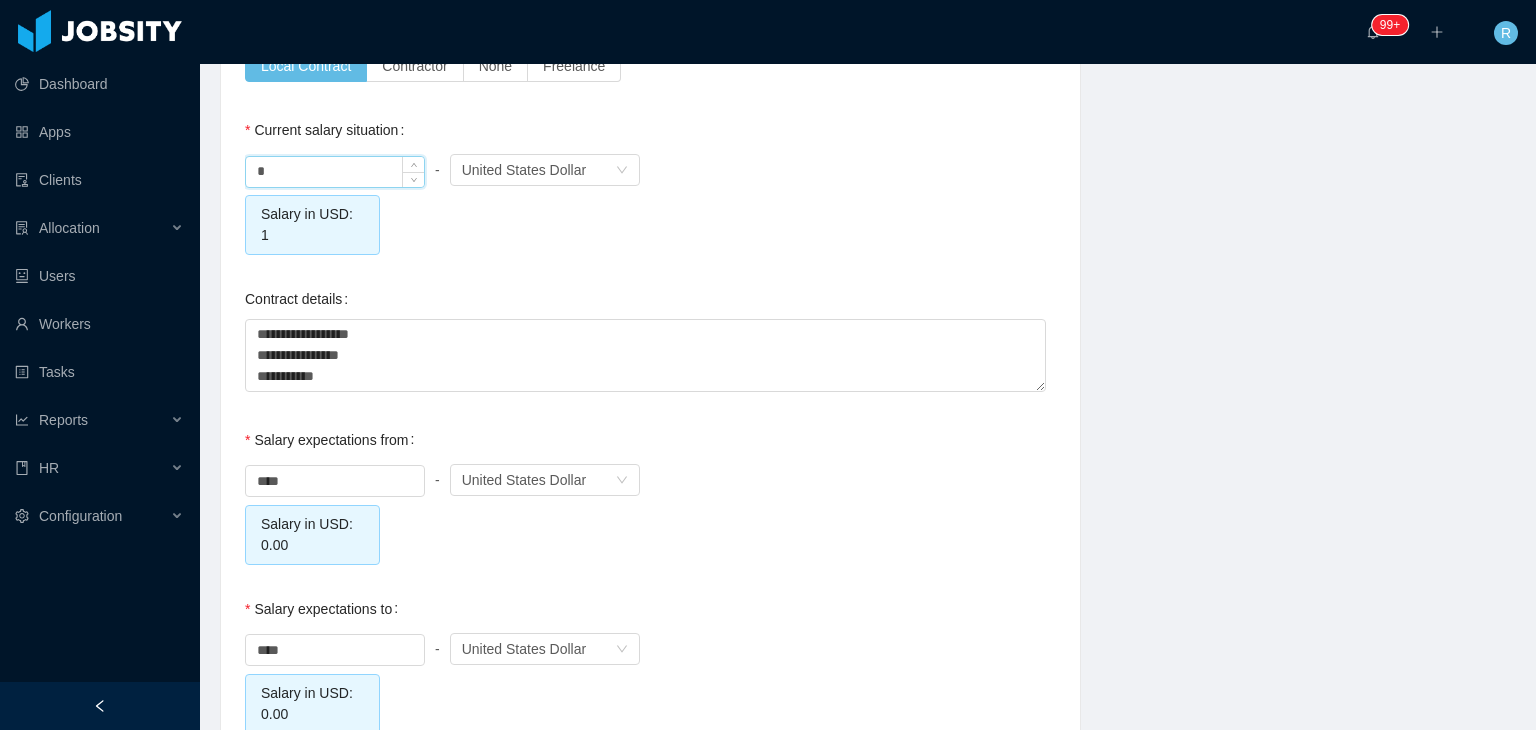 scroll, scrollTop: 1915, scrollLeft: 0, axis: vertical 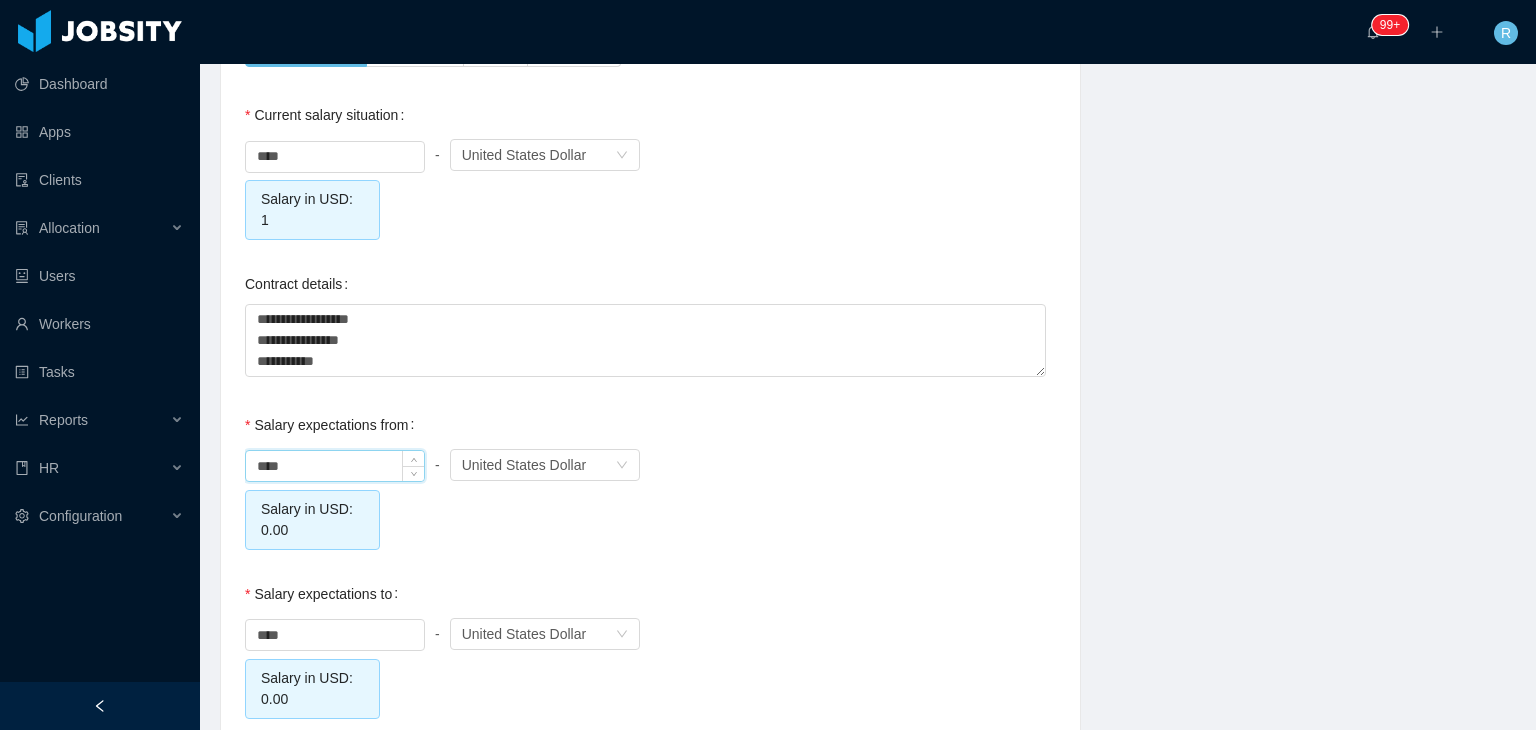 click on "****" at bounding box center [335, 466] 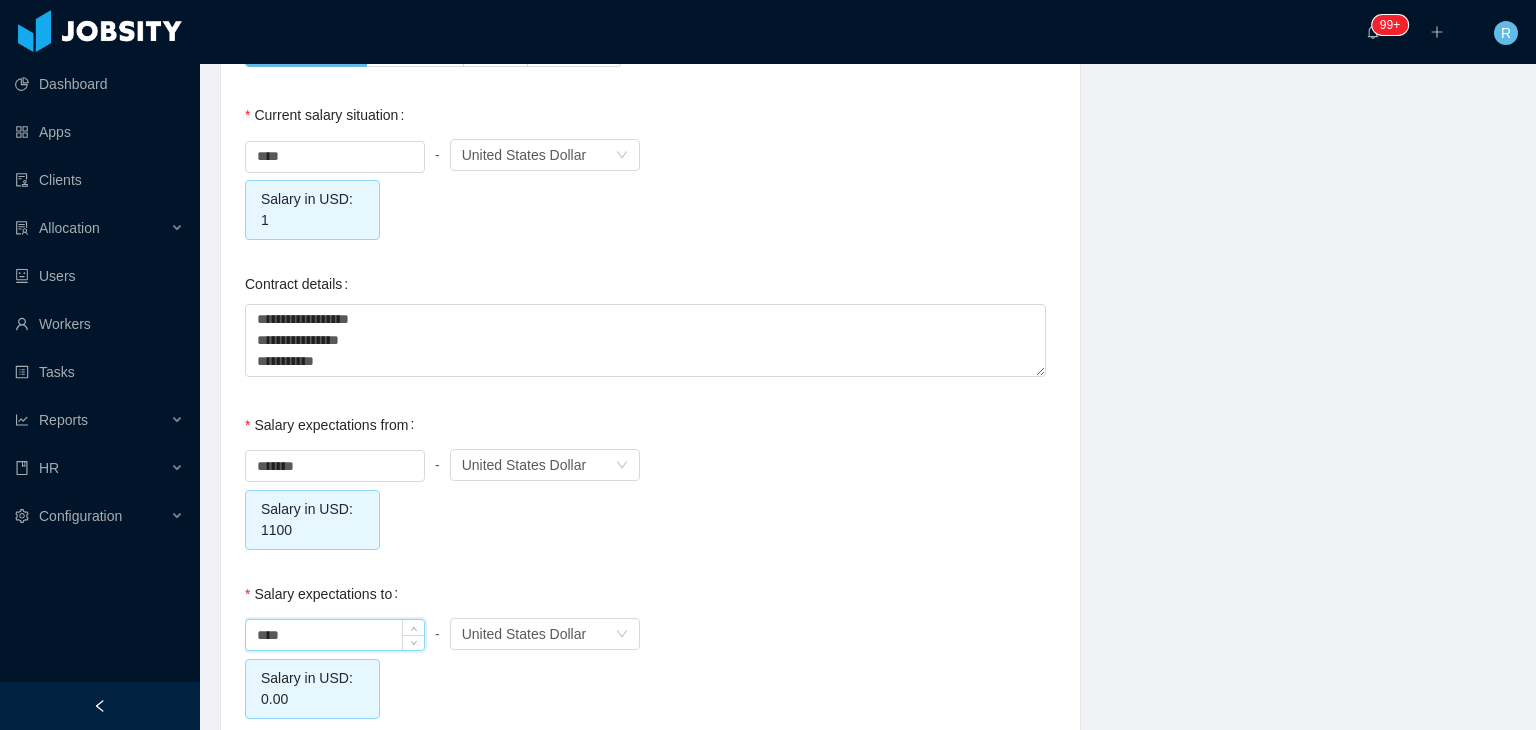click on "****" at bounding box center (335, 635) 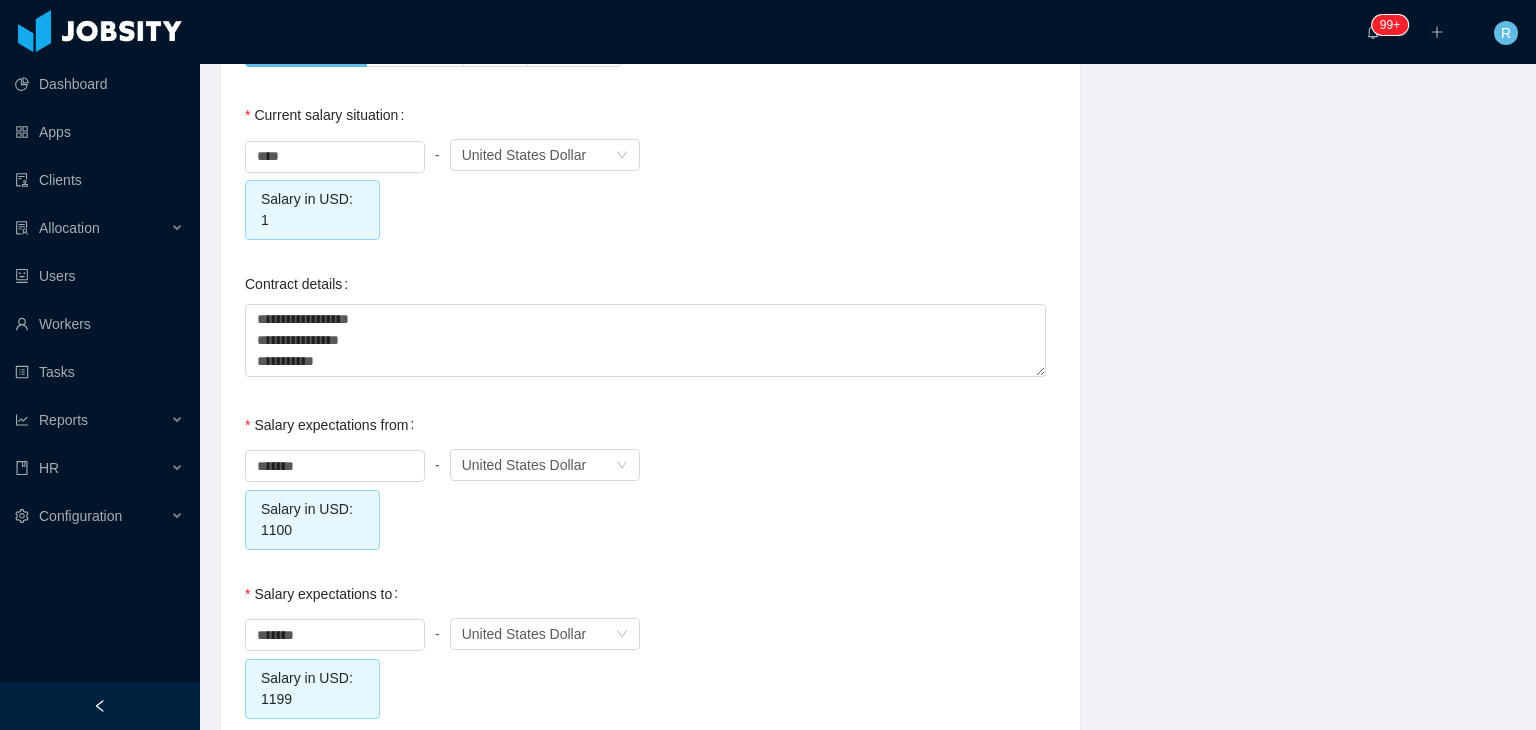 drag, startPoint x: 668, startPoint y: 533, endPoint x: 817, endPoint y: 588, distance: 158.82695 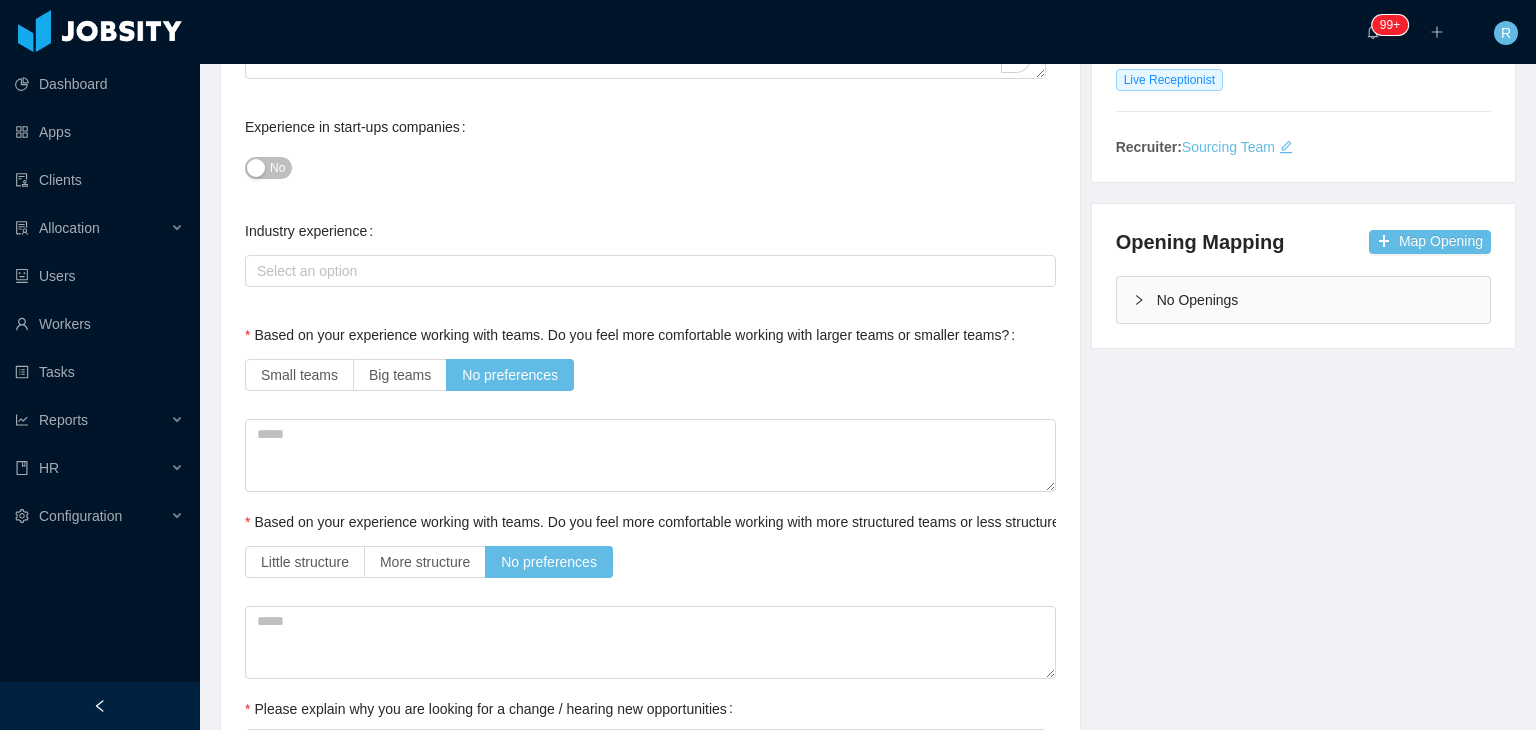 scroll, scrollTop: 0, scrollLeft: 0, axis: both 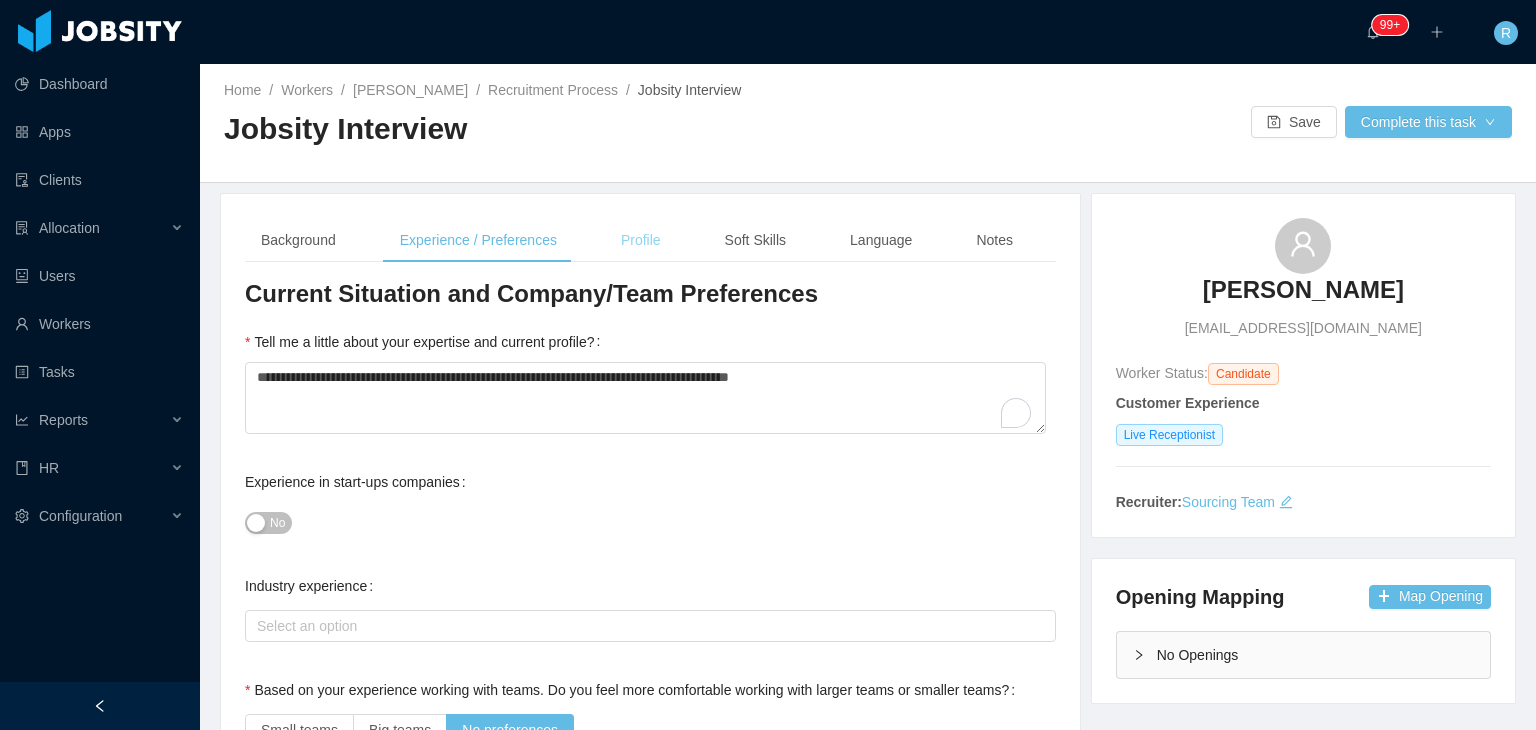 click on "Profile" at bounding box center [641, 240] 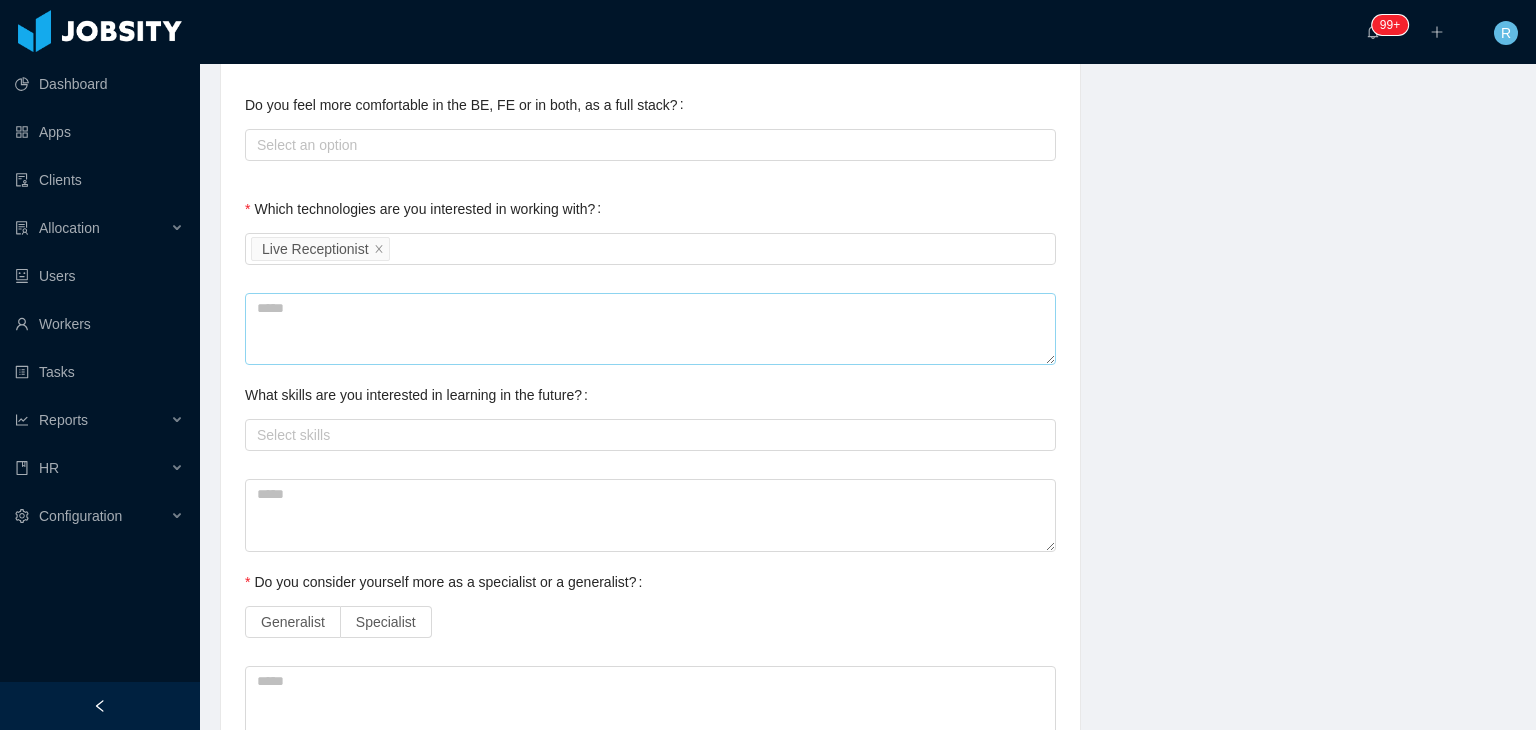 scroll, scrollTop: 683, scrollLeft: 0, axis: vertical 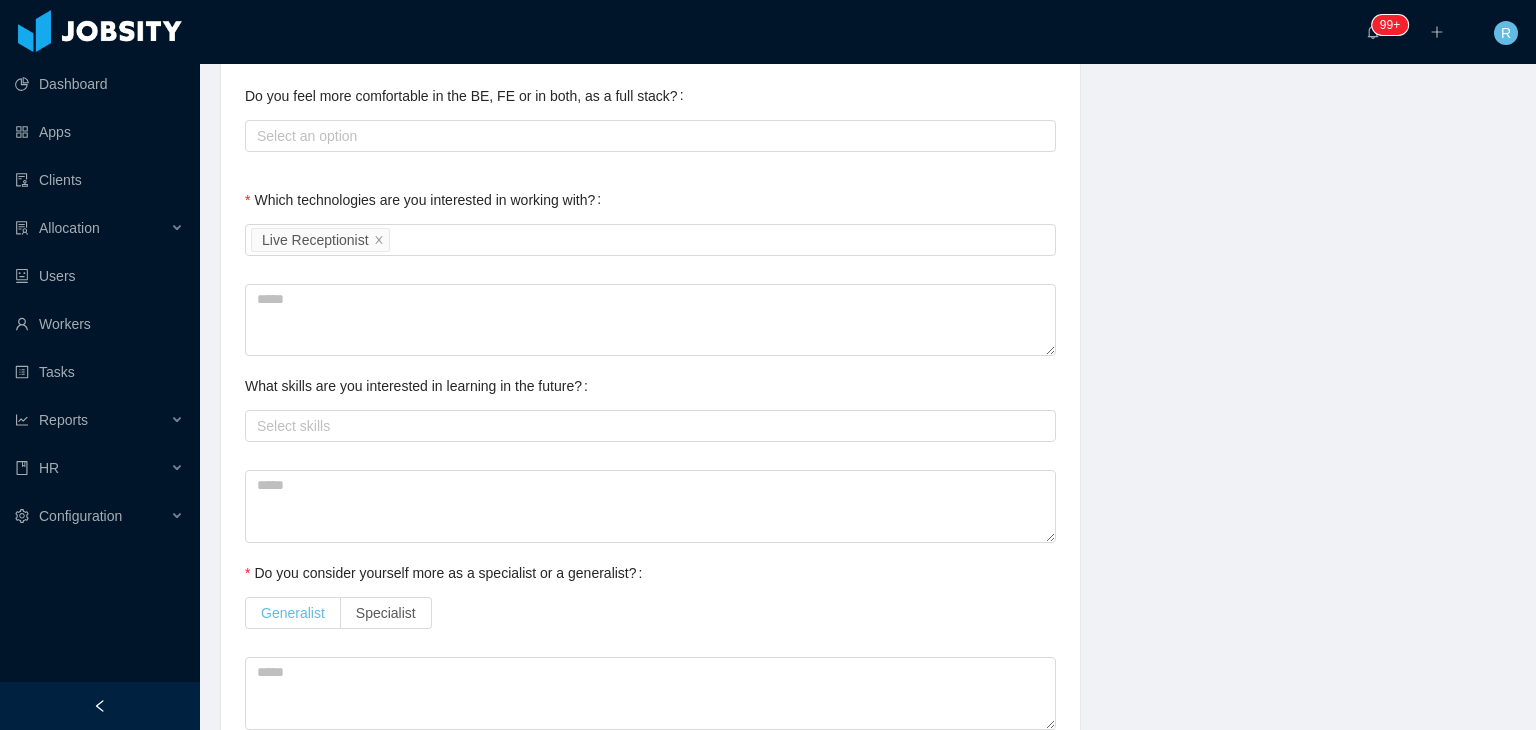 click on "Generalist" at bounding box center (293, 613) 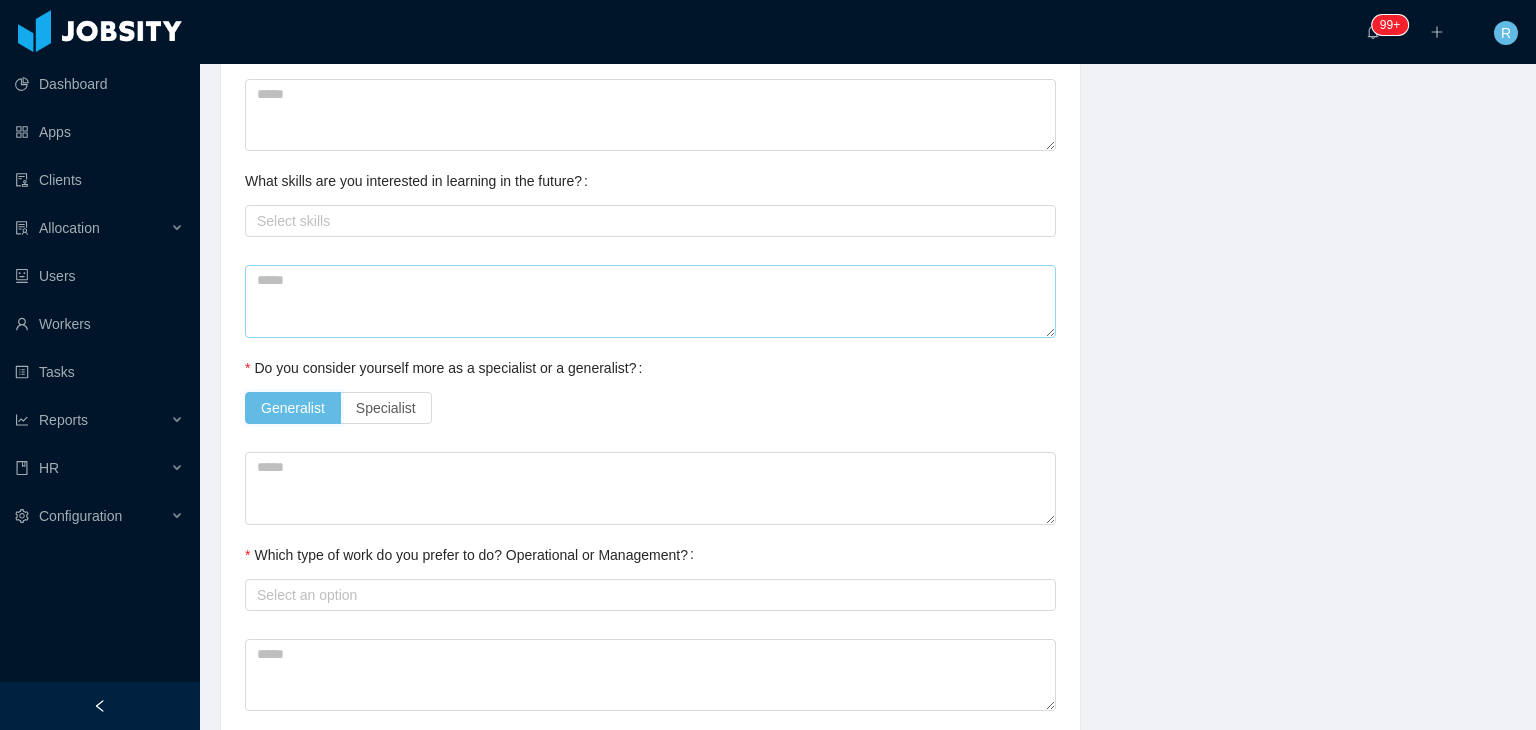 scroll, scrollTop: 973, scrollLeft: 0, axis: vertical 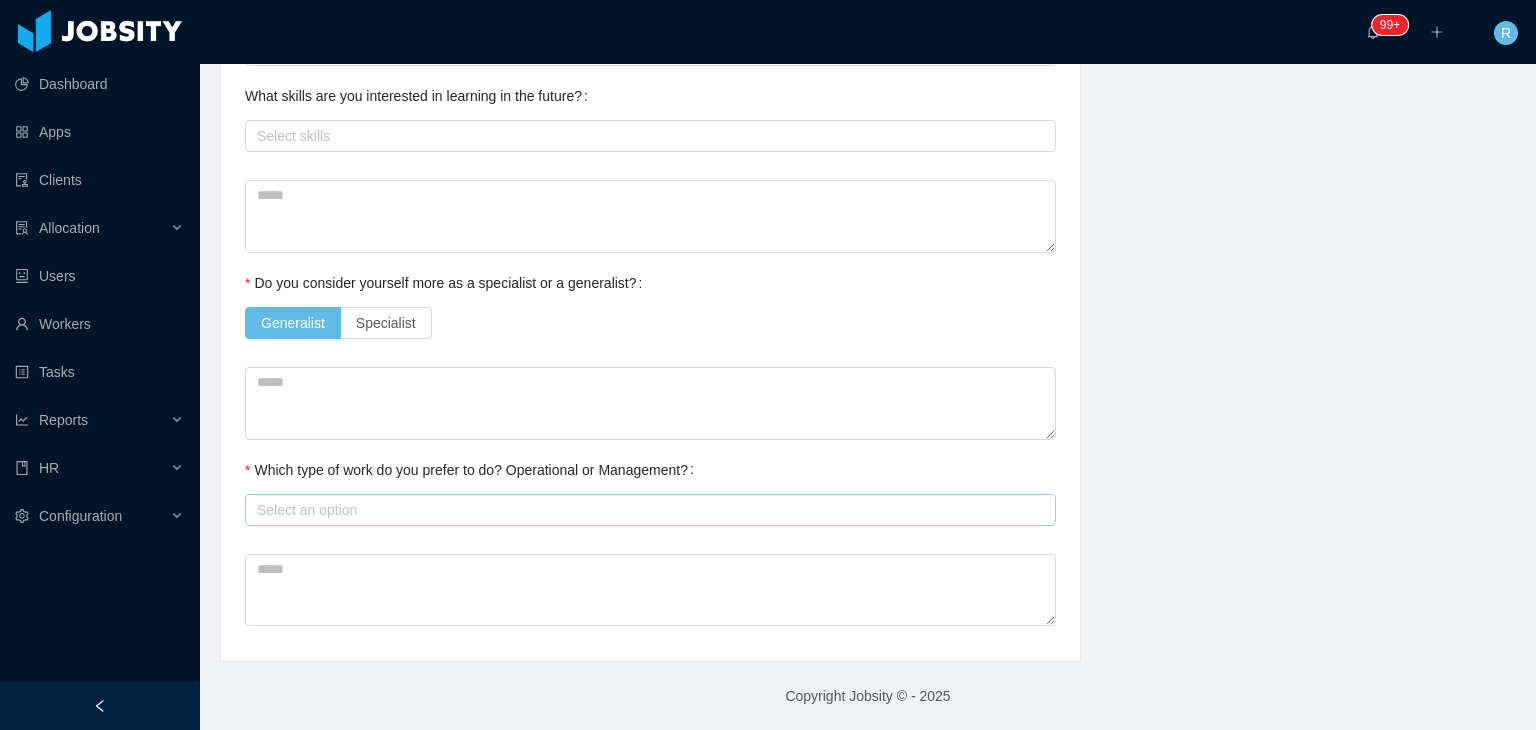 click on "Select an option" at bounding box center [646, 510] 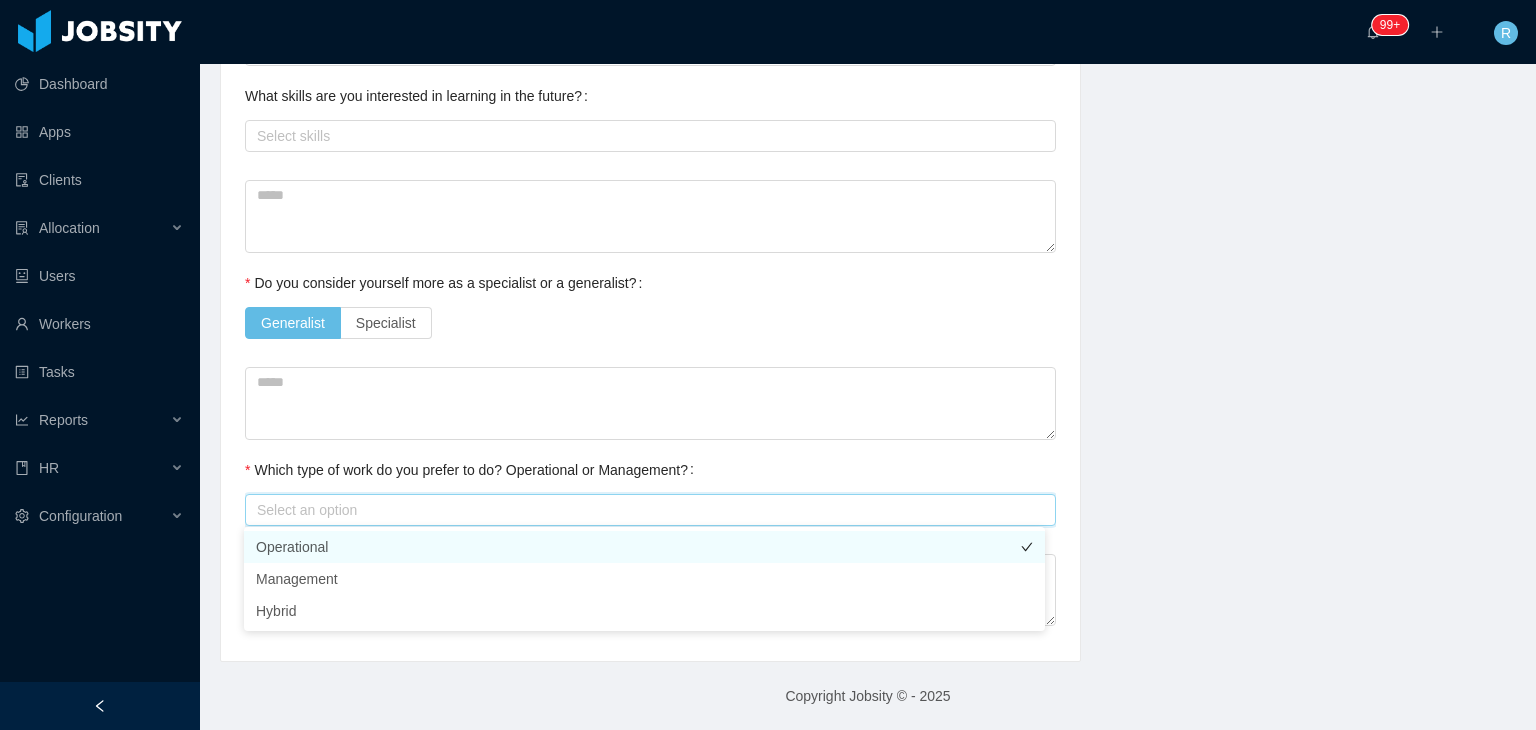 click on "Operational" at bounding box center (644, 547) 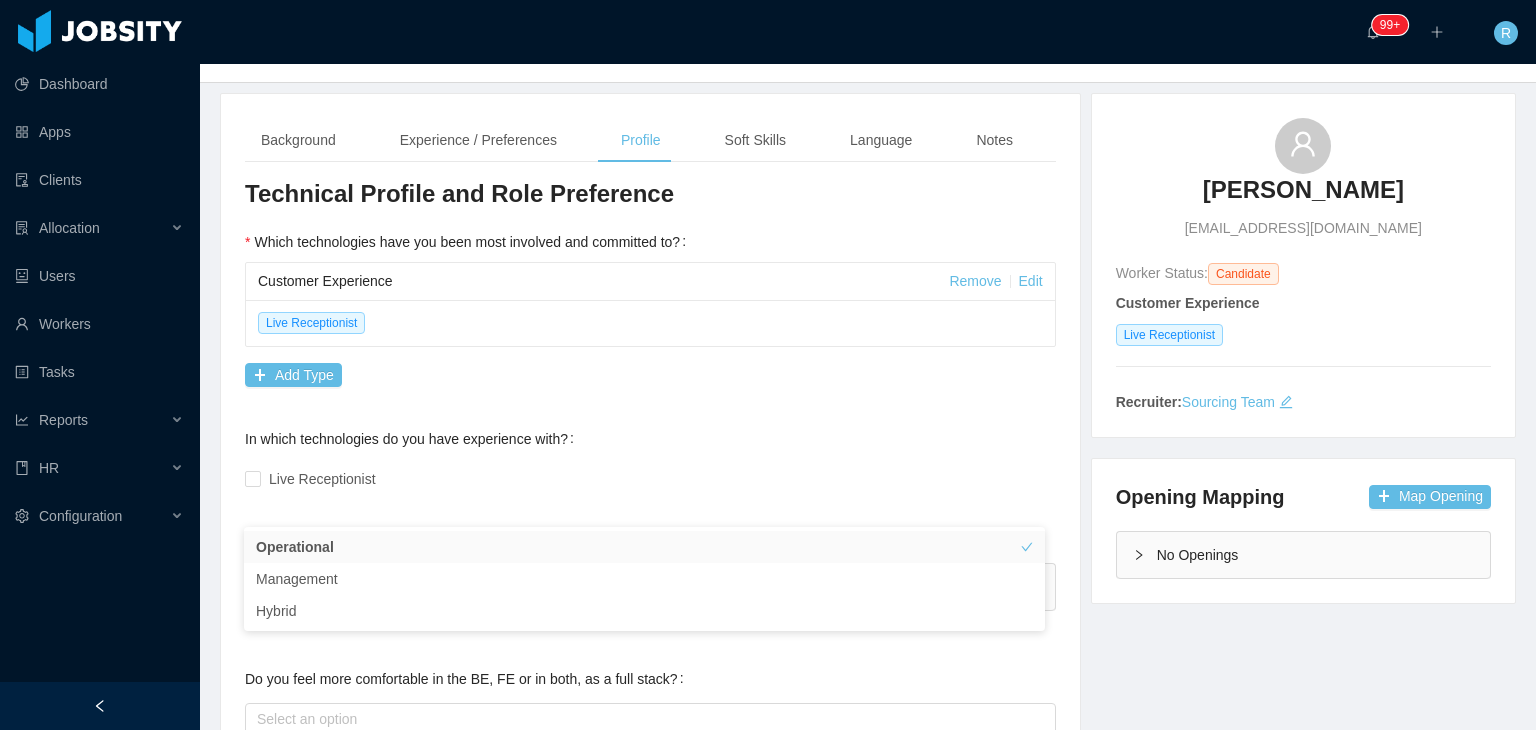 scroll, scrollTop: 0, scrollLeft: 0, axis: both 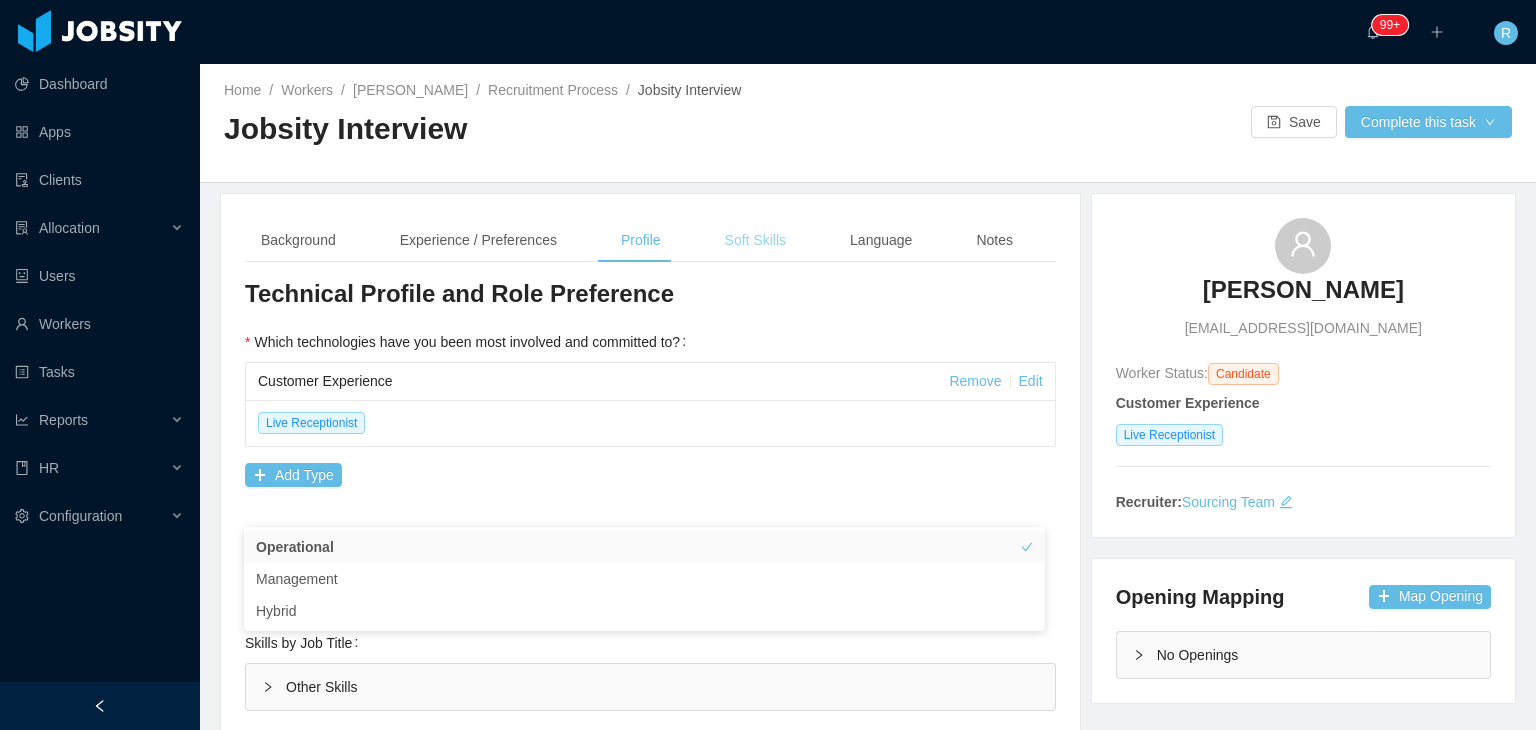 click on "Soft Skills" at bounding box center [755, 240] 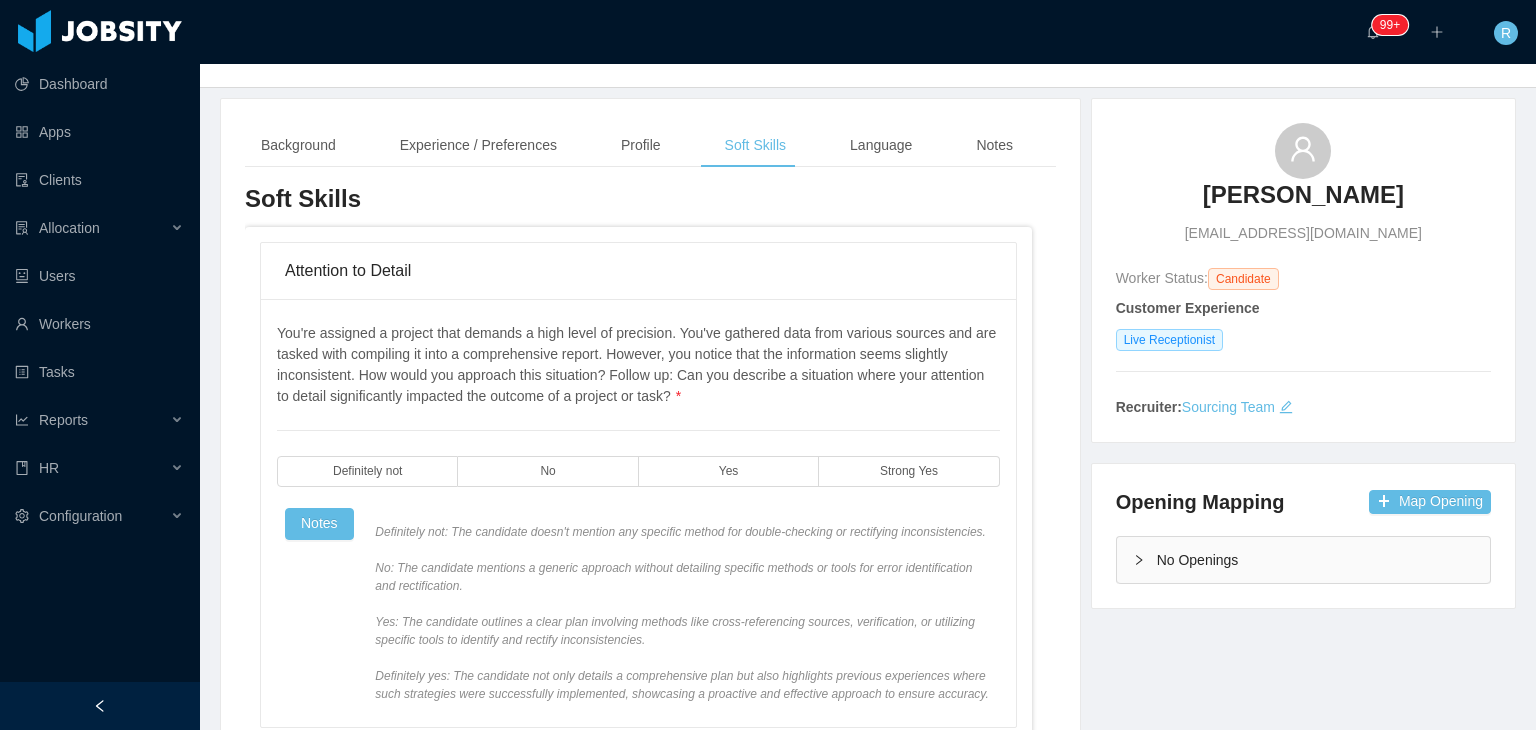 scroll, scrollTop: 96, scrollLeft: 0, axis: vertical 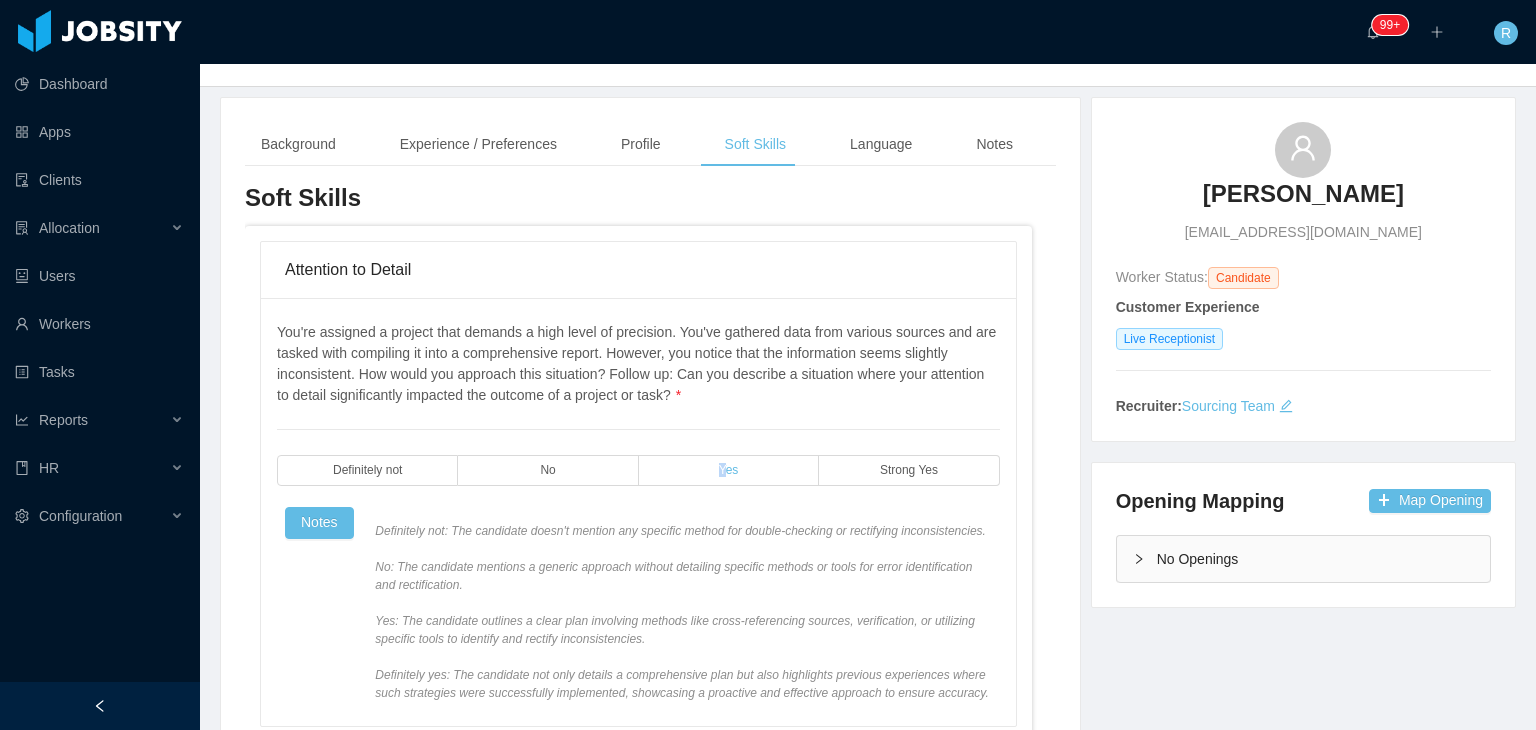 click on "You're assigned a project that demands a high level of precision. You've gathered data from various sources and are tasked with compiling it into a comprehensive report. However, you notice that the information seems slightly inconsistent. How would you approach this situation? Follow up: Can you describe a situation where your attention to detail significantly impacted the outcome of a project or task? * Definitely not No Yes Strong Yes Notes" at bounding box center [638, 512] 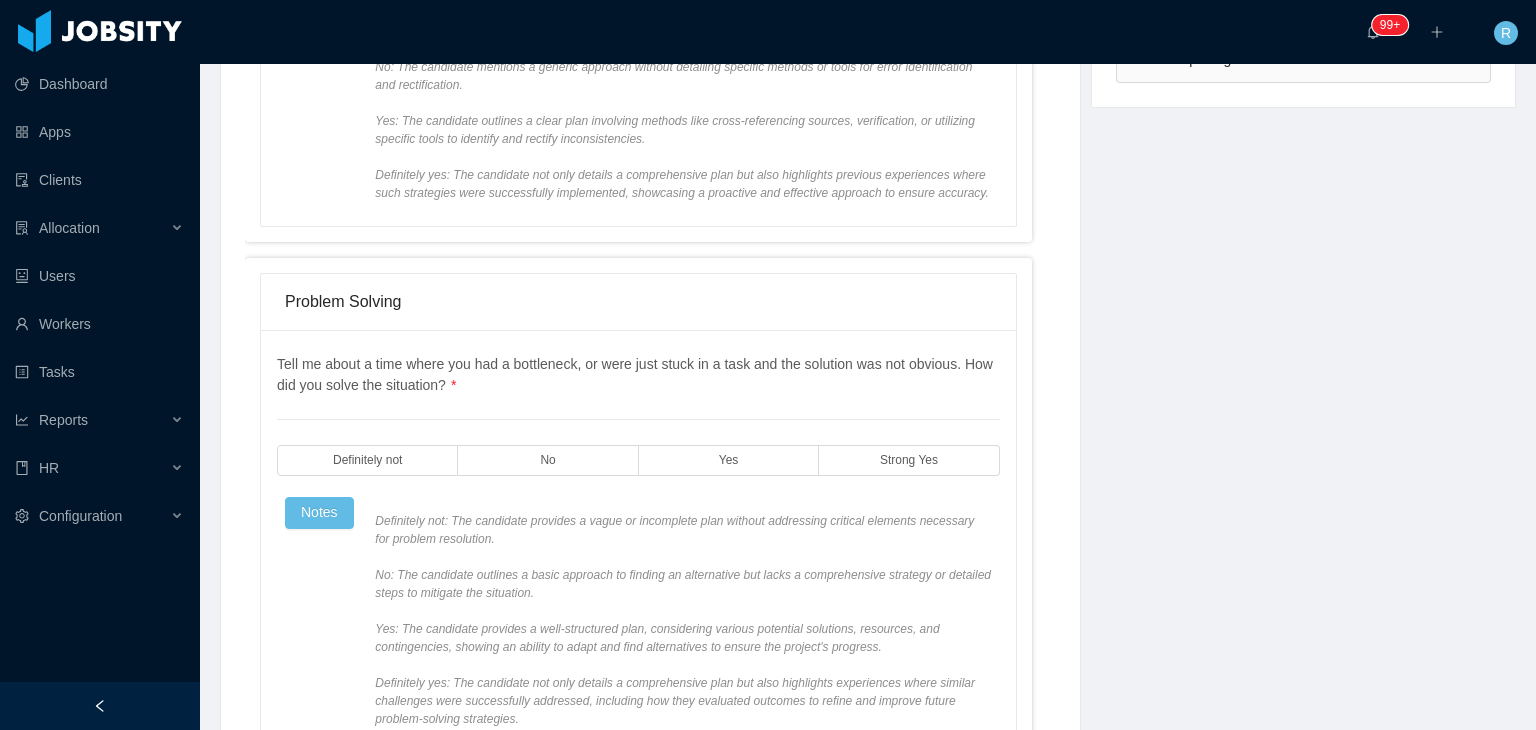 scroll, scrollTop: 604, scrollLeft: 0, axis: vertical 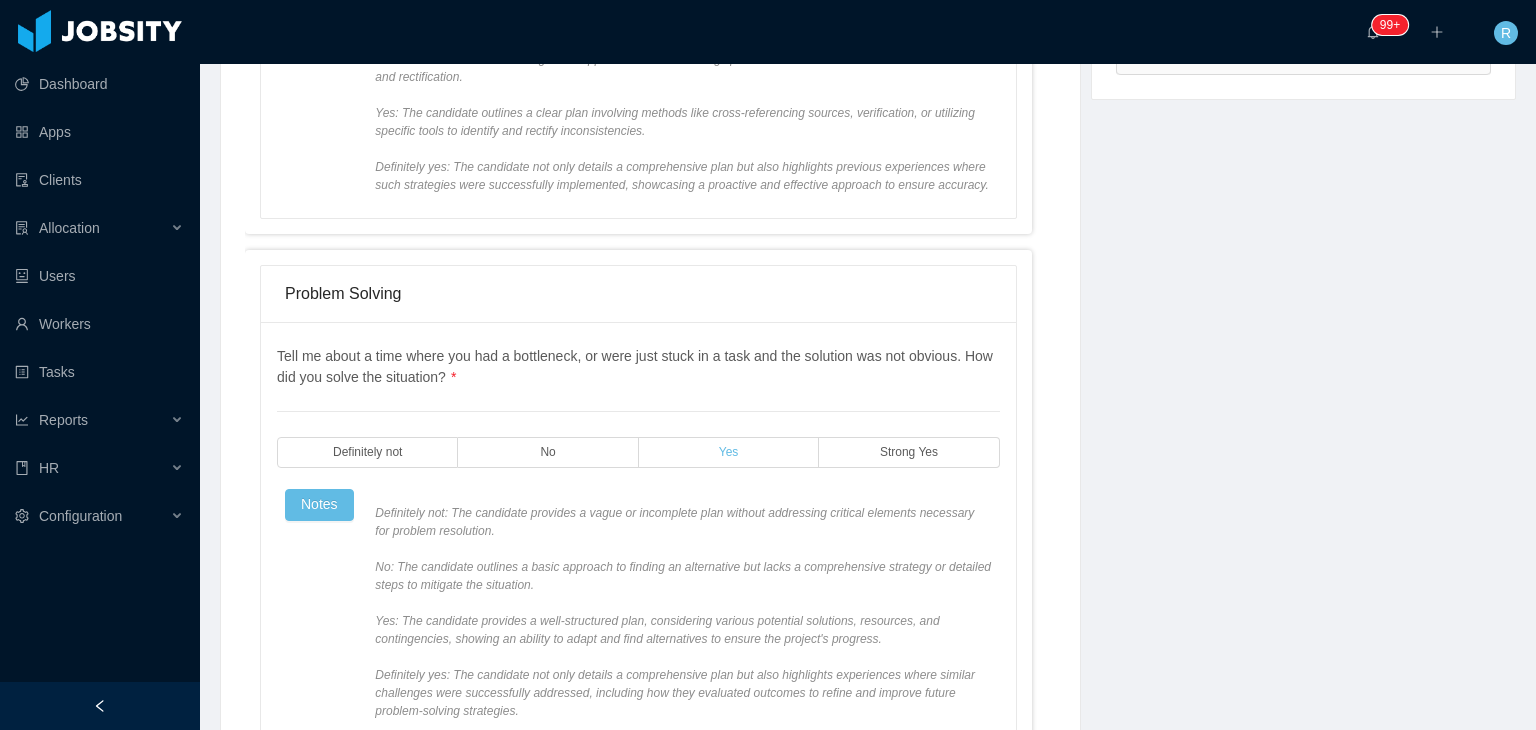 click on "Yes" at bounding box center [729, 452] 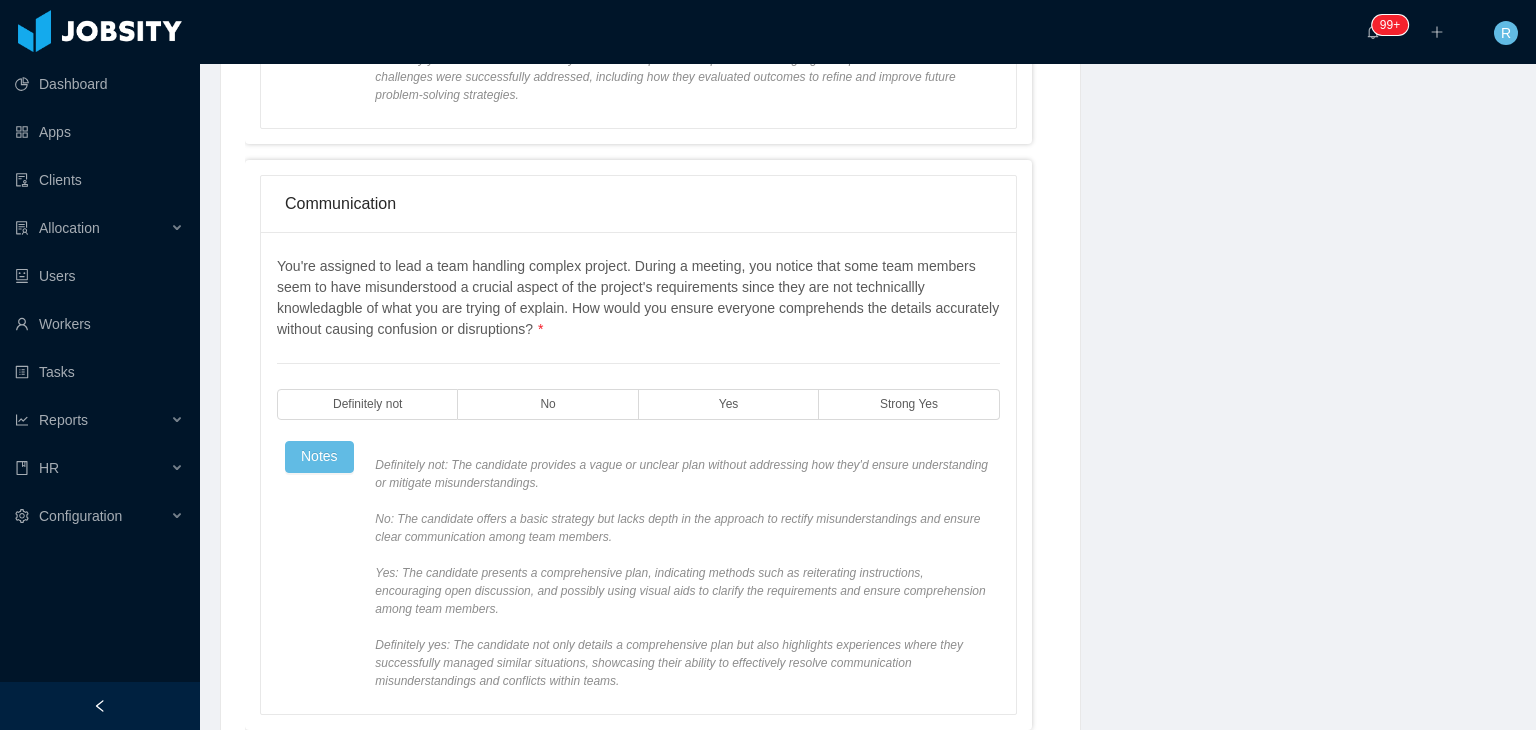 scroll, scrollTop: 1228, scrollLeft: 0, axis: vertical 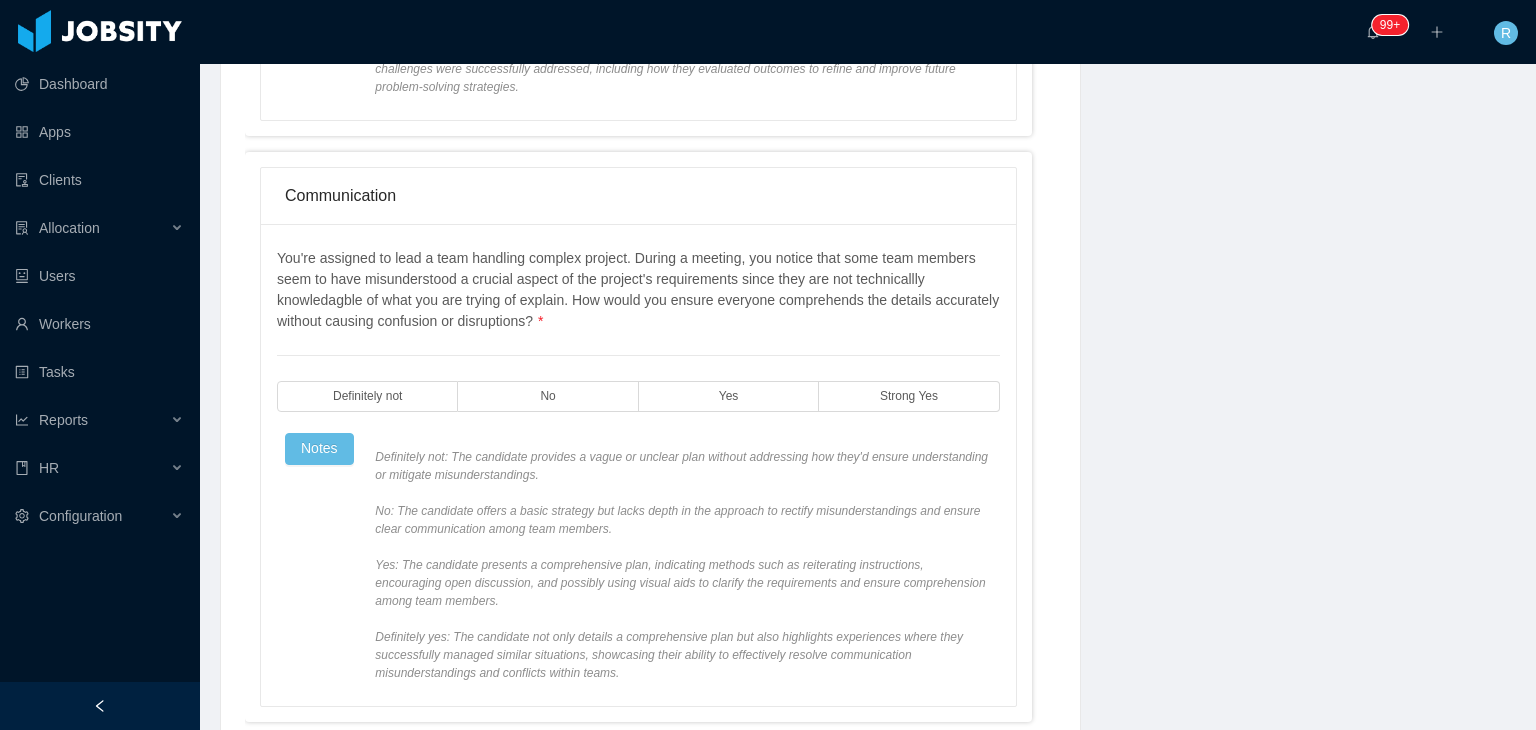 click on "You're assigned to lead a team handling complex project. During a meeting, you notice that some team members seem to have misunderstood a crucial aspect of the project's requirements since they are not technicallly knowledagble of what you are trying of explain. How would you ensure everyone comprehends the details accurately without causing confusion or disruptions? * Definitely not No Yes Strong Yes Notes" at bounding box center [638, 465] 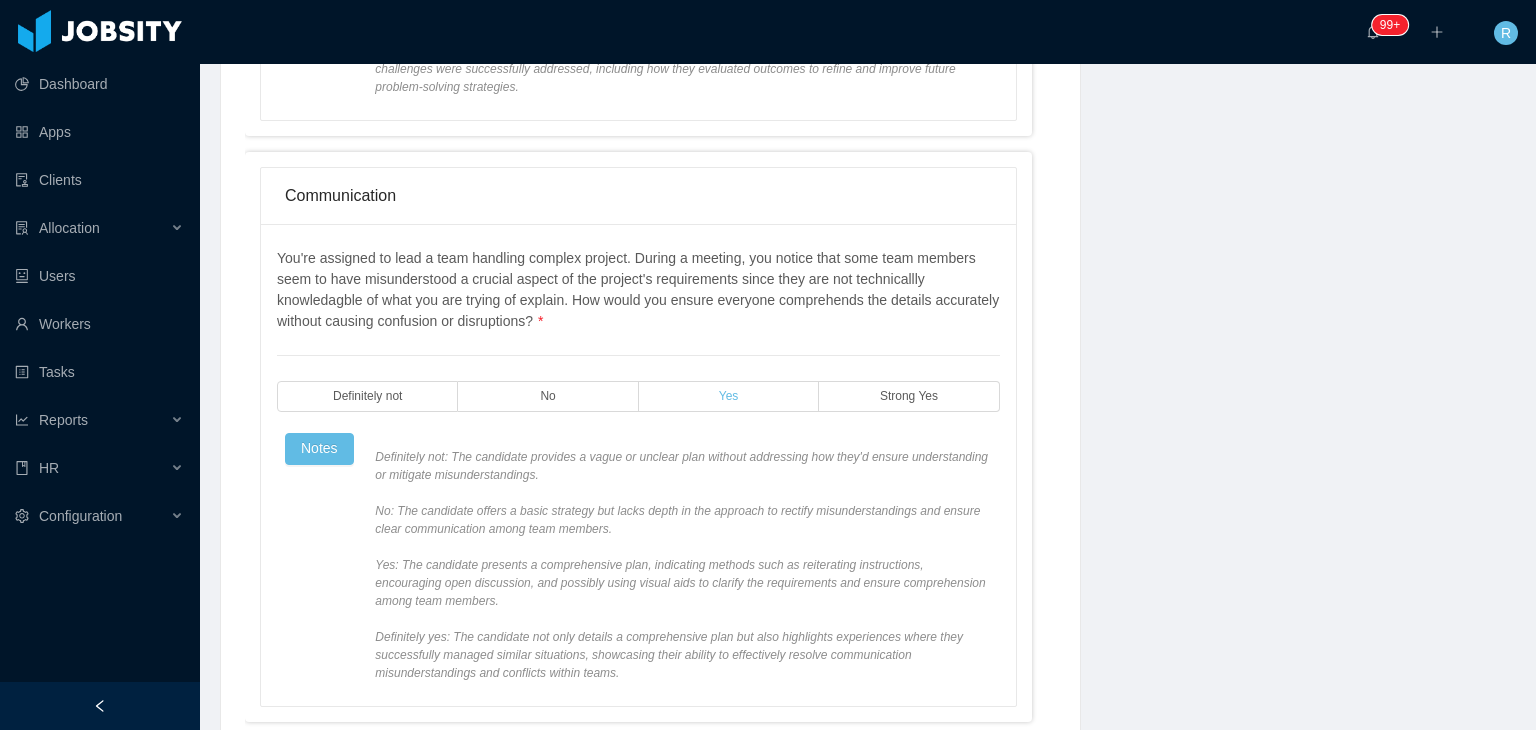 click on "Yes" at bounding box center (729, 396) 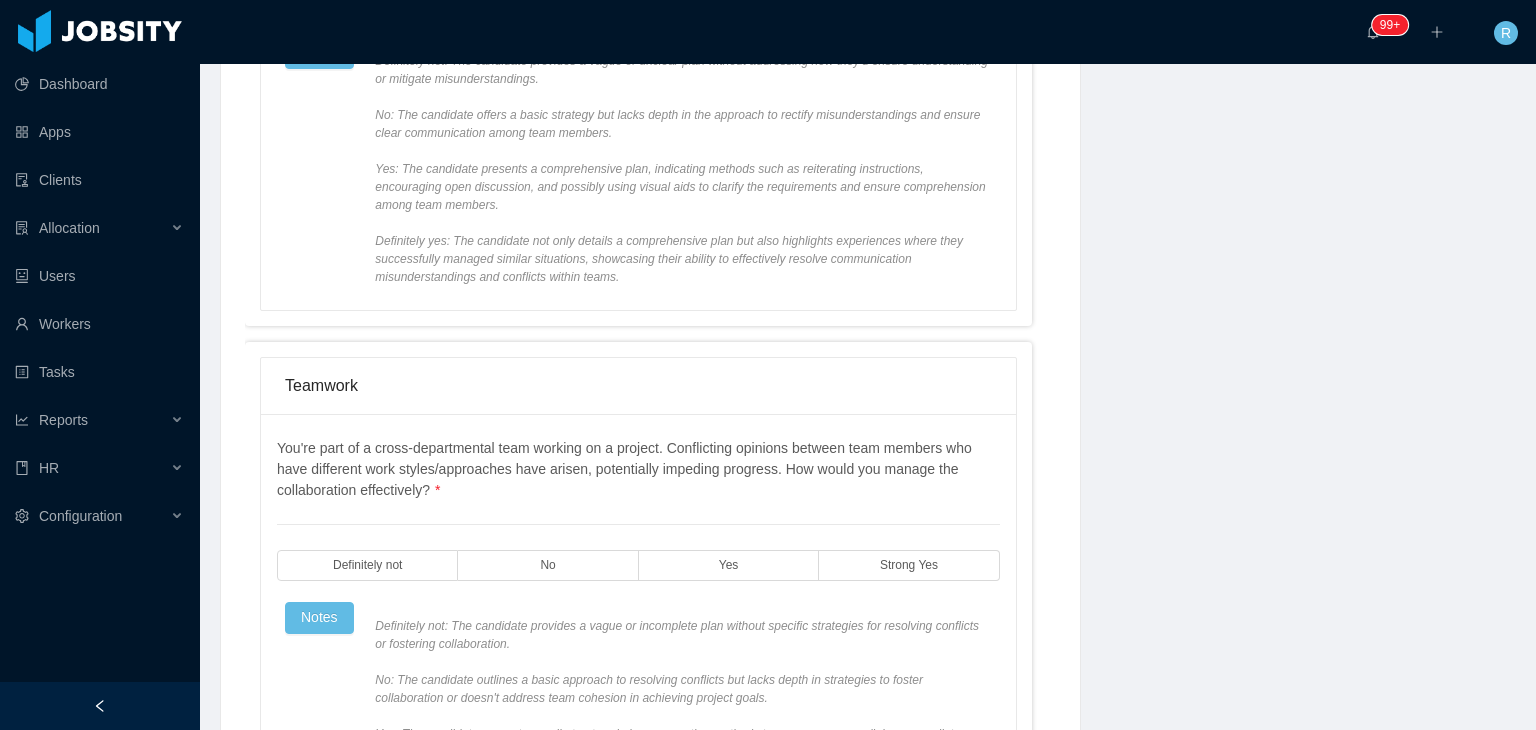 scroll, scrollTop: 1638, scrollLeft: 0, axis: vertical 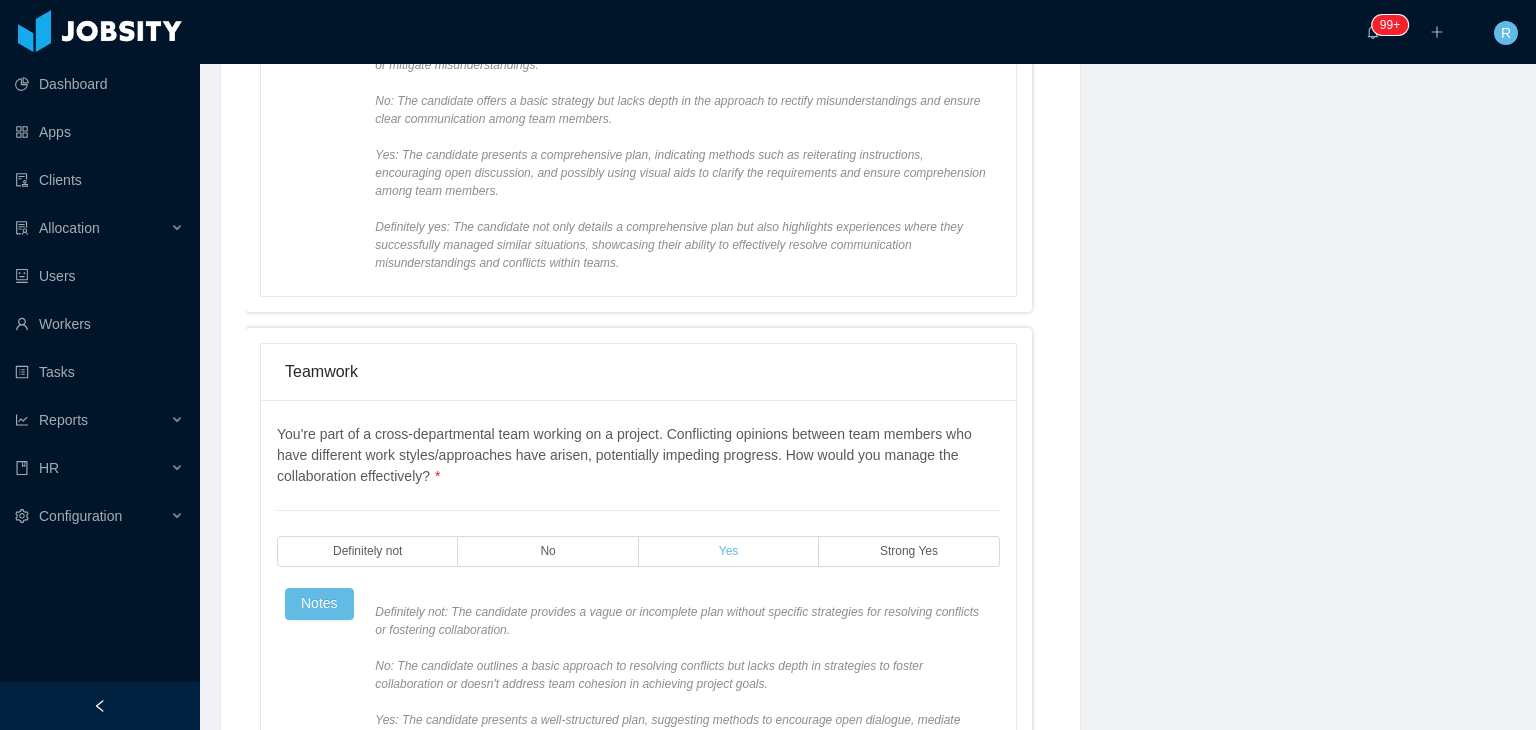 click on "Yes" at bounding box center (729, 551) 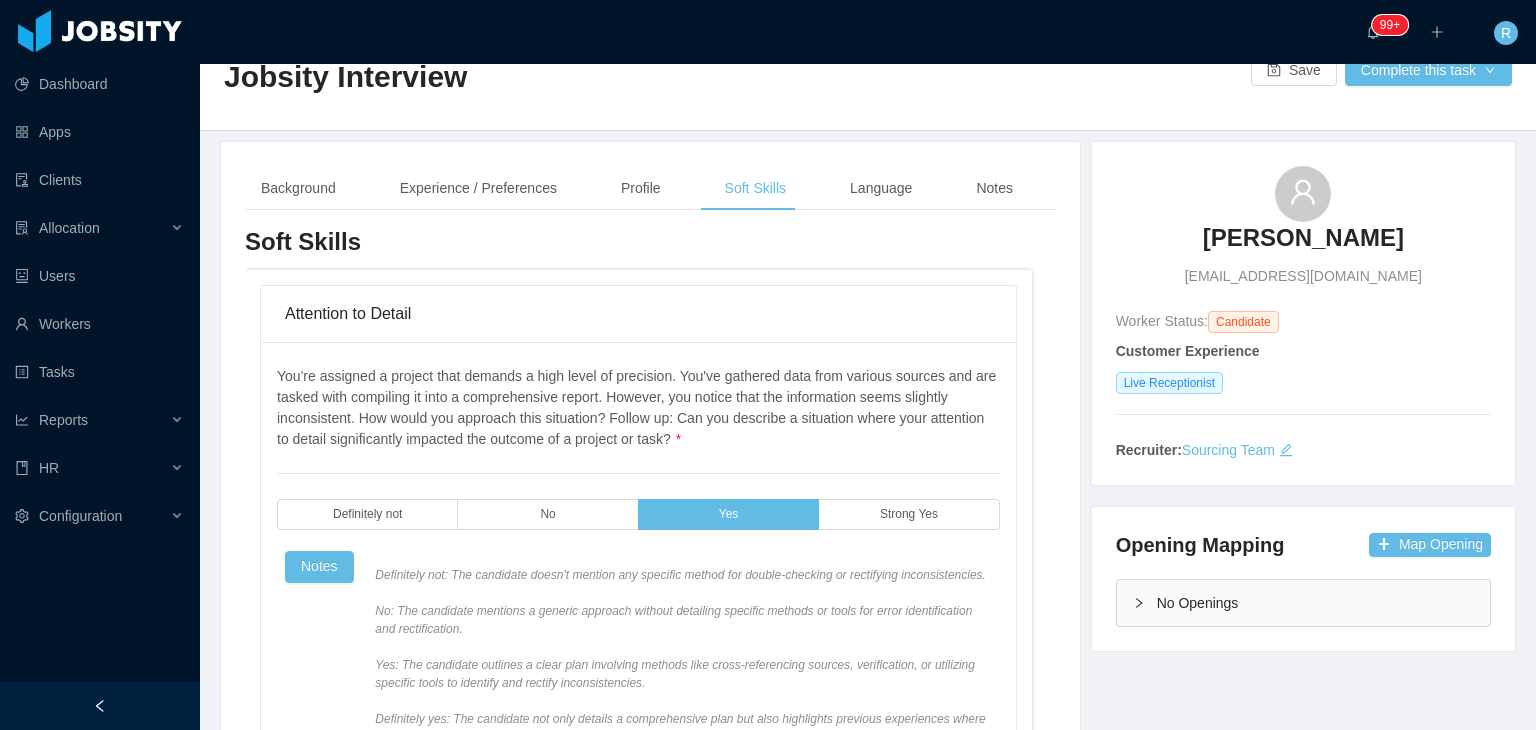 scroll, scrollTop: 0, scrollLeft: 0, axis: both 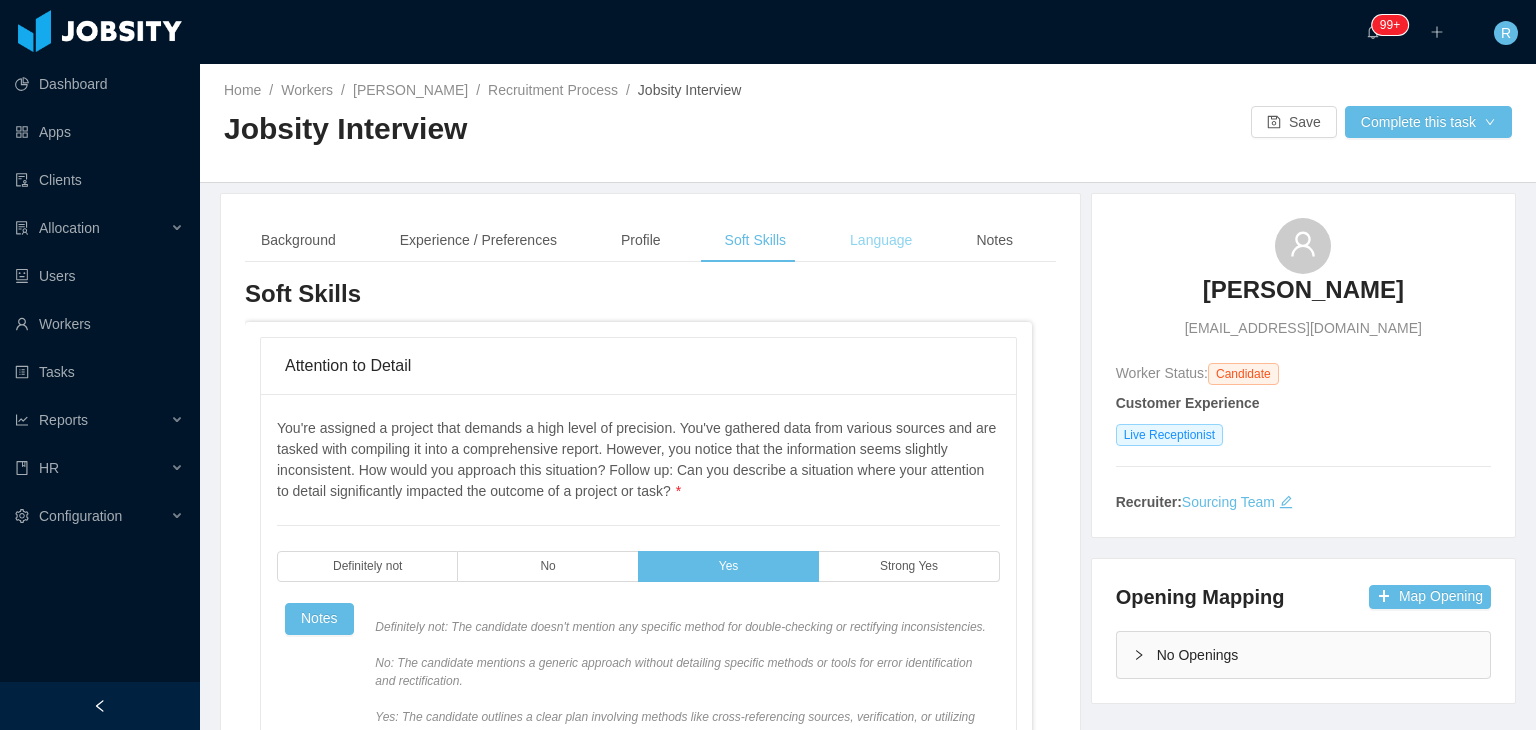 click on "Language" at bounding box center (881, 240) 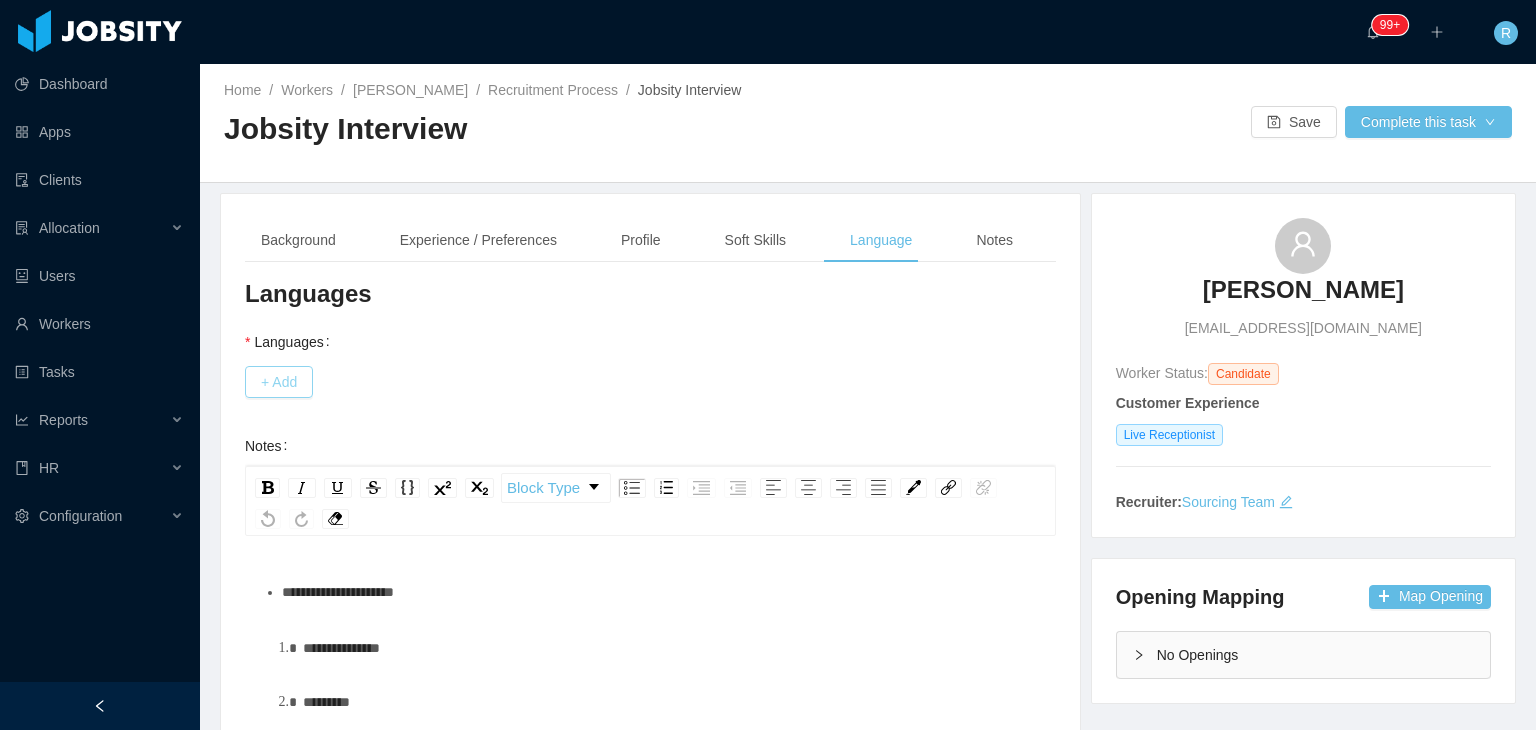click on "+ Add" at bounding box center (279, 382) 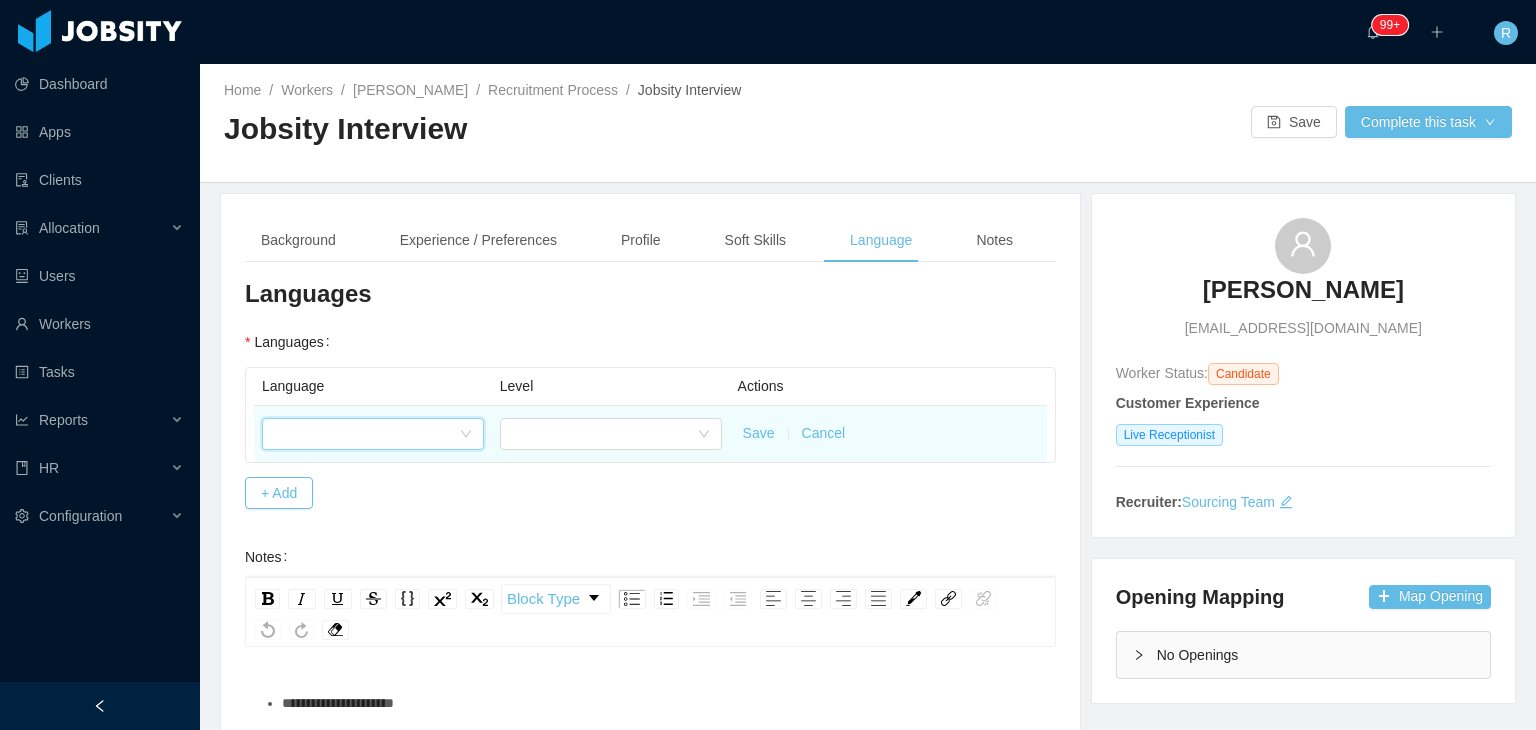 click at bounding box center (366, 434) 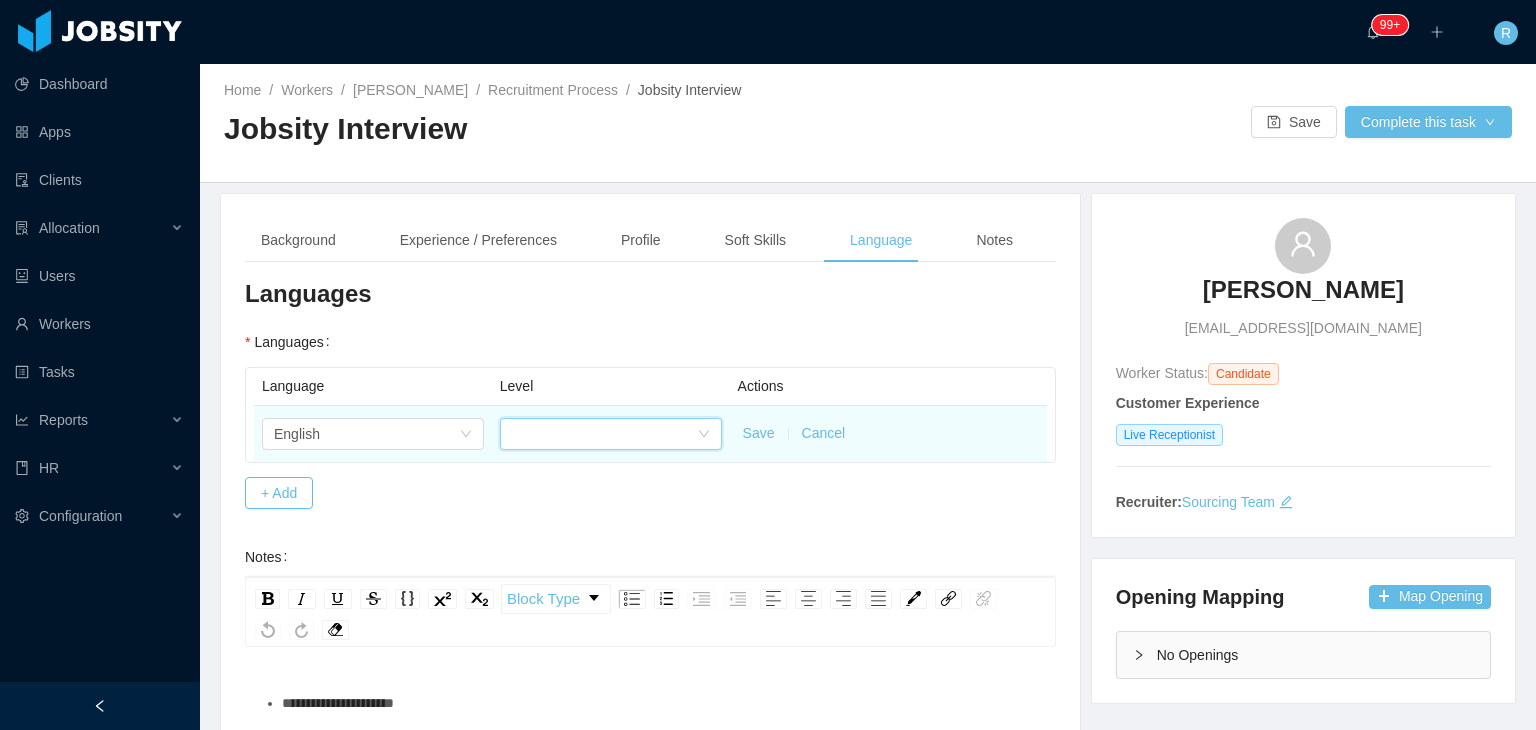 click at bounding box center (604, 434) 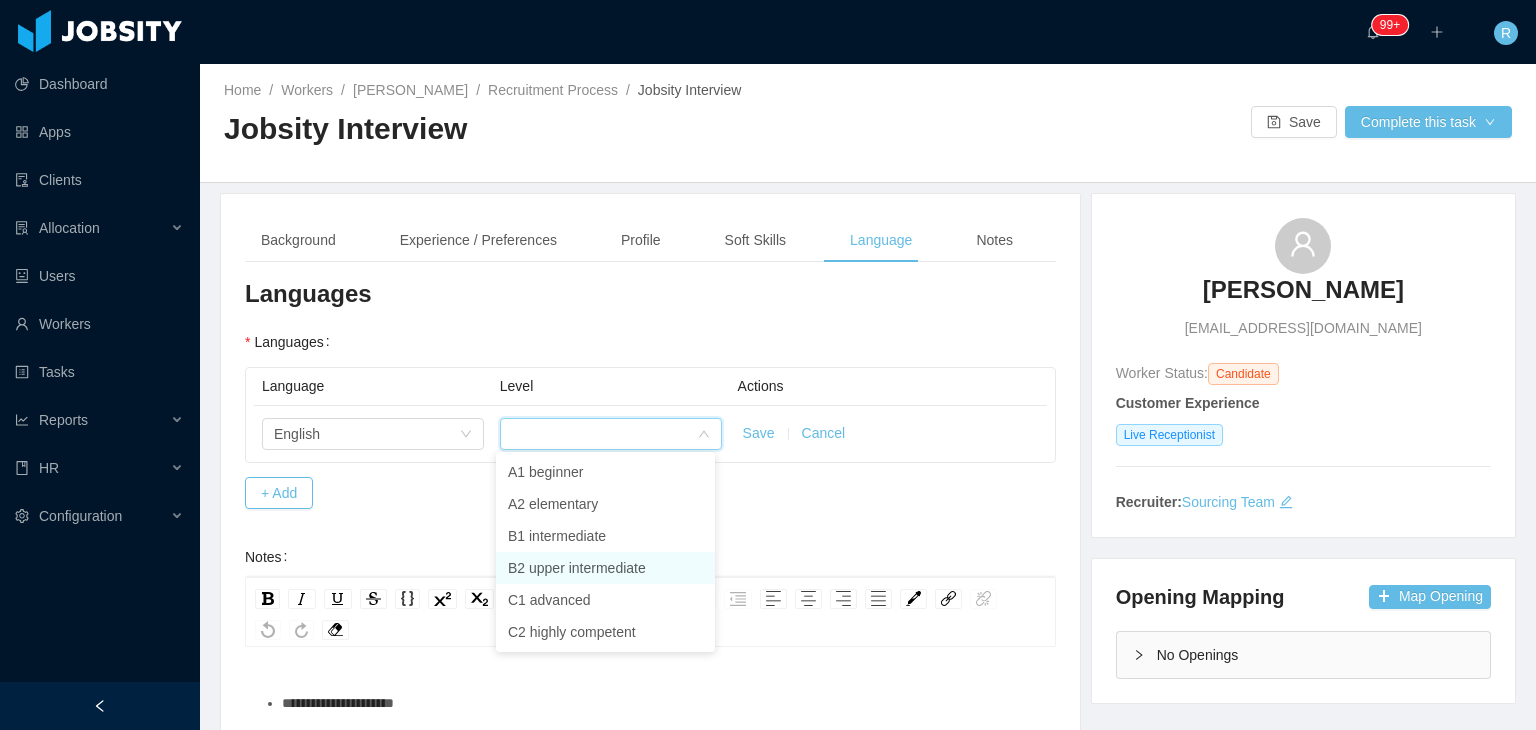 click on "B2 upper intermediate" at bounding box center (605, 568) 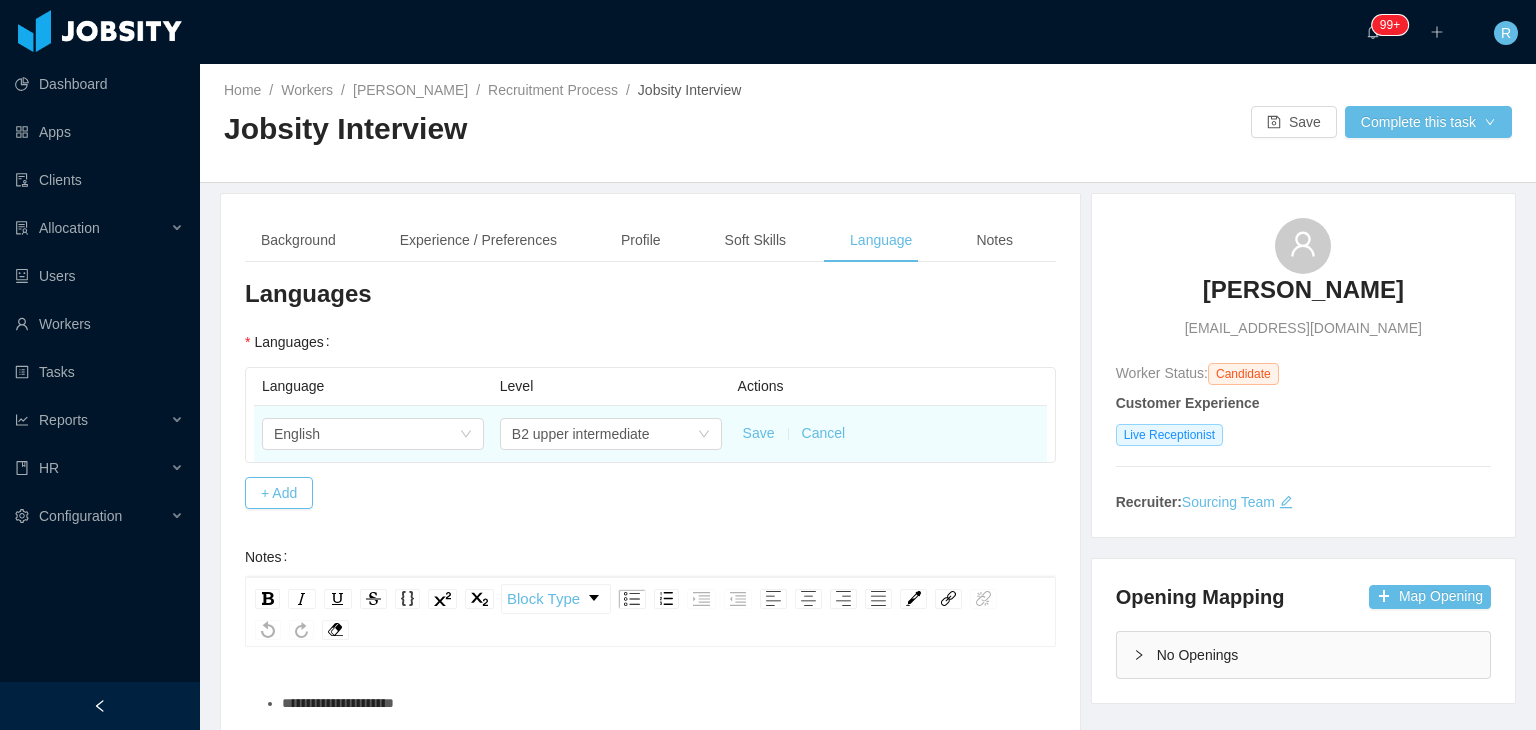click on "Save" at bounding box center [759, 433] 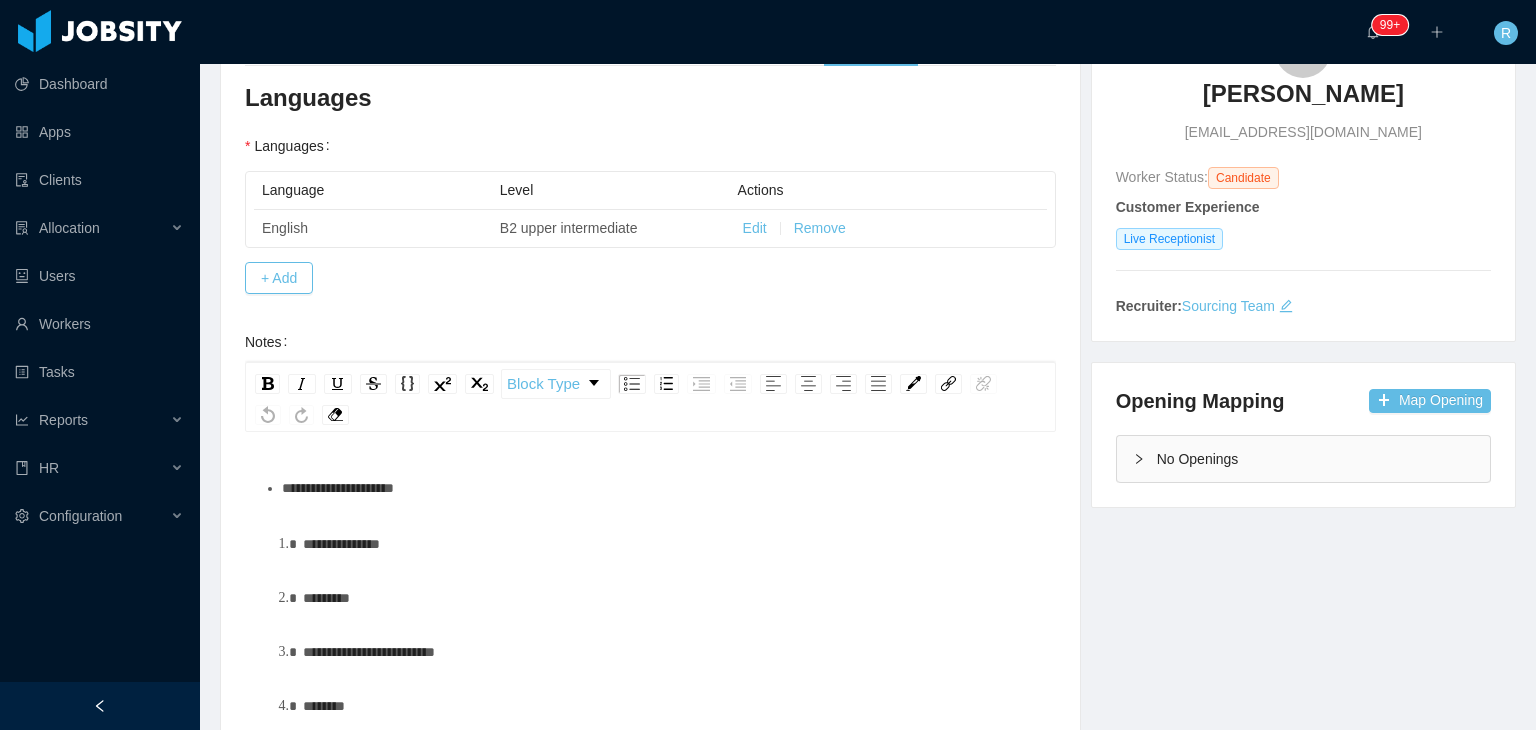 scroll, scrollTop: 224, scrollLeft: 0, axis: vertical 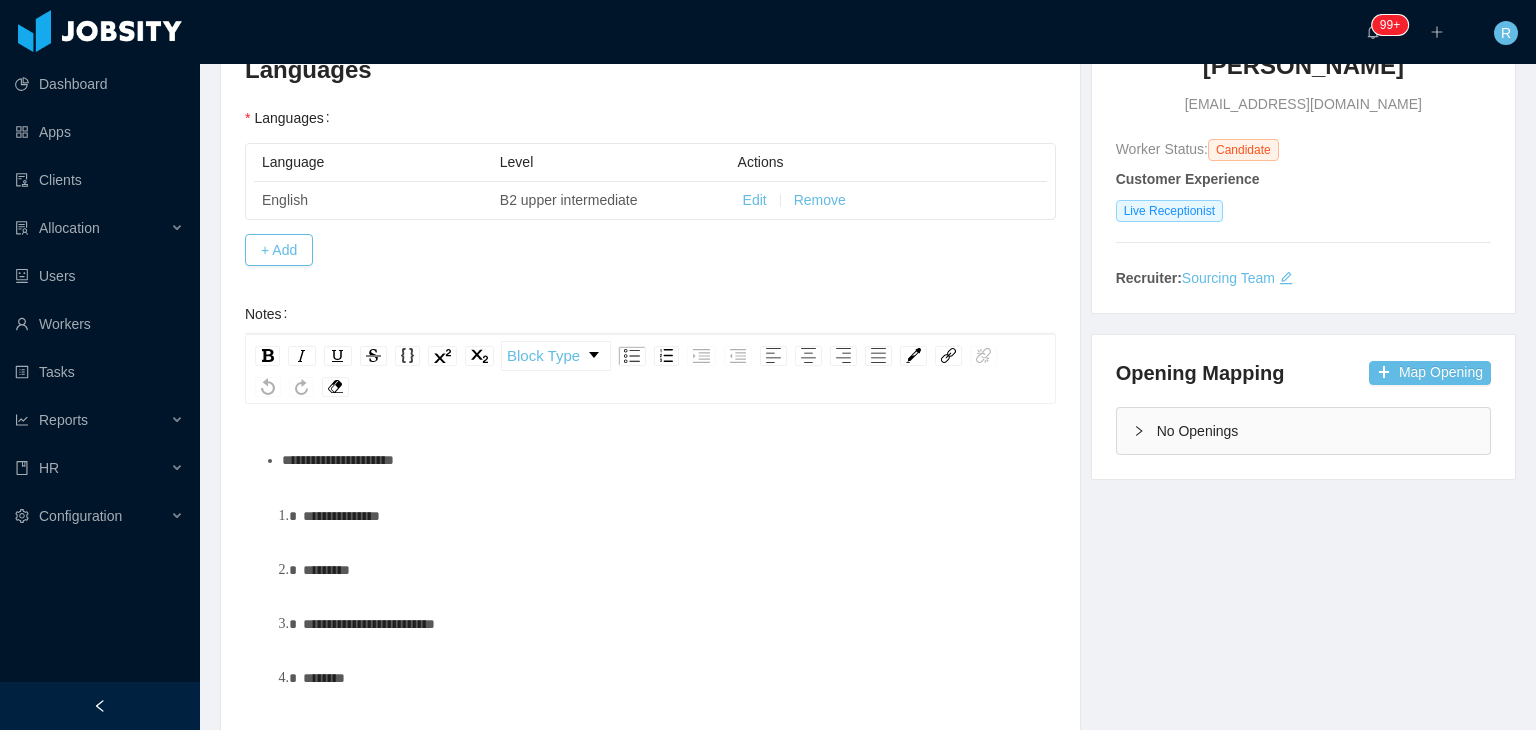 click on "**********" at bounding box center (661, 460) 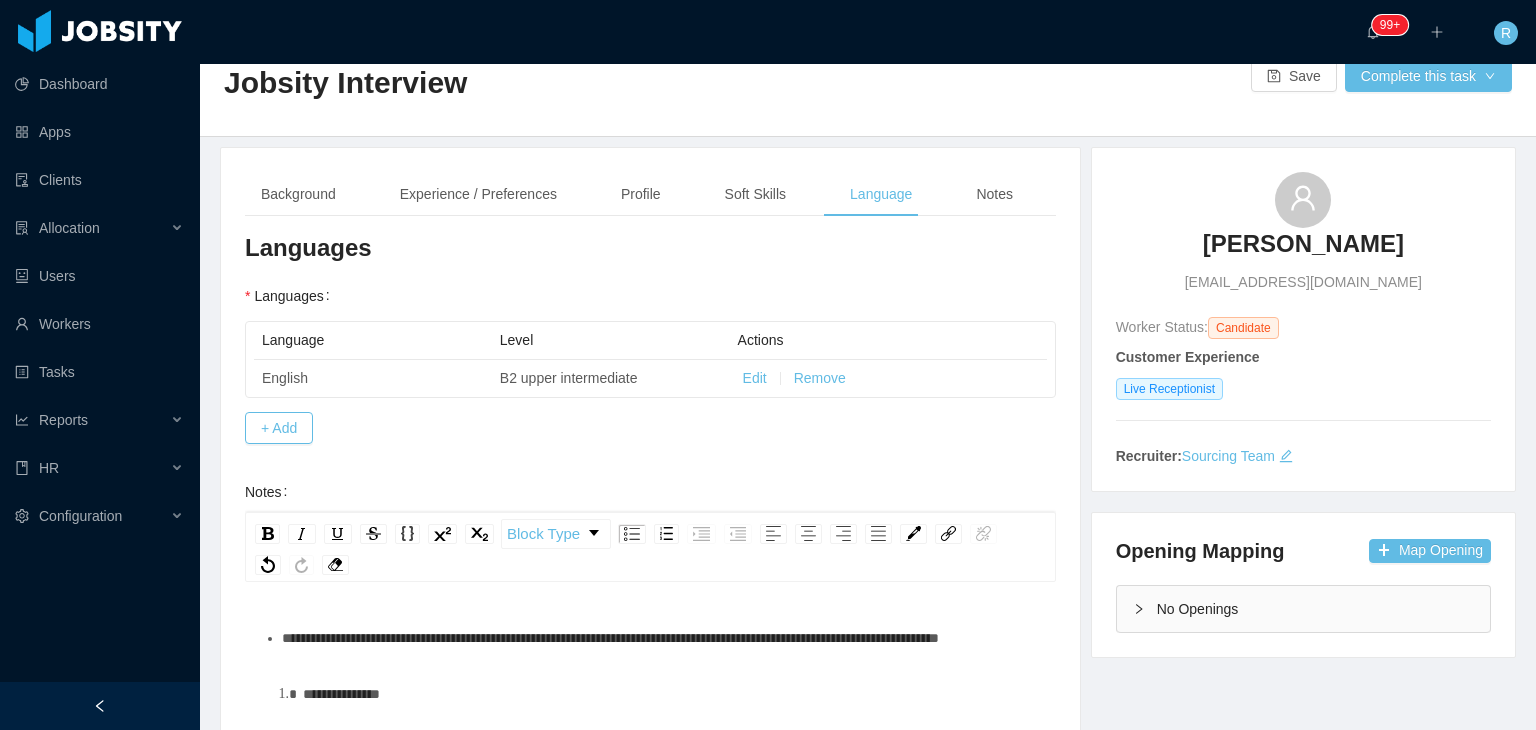 scroll, scrollTop: 15, scrollLeft: 0, axis: vertical 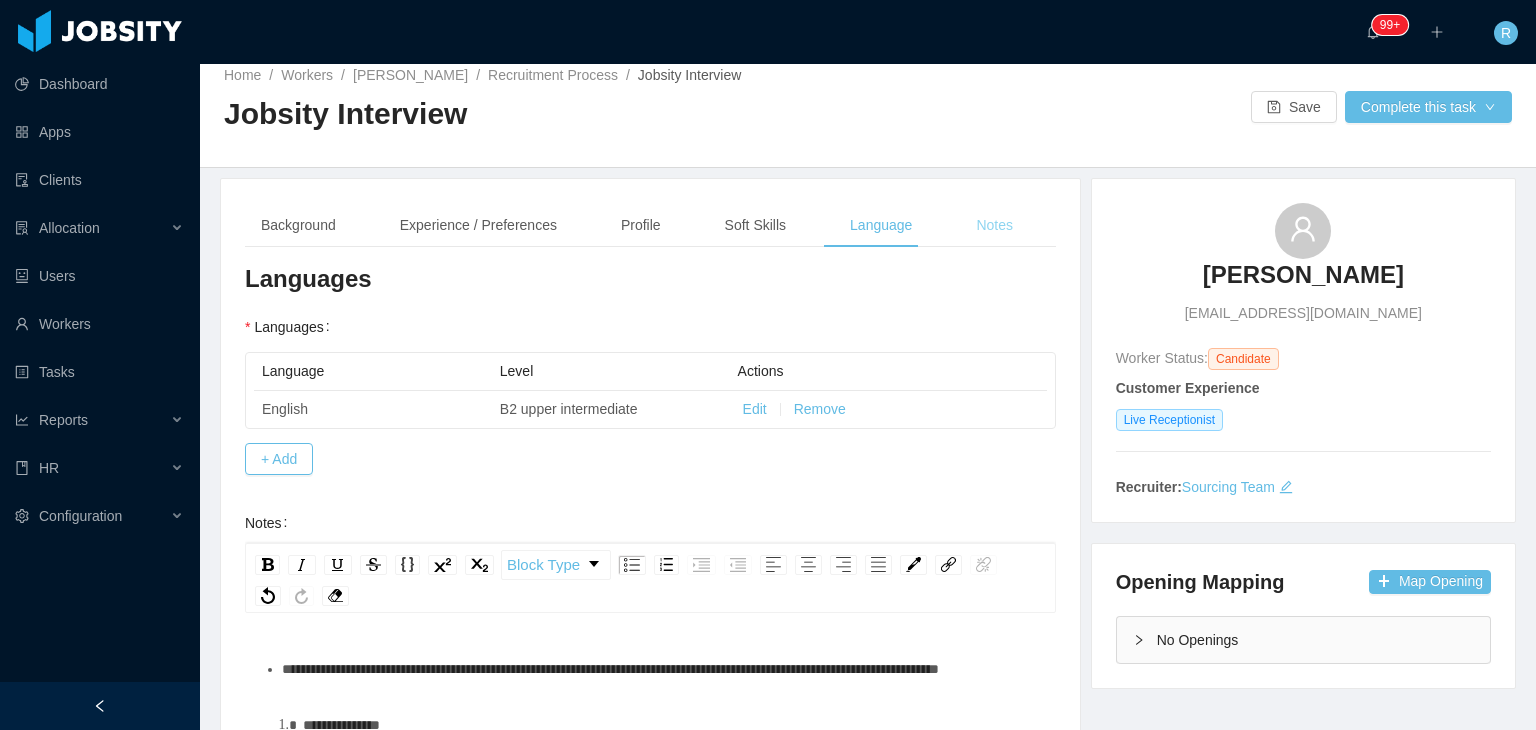click on "Notes" at bounding box center (994, 225) 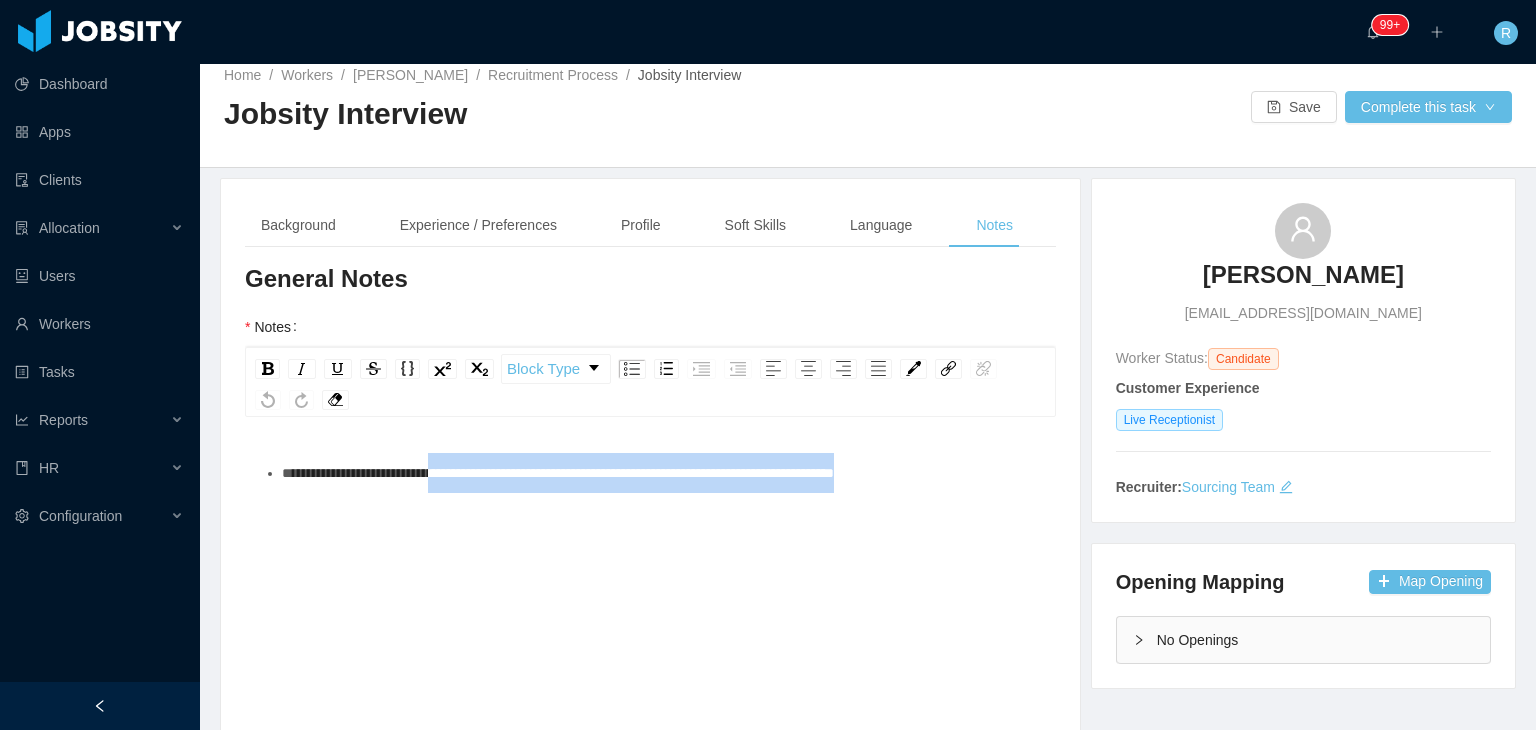 drag, startPoint x: 980, startPoint y: 469, endPoint x: 460, endPoint y: 461, distance: 520.0615 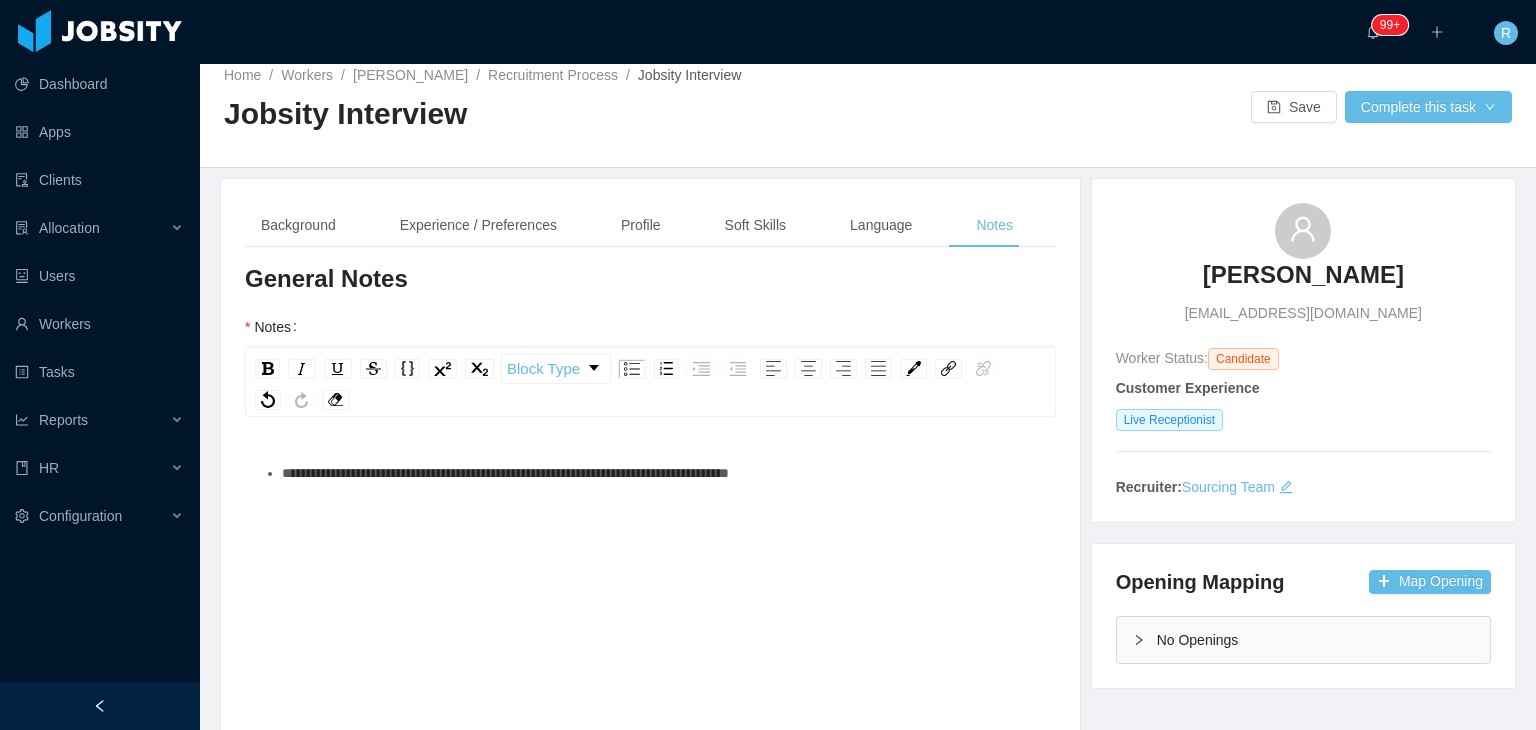 click on "**********" at bounding box center [661, 473] 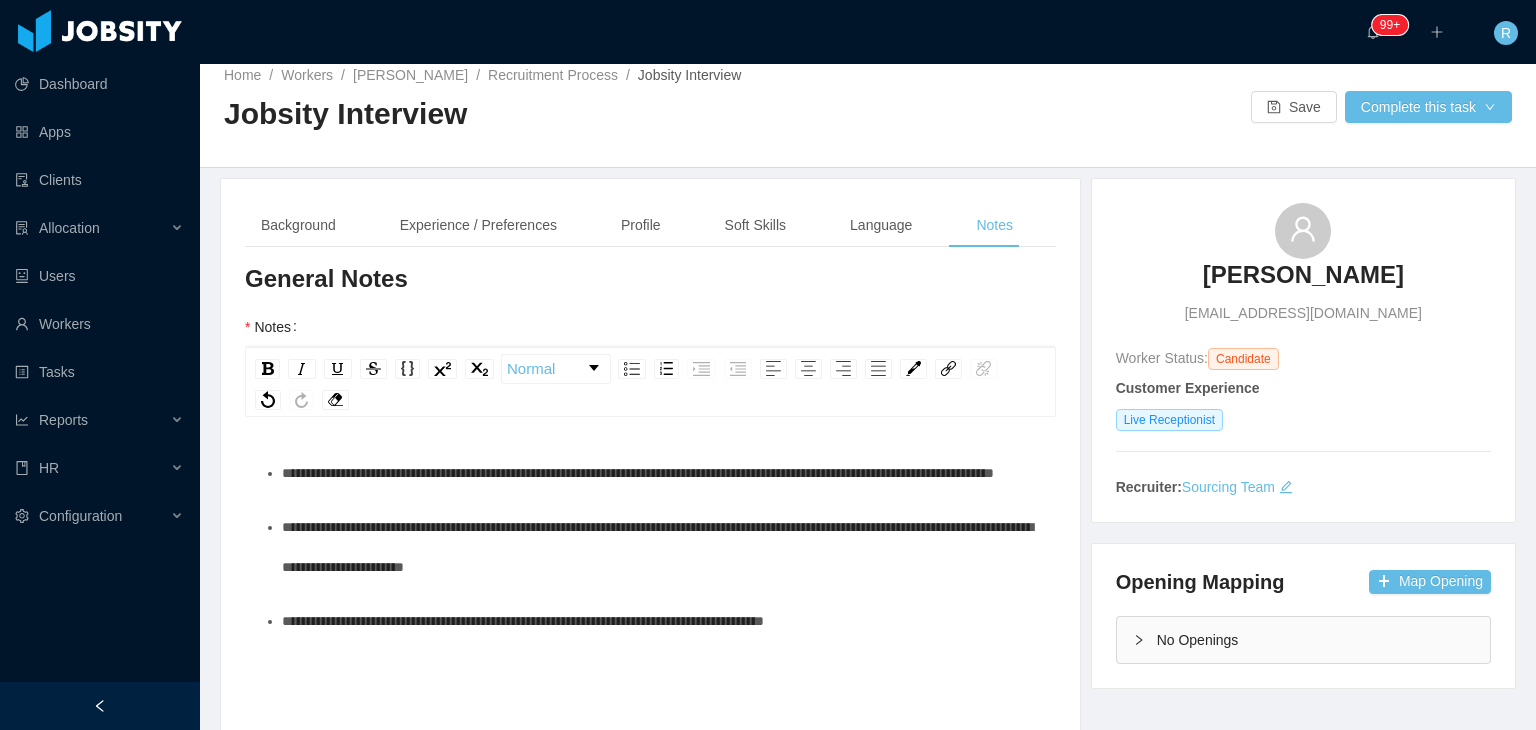 scroll, scrollTop: 874, scrollLeft: 0, axis: vertical 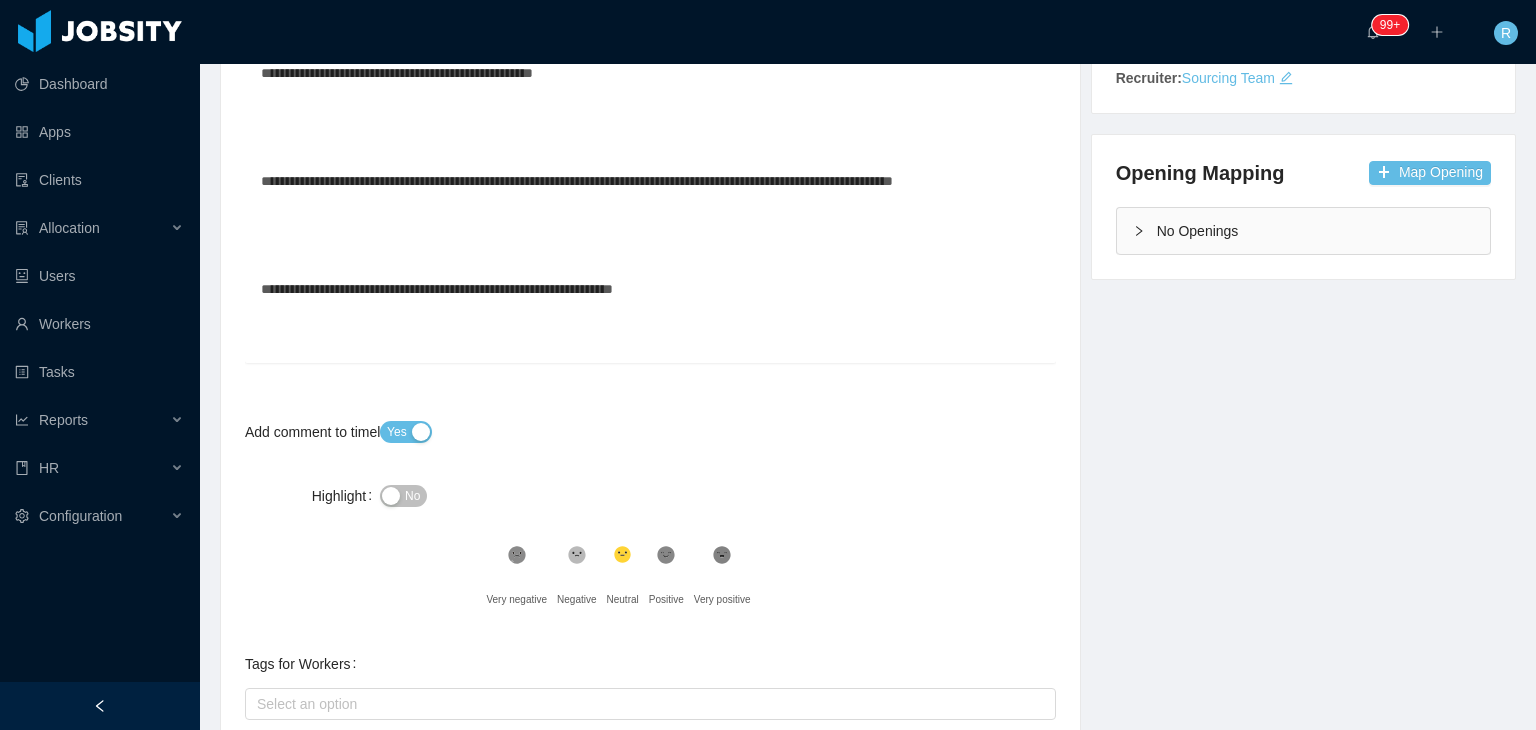 click at bounding box center (651, 343) 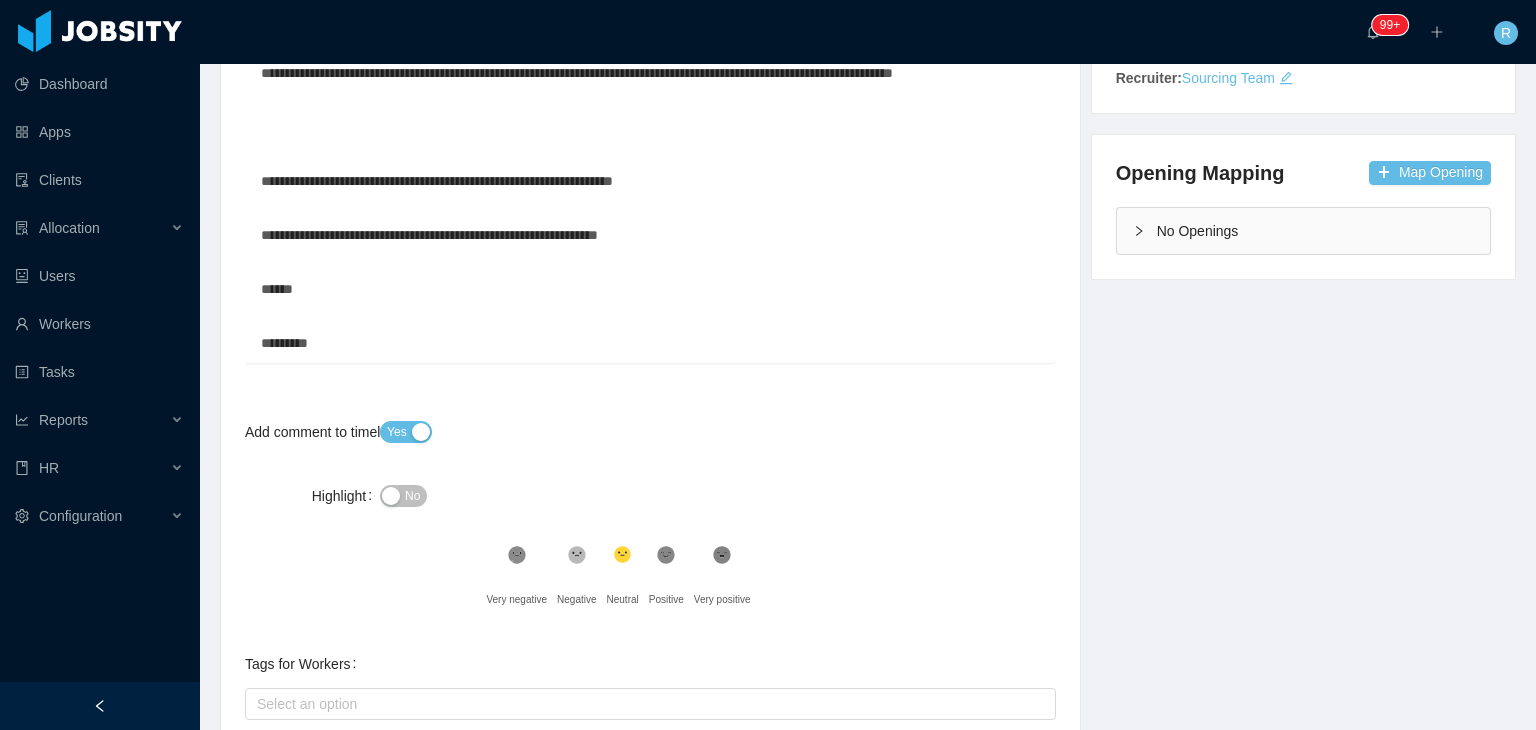 scroll, scrollTop: 0, scrollLeft: 0, axis: both 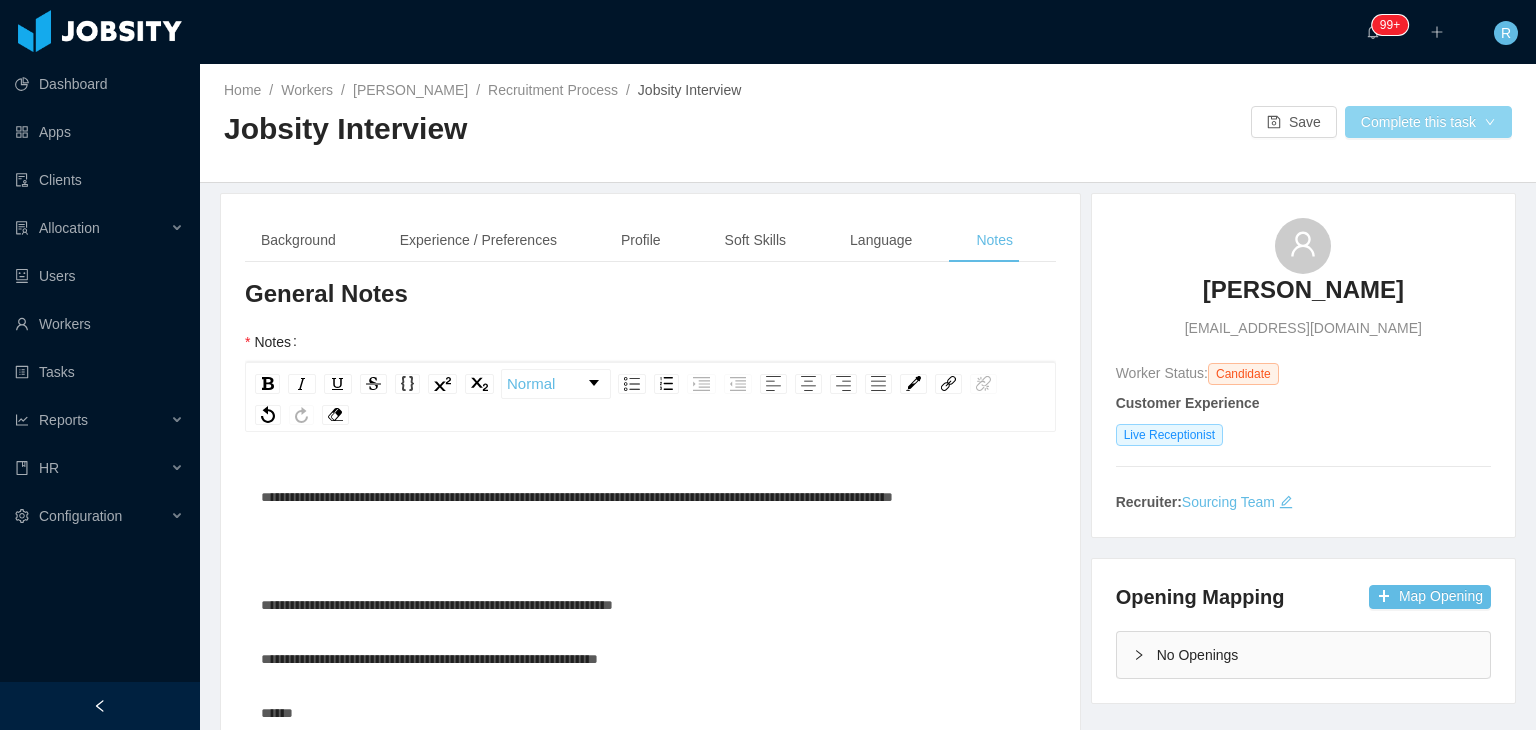 click on "Complete this task" at bounding box center [1428, 122] 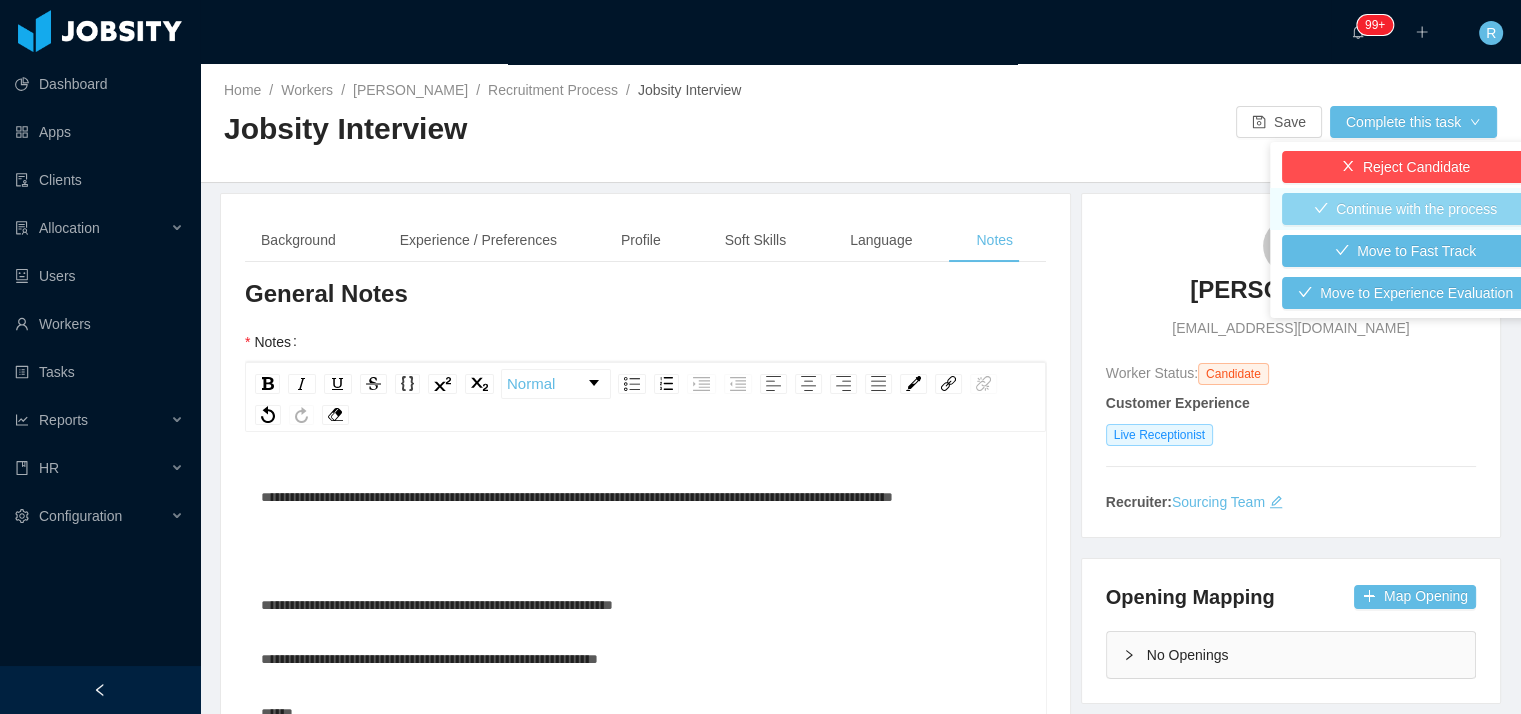click on "Continue with the process" at bounding box center (1405, 209) 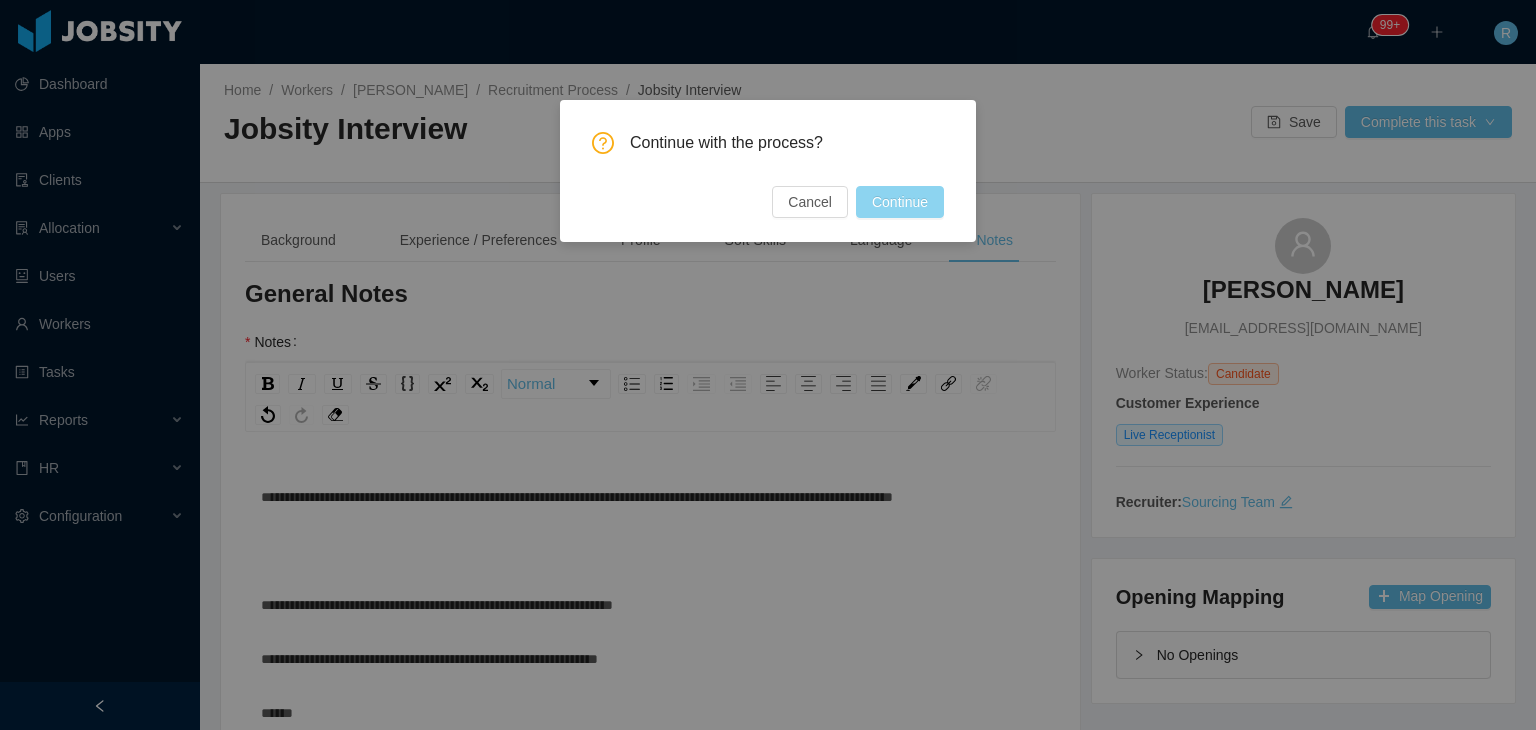 click on "Continue" at bounding box center [900, 202] 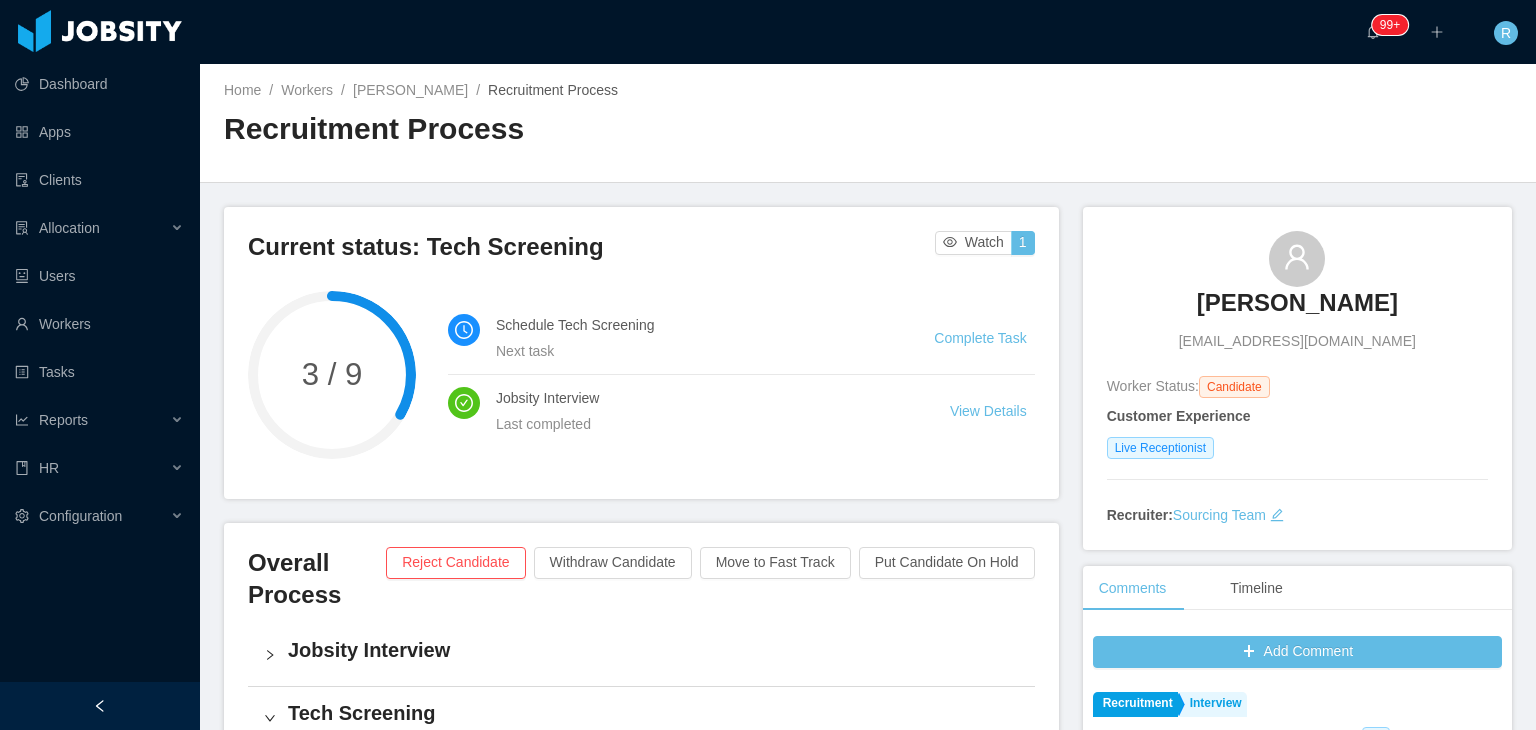 click on "Home / Workers / Esther Tejada / Recruitment Process / Recruitment Process Current status: Tech Screening Watch 1 3 / 9 Schedule Tech Screening Next task Complete Task Jobsity Interview Last completed View Details Overall Process Reject Candidate Withdraw Candidate Move to Fast Track Put Candidate On Hold Jobsity Interview Tech Screening   1 Schedule Tech Screening Due at: Jul 14th, 2025.   Assigned to:   Sourcing Team Complete Challenge Approval Pre-hiring Hiring Additional Challenges Add Challenge Esther Tejada metjjob@gmail.com Worker Status:   Candidate Customer Experience Live Receptionist Recruiter:  Sourcing Team   Comments Timeline Add Comment Recruitment Interview Rolando Toyo Jul 10th, 2025 9:26 AM Jobsity Interview Comment:  Notes about candidate: Esthetr has an engaging personality and seems like it could be a potential growth one she develops her english skills.  Her roleplay lacked a lot, and I wouldn't move her for that reason, including the english level. Tomson 720554392 .st2{fill:#2a2522}" at bounding box center (868, 397) 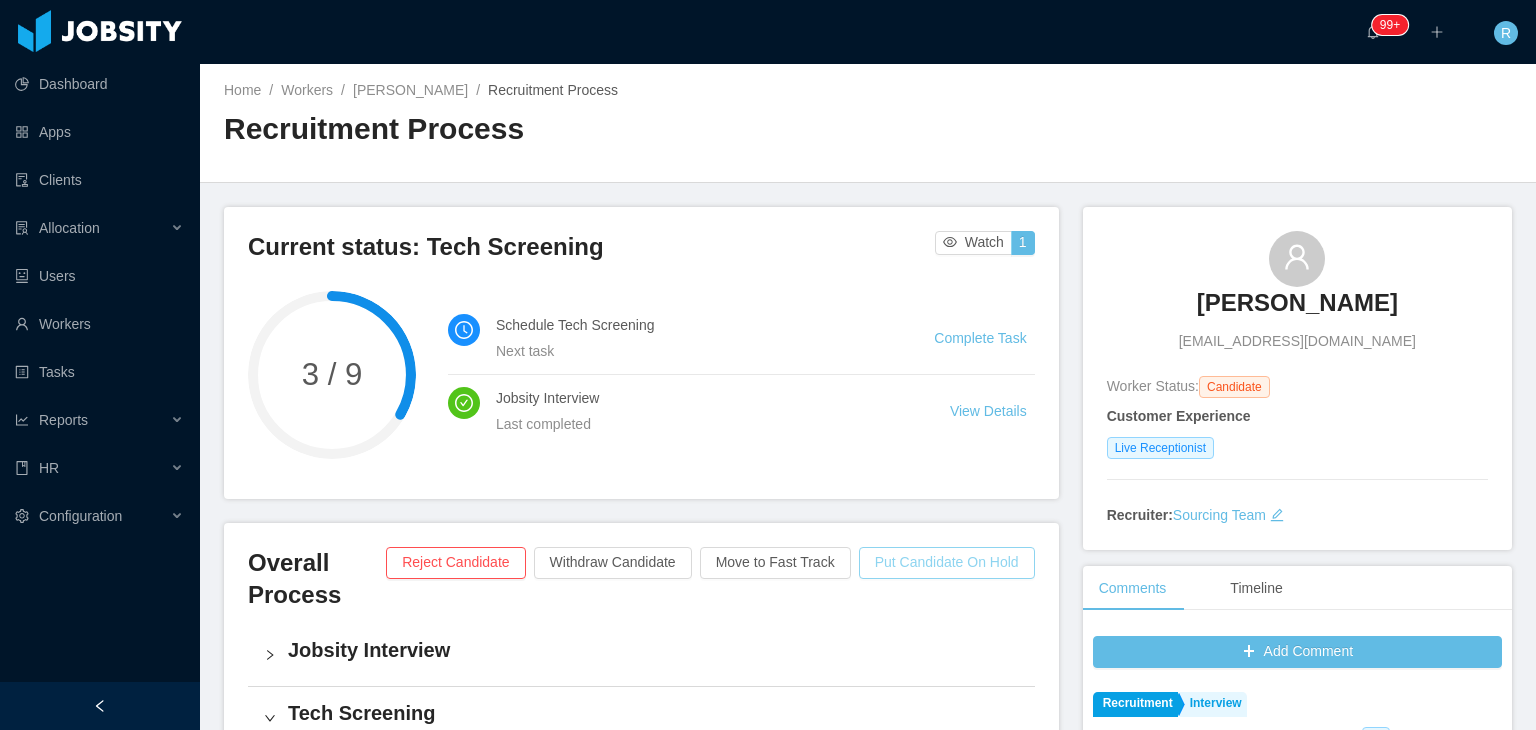 click on "Put Candidate On Hold" at bounding box center [947, 563] 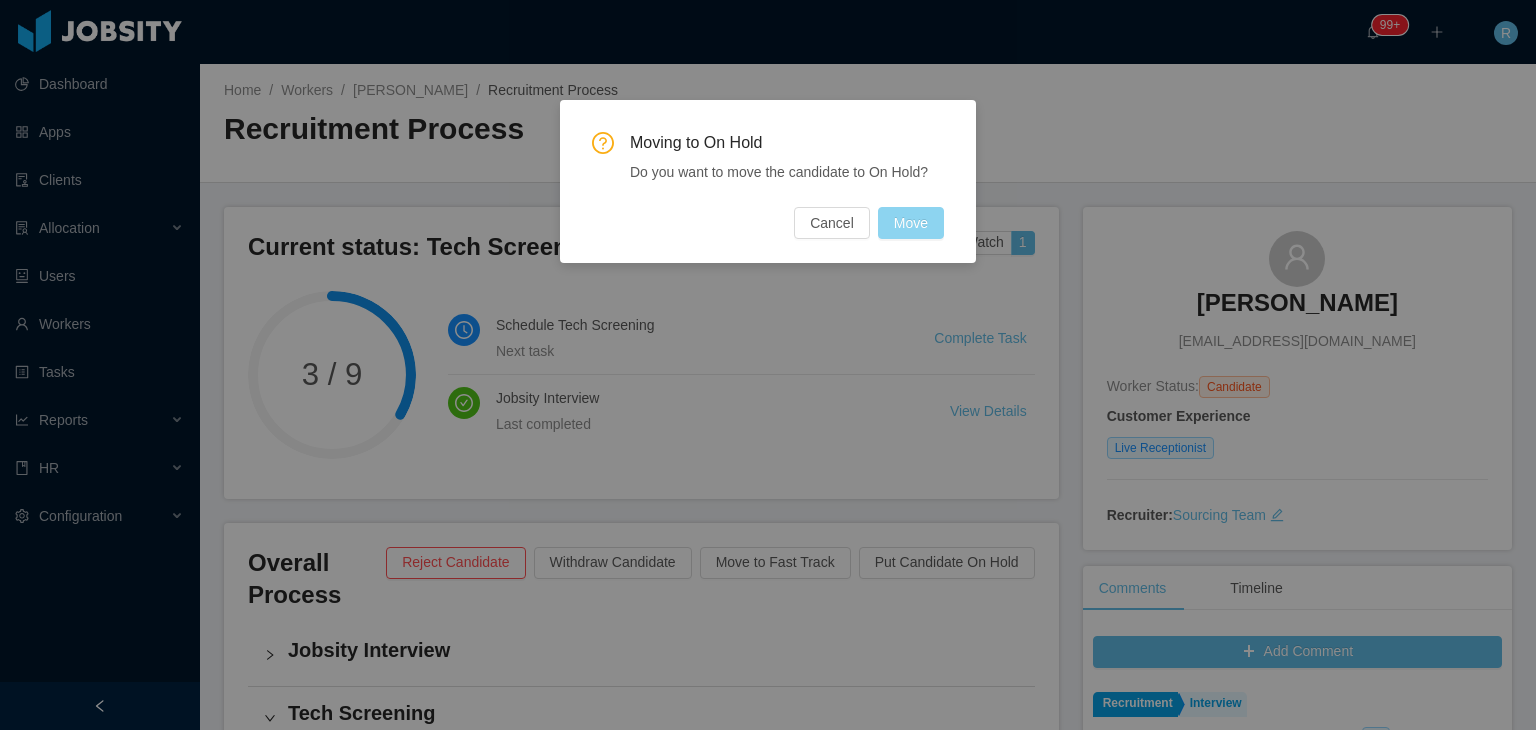 click on "Move" at bounding box center [911, 223] 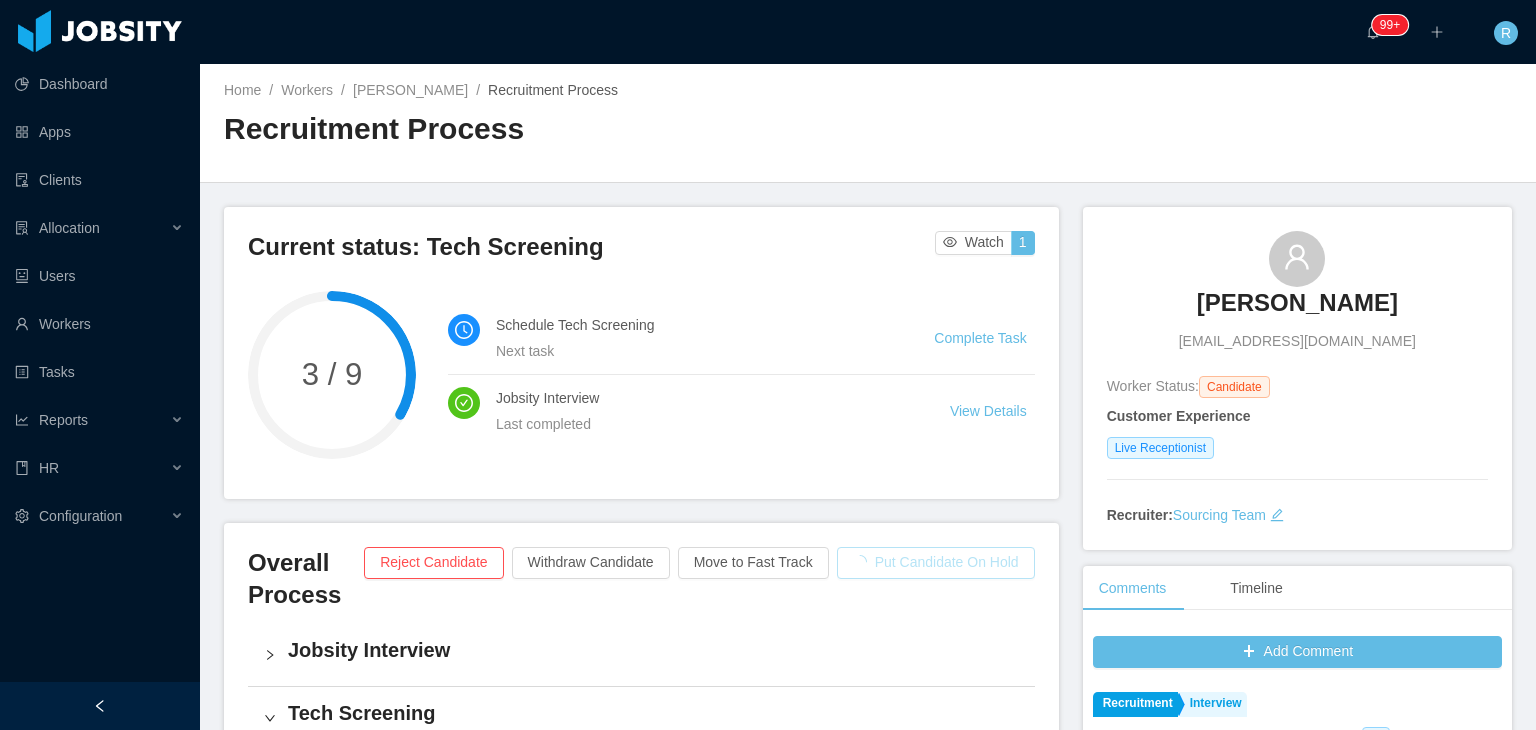 scroll, scrollTop: 100, scrollLeft: 0, axis: vertical 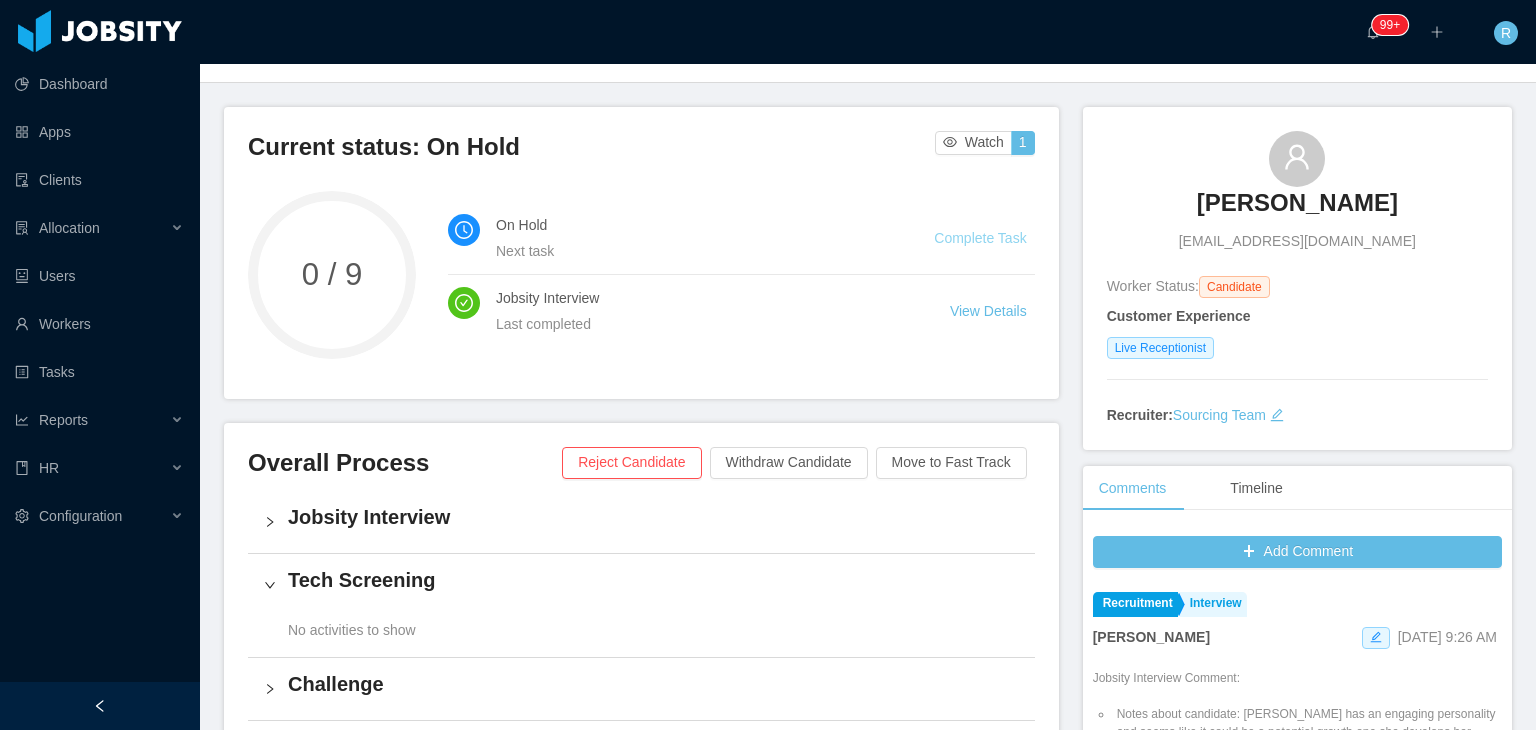 click on "Complete Task" at bounding box center (980, 238) 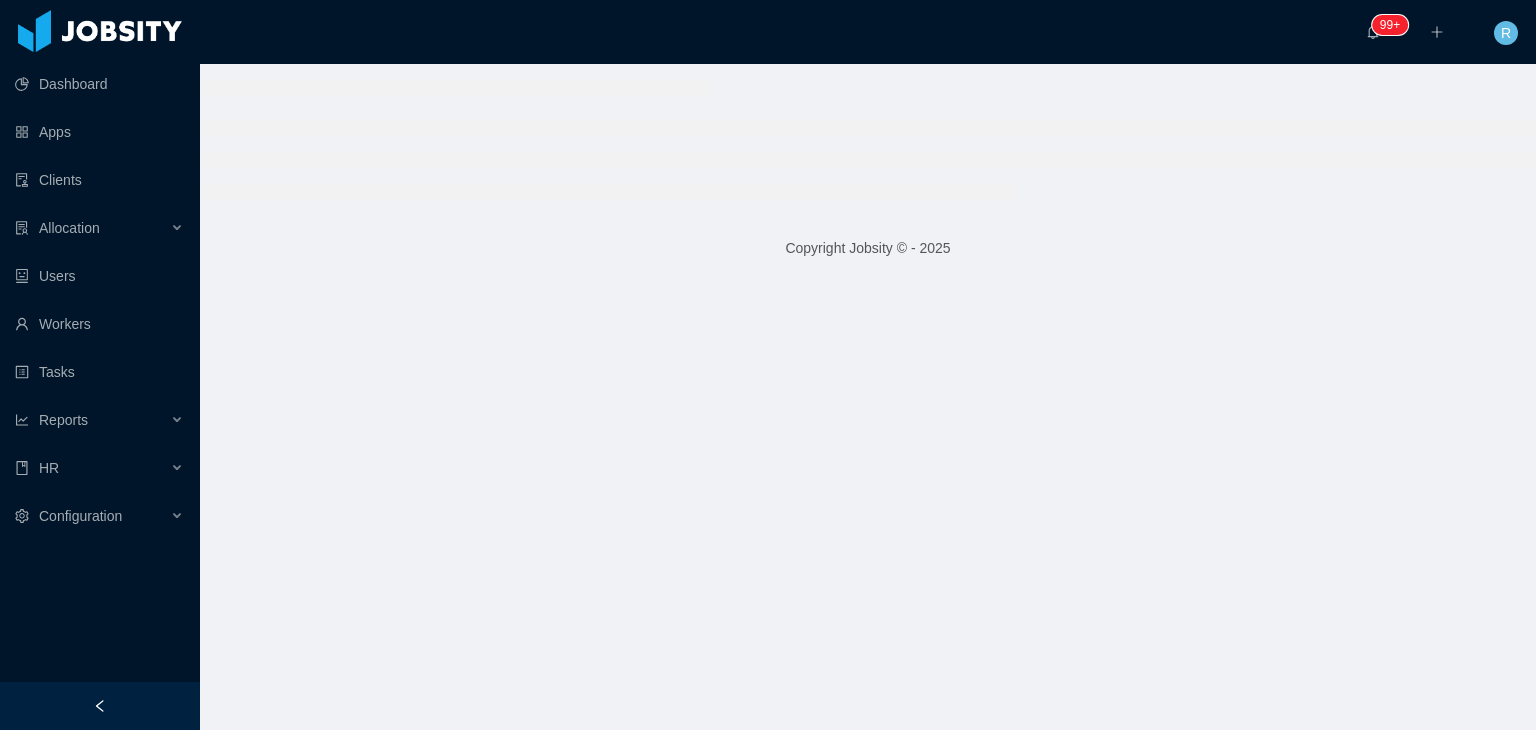 scroll, scrollTop: 0, scrollLeft: 0, axis: both 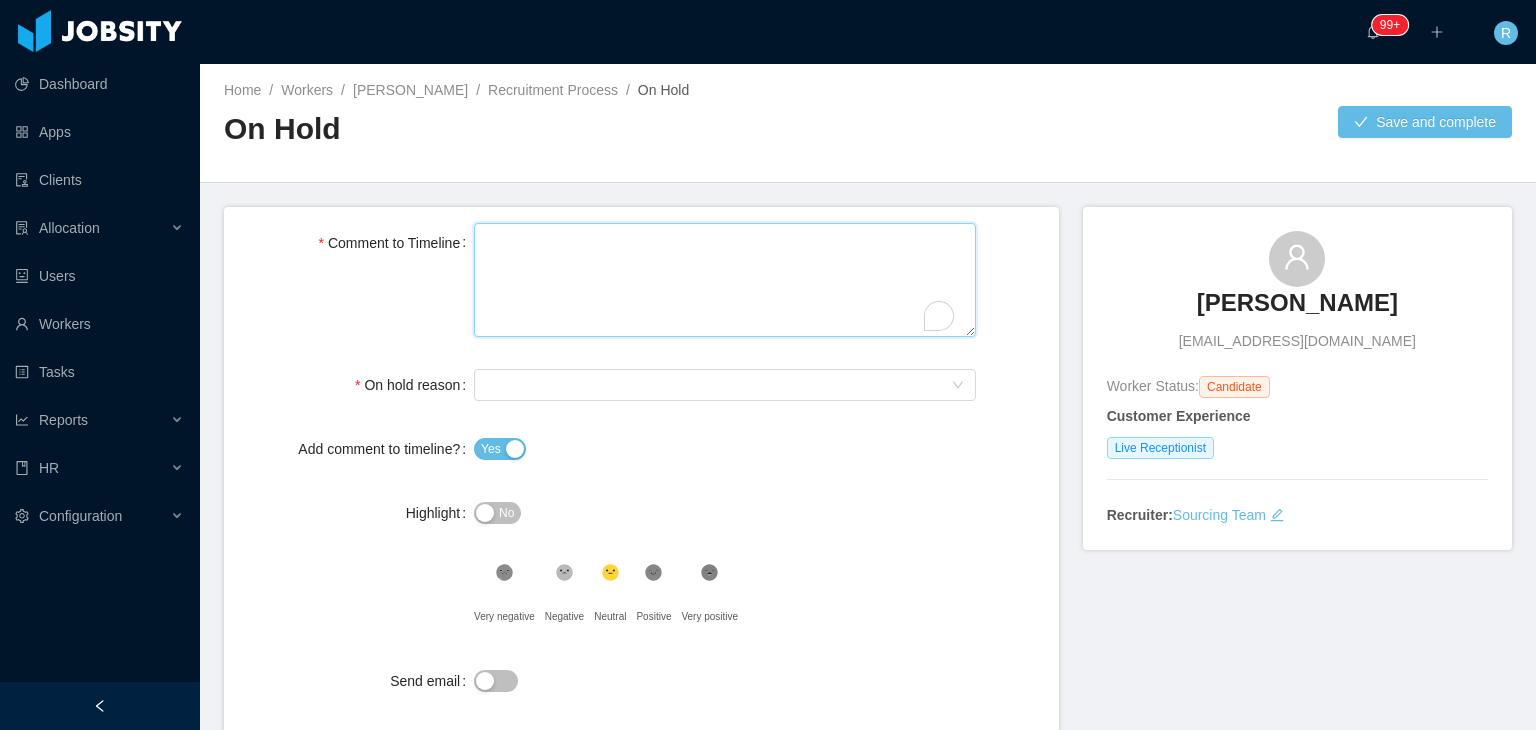 click on "Comment to Timeline" at bounding box center [725, 280] 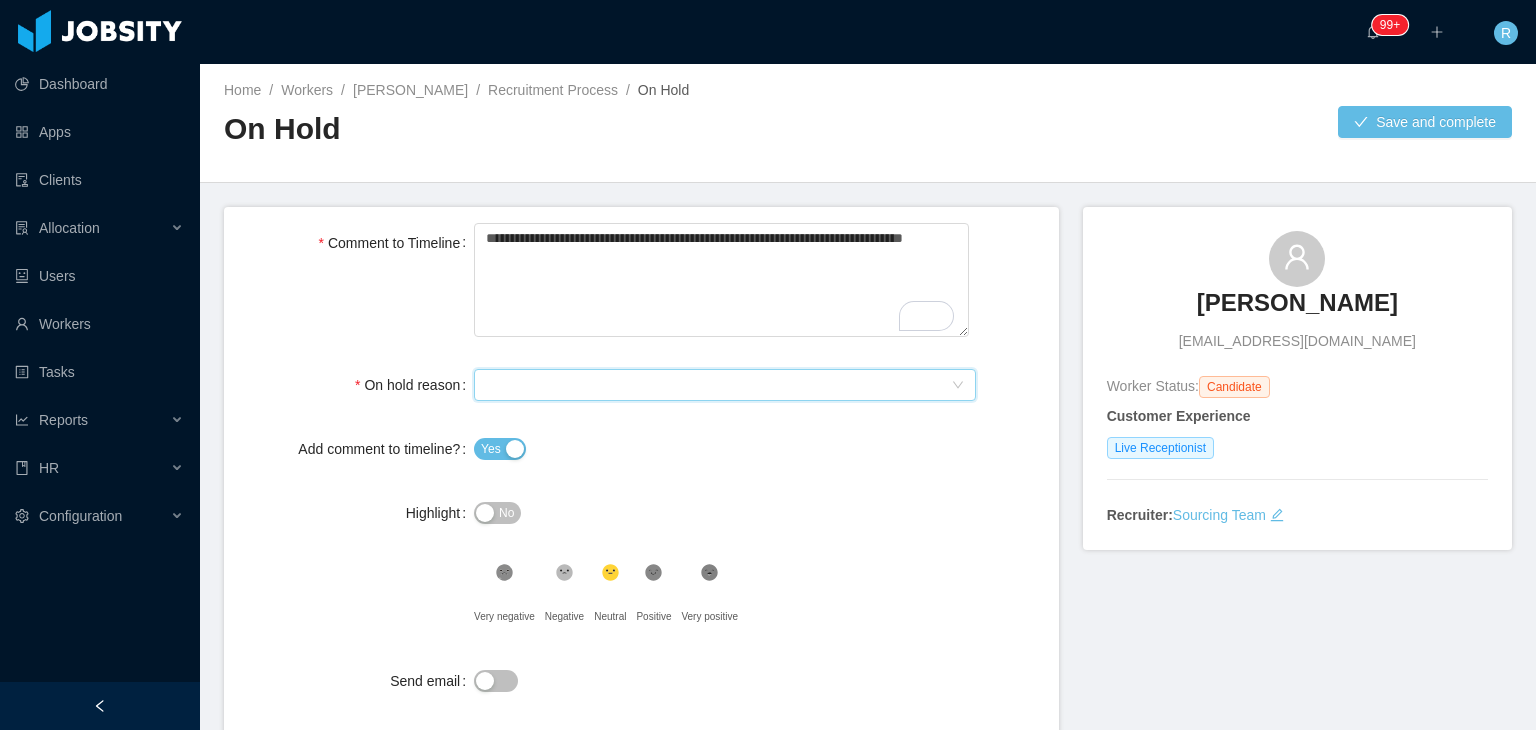 click on "Select On Hold reason" at bounding box center [718, 385] 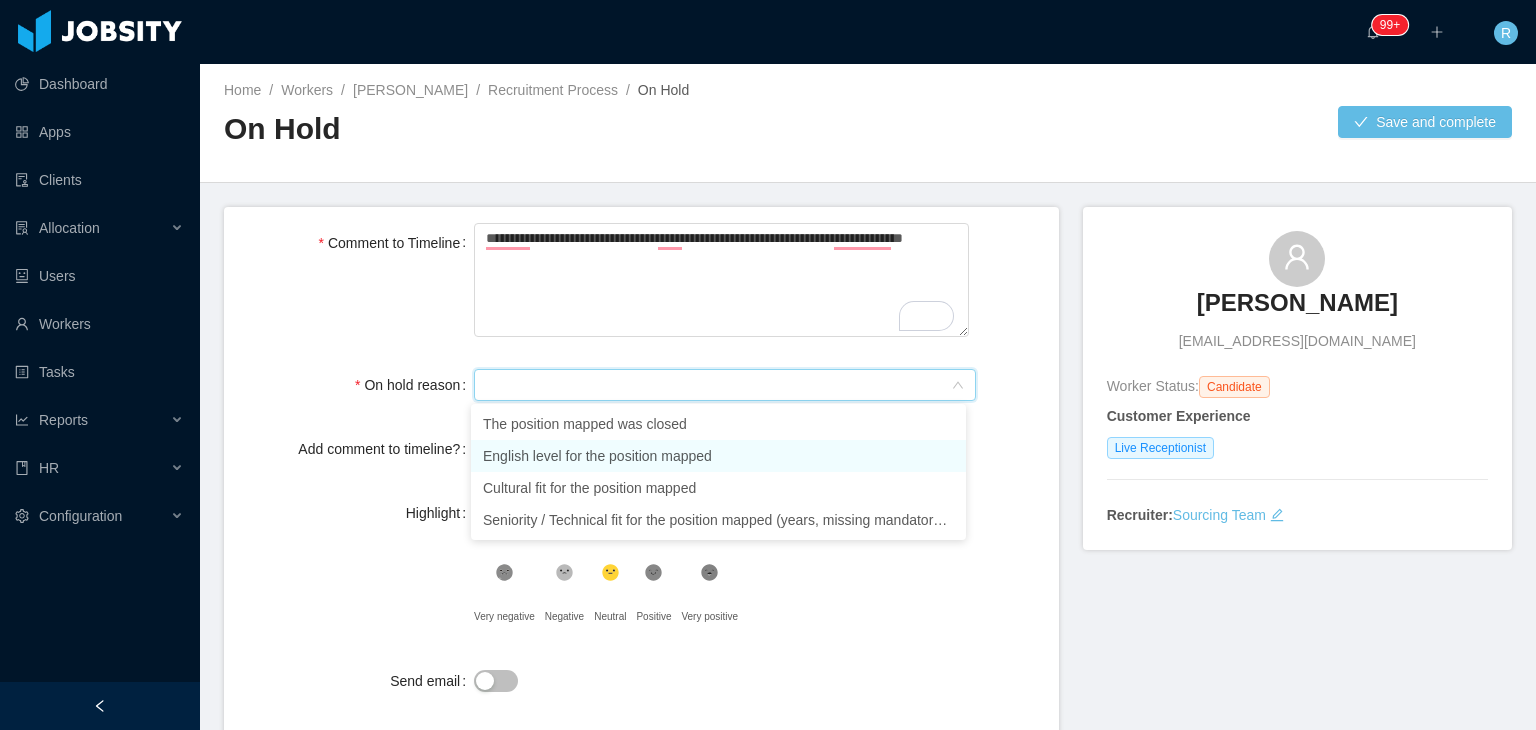 click on "English level for the position mapped" at bounding box center [718, 456] 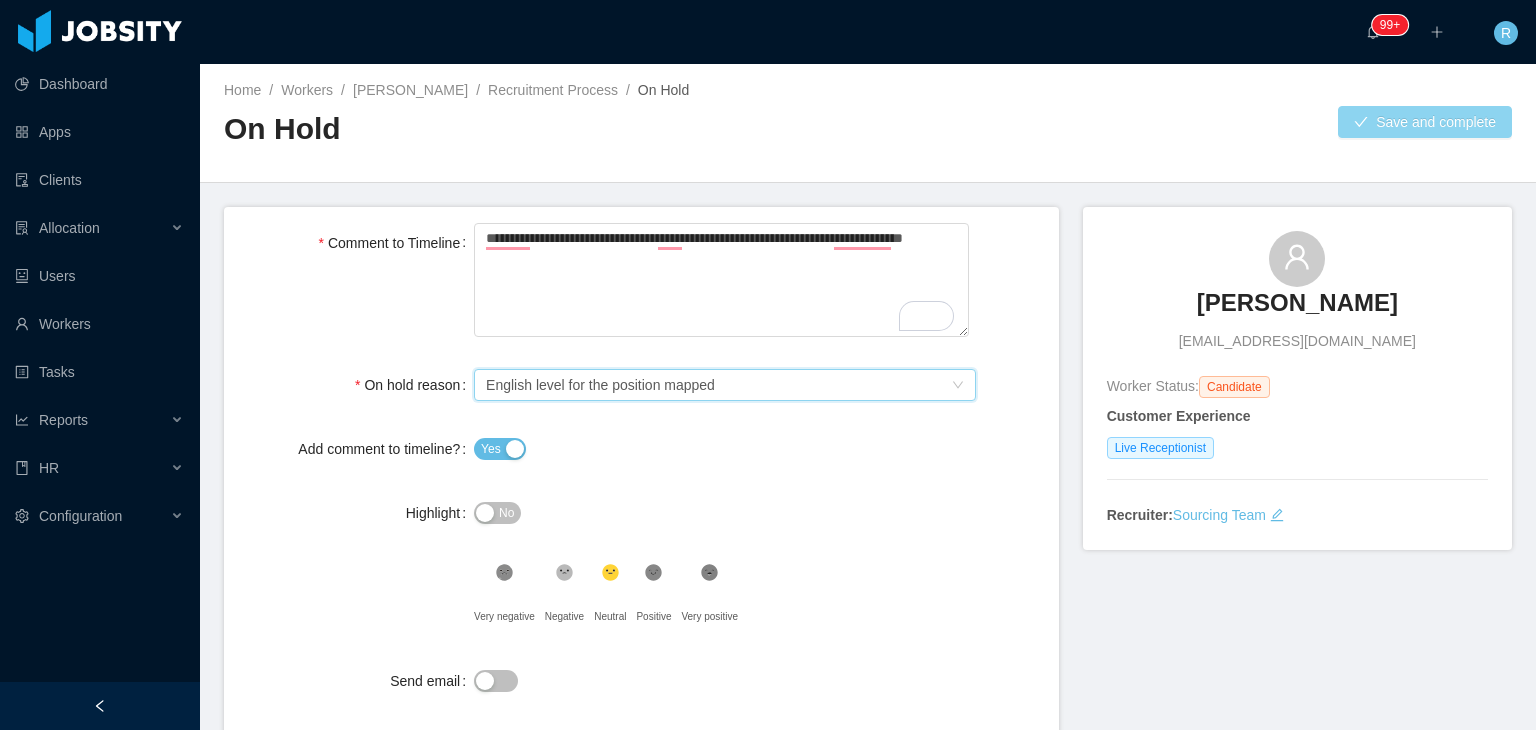 click on "Save and complete" at bounding box center [1425, 122] 